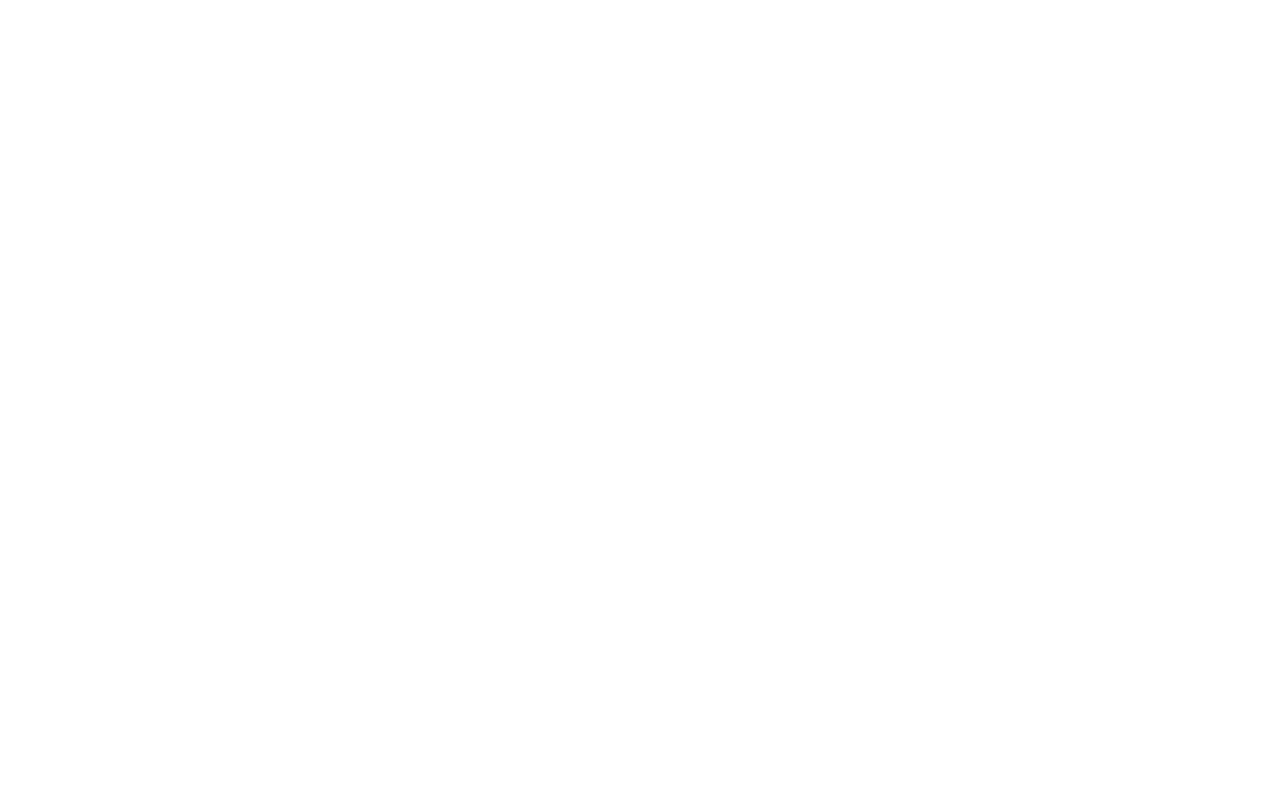 scroll, scrollTop: 0, scrollLeft: 0, axis: both 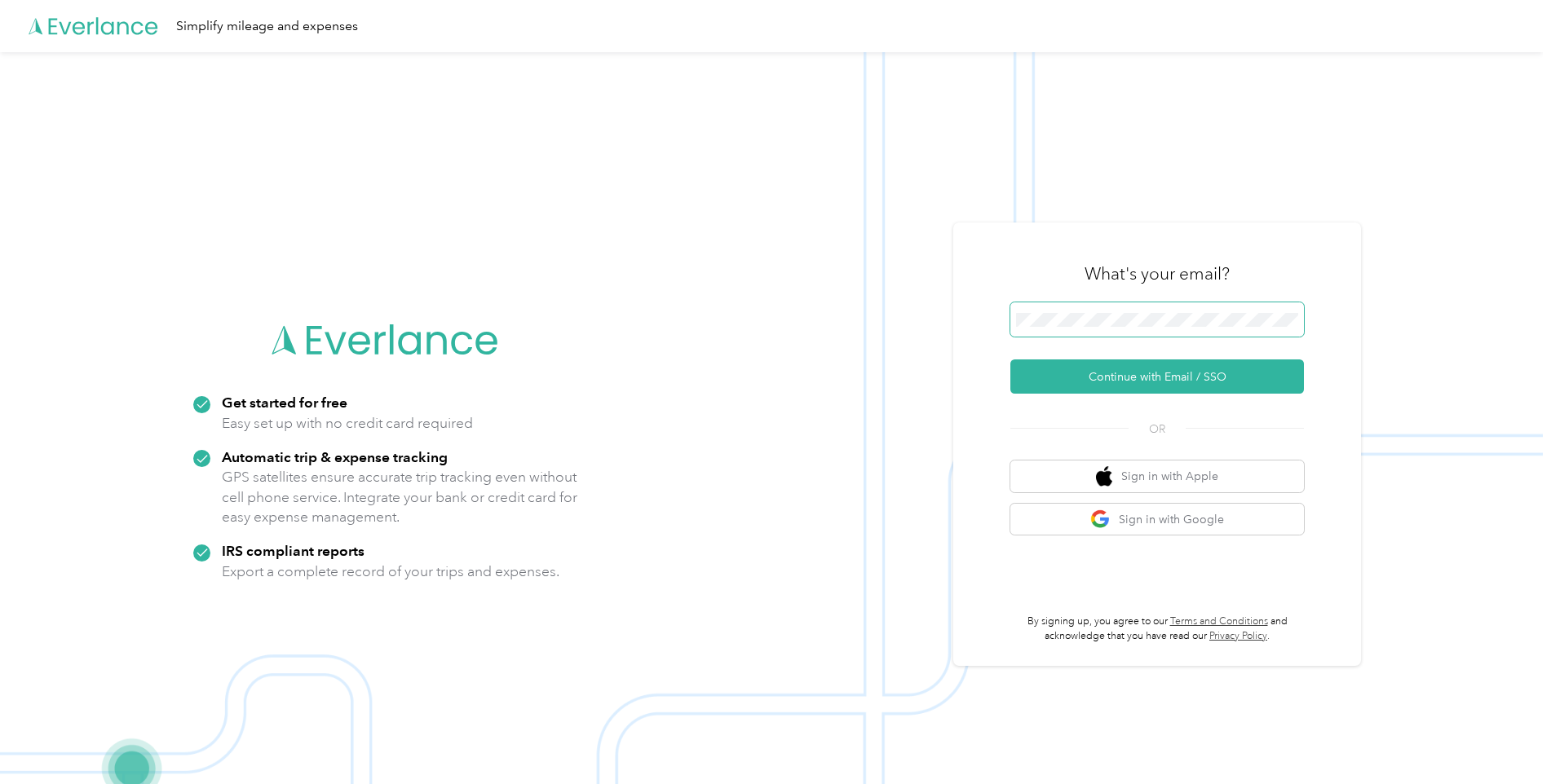 click at bounding box center (1157, 319) 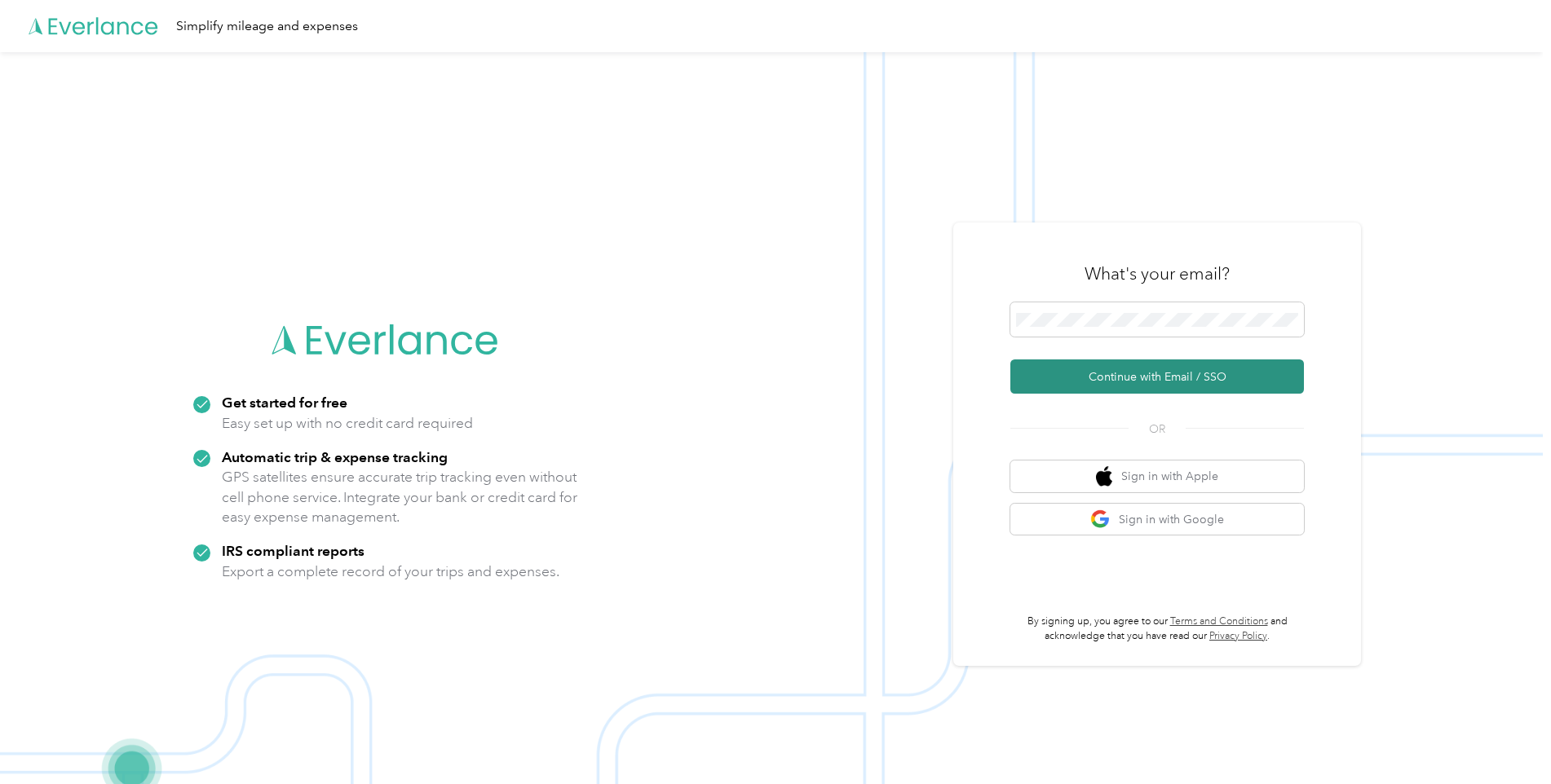 click on "Continue with Email / SSO" at bounding box center (1157, 377) 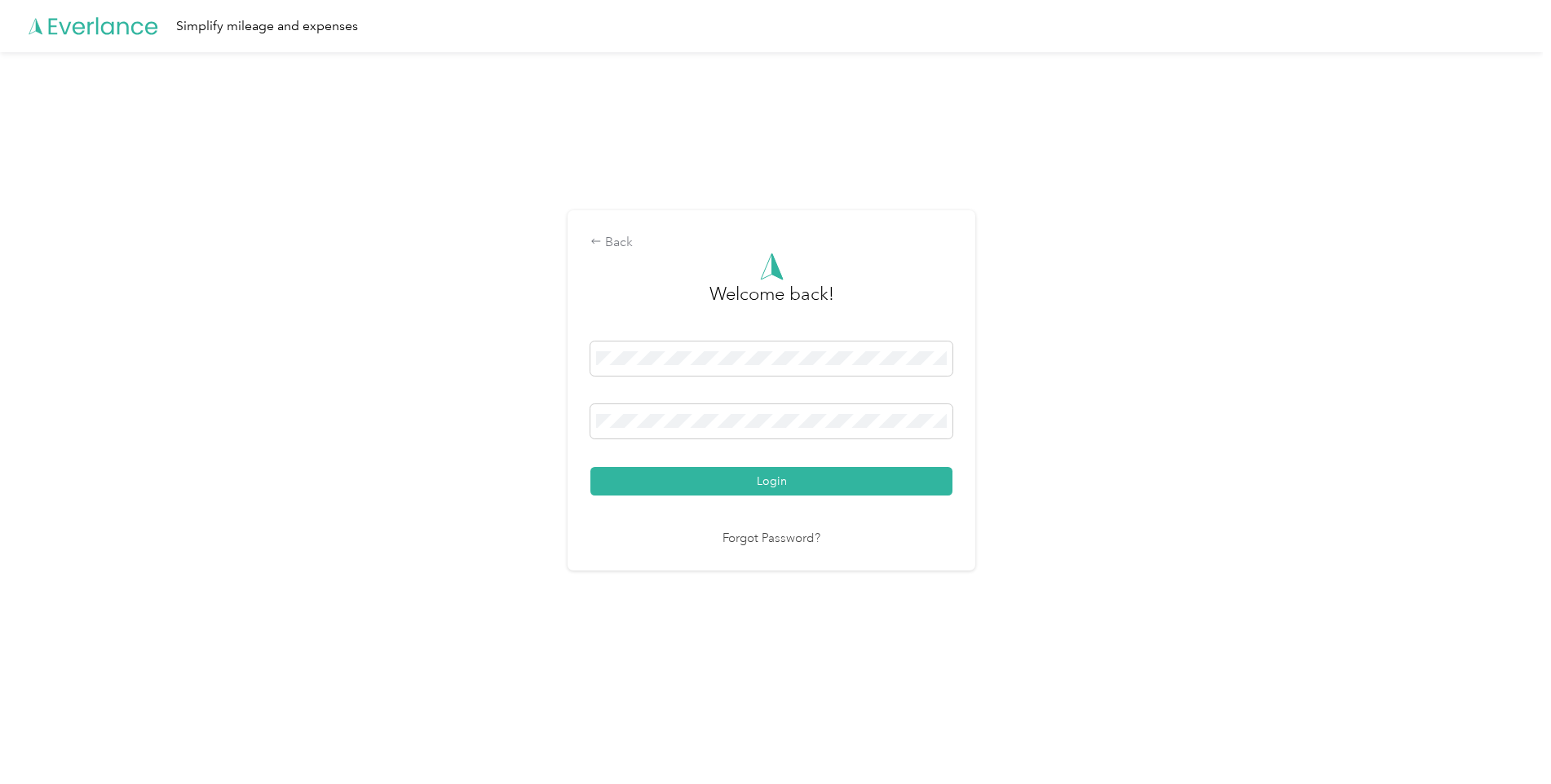 click on "Login" at bounding box center (771, 481) 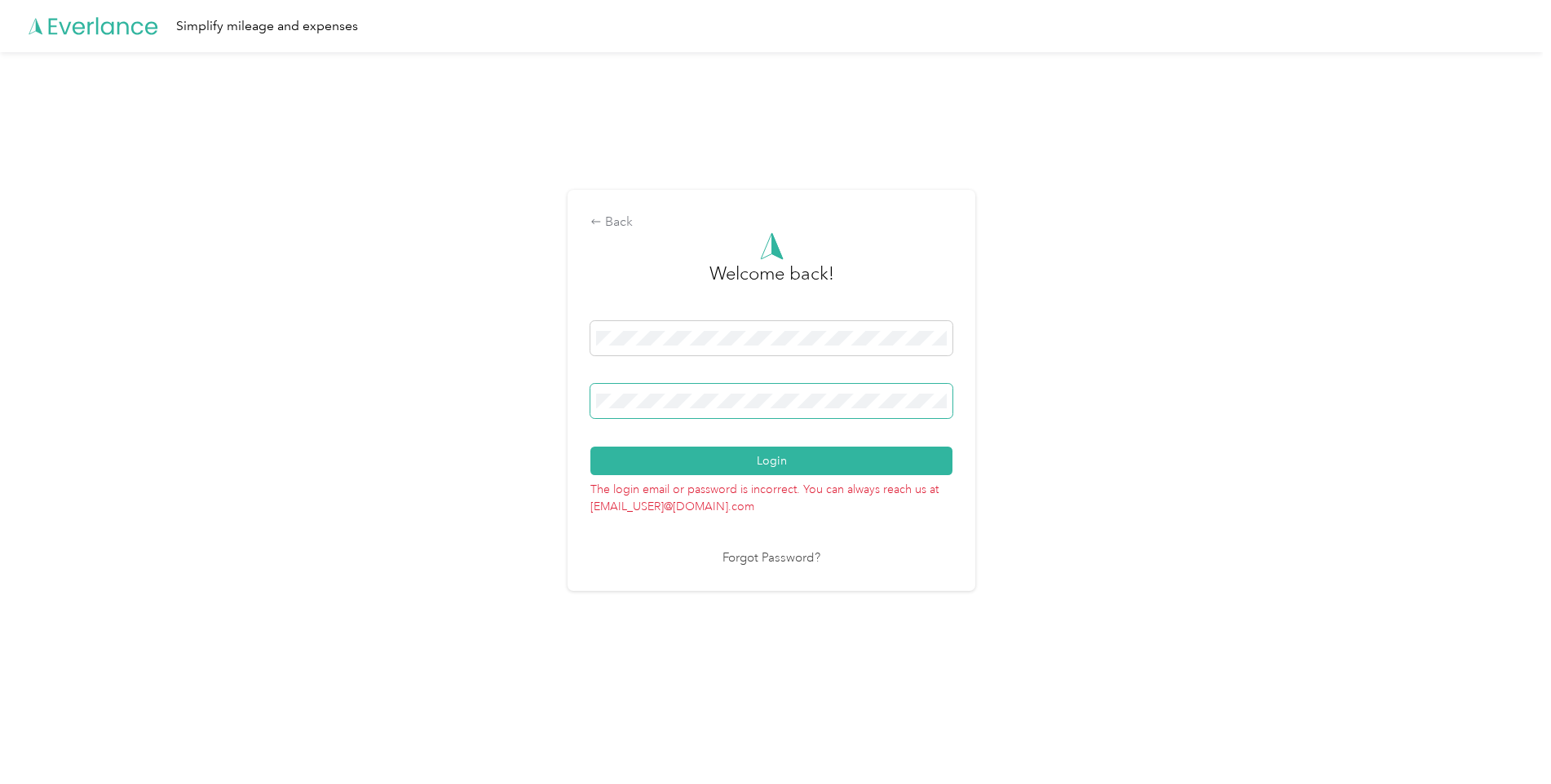 click at bounding box center (771, 401) 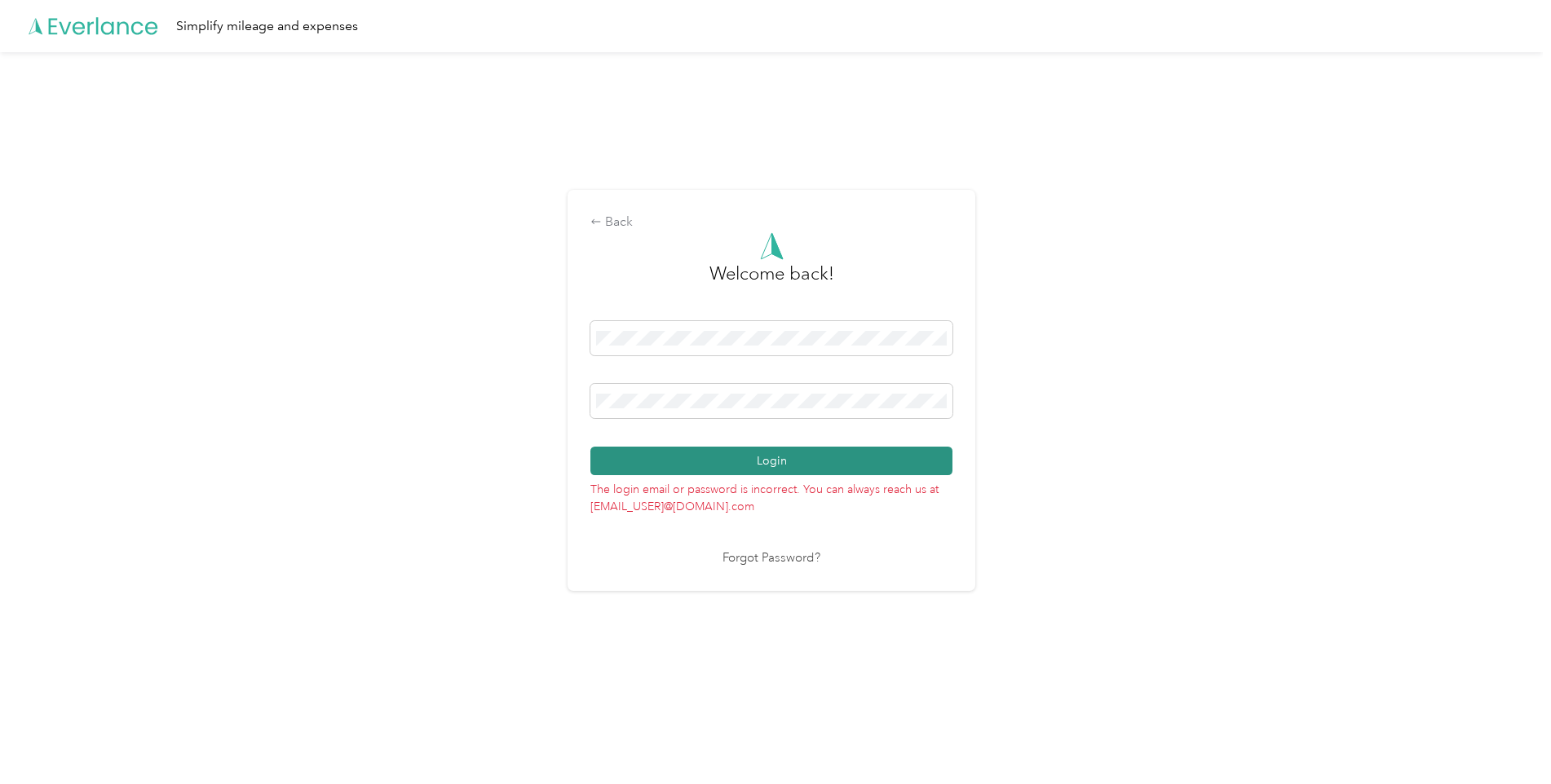 click on "Login" at bounding box center [771, 460] 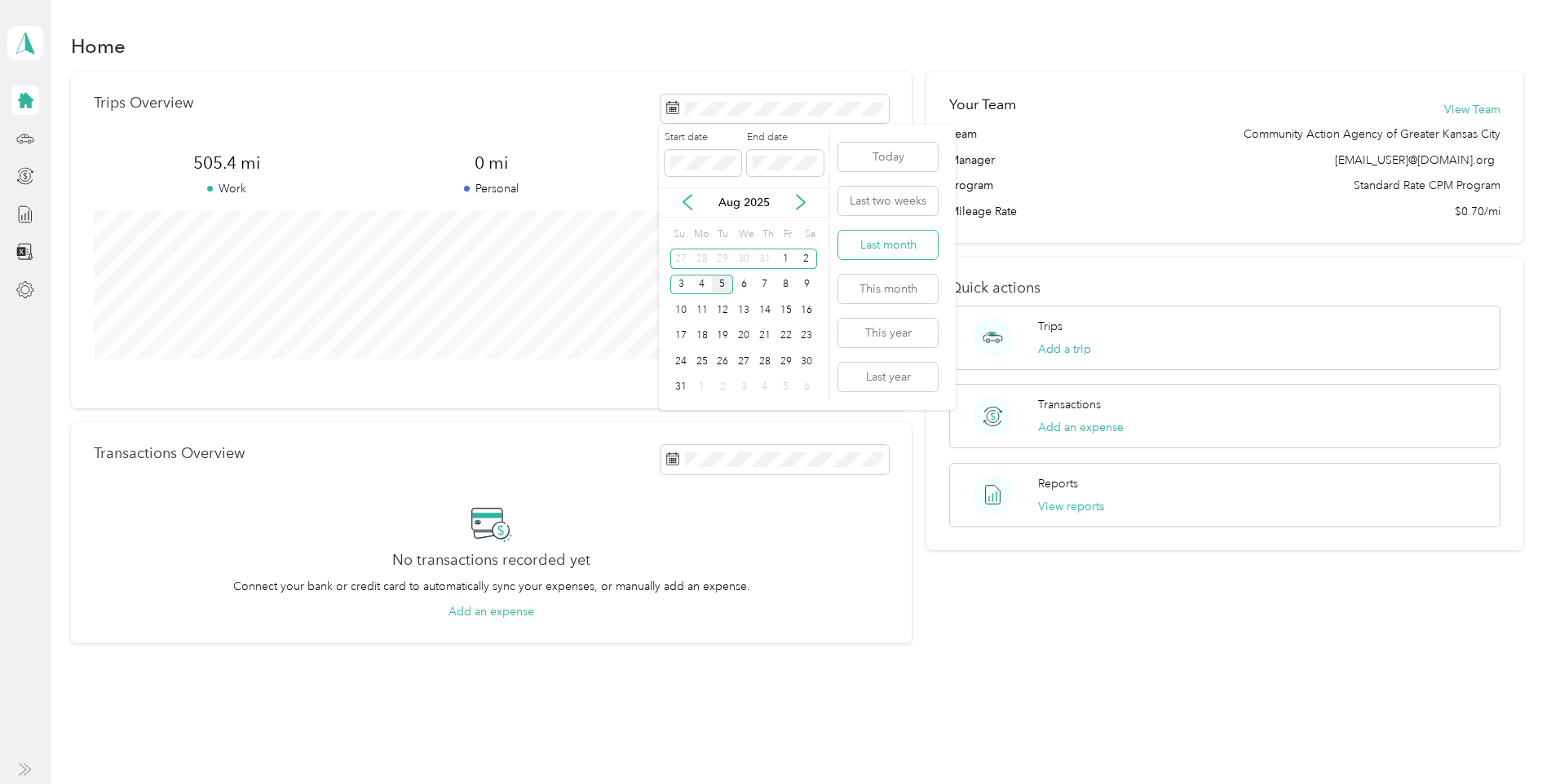 click on "Last month" at bounding box center (888, 244) 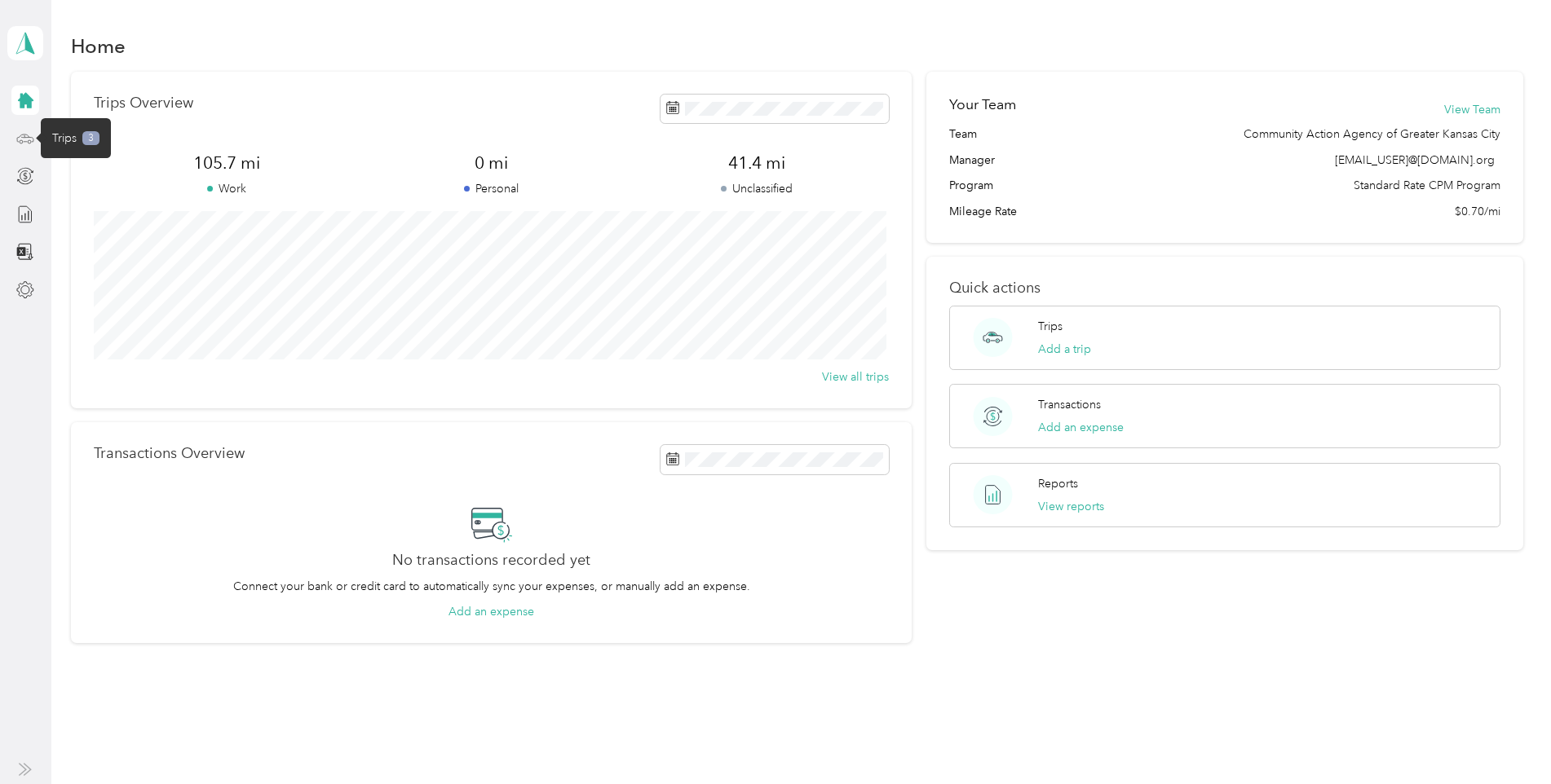 click 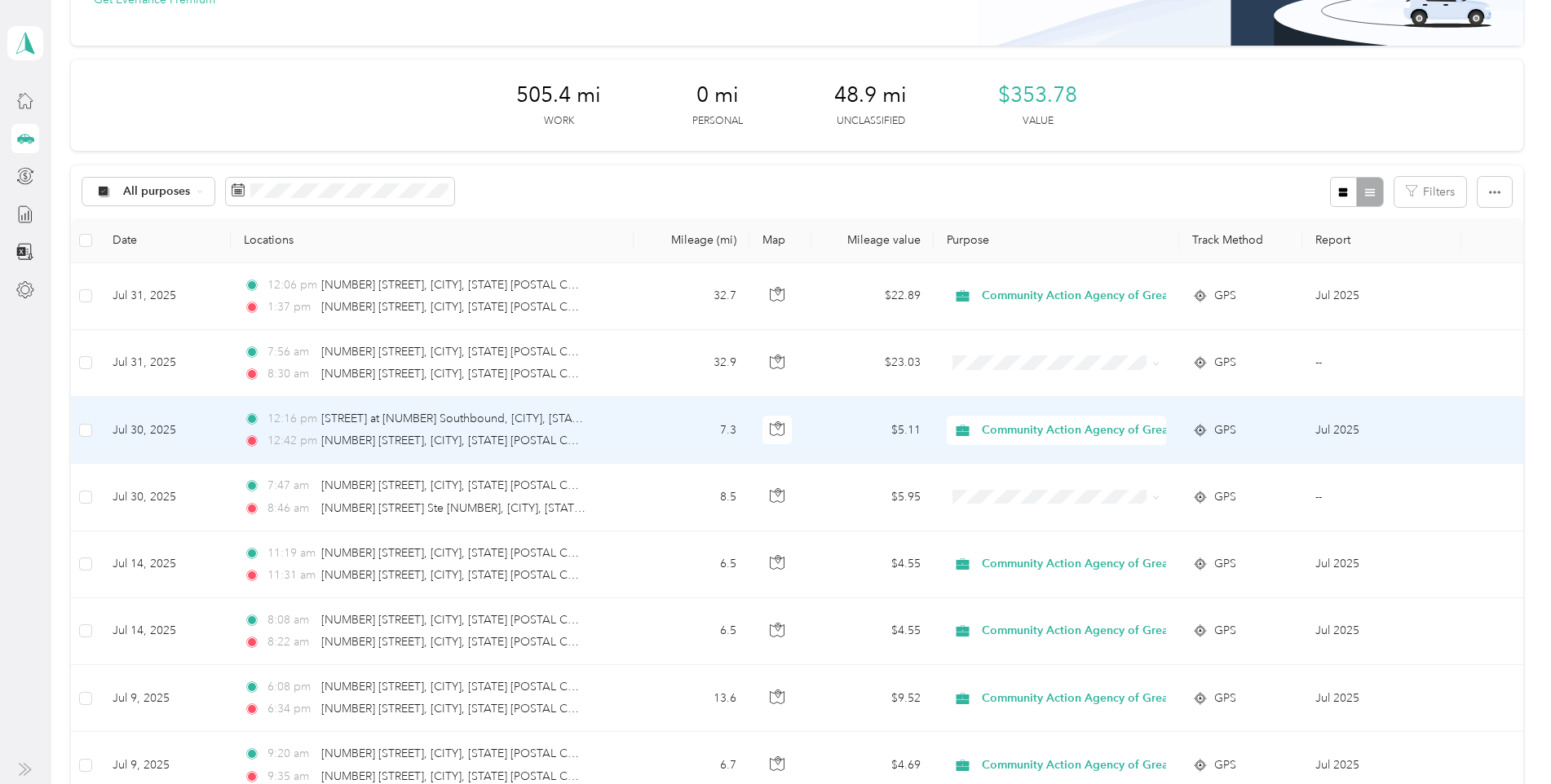 scroll, scrollTop: 244, scrollLeft: 0, axis: vertical 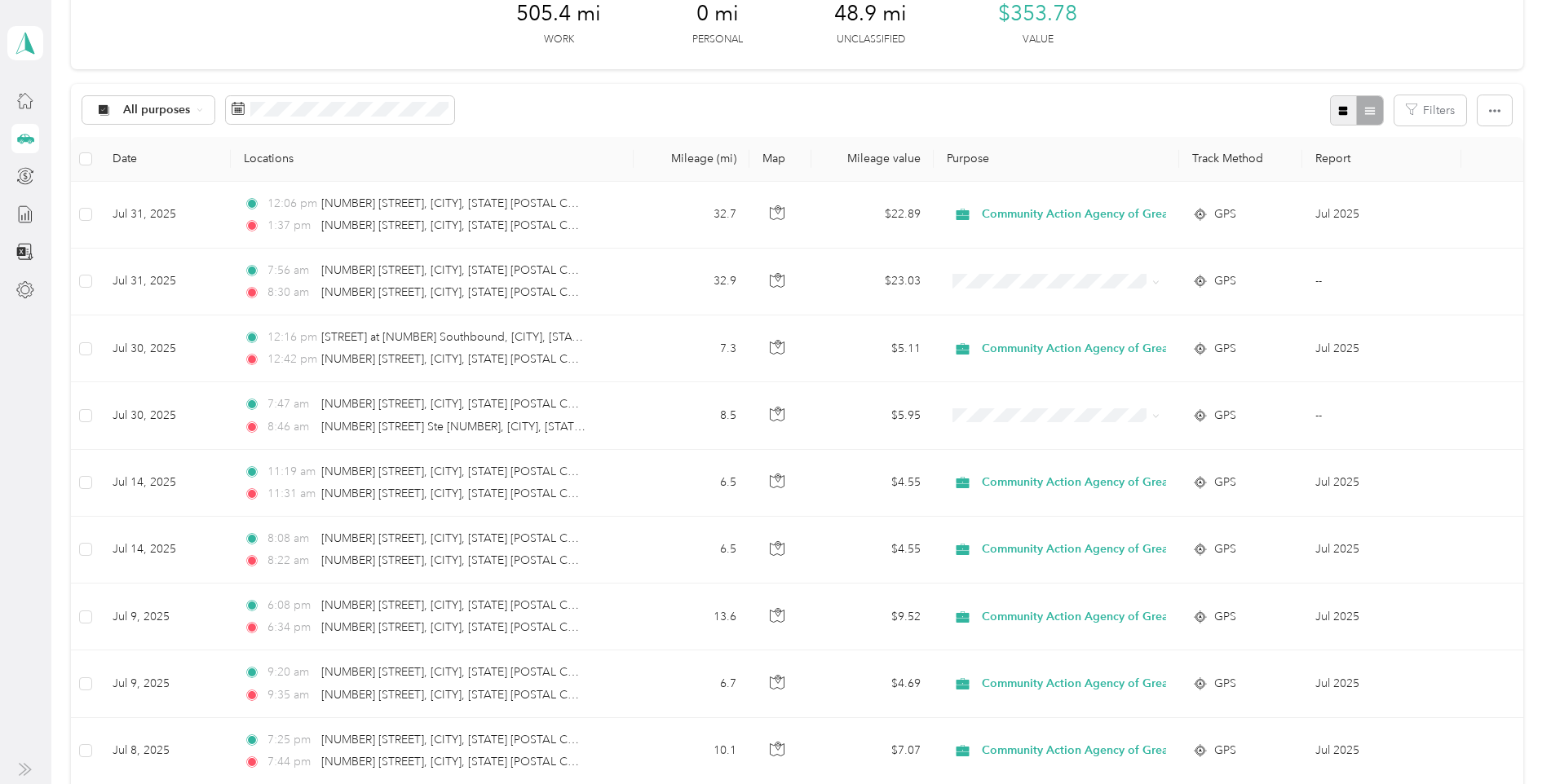 click 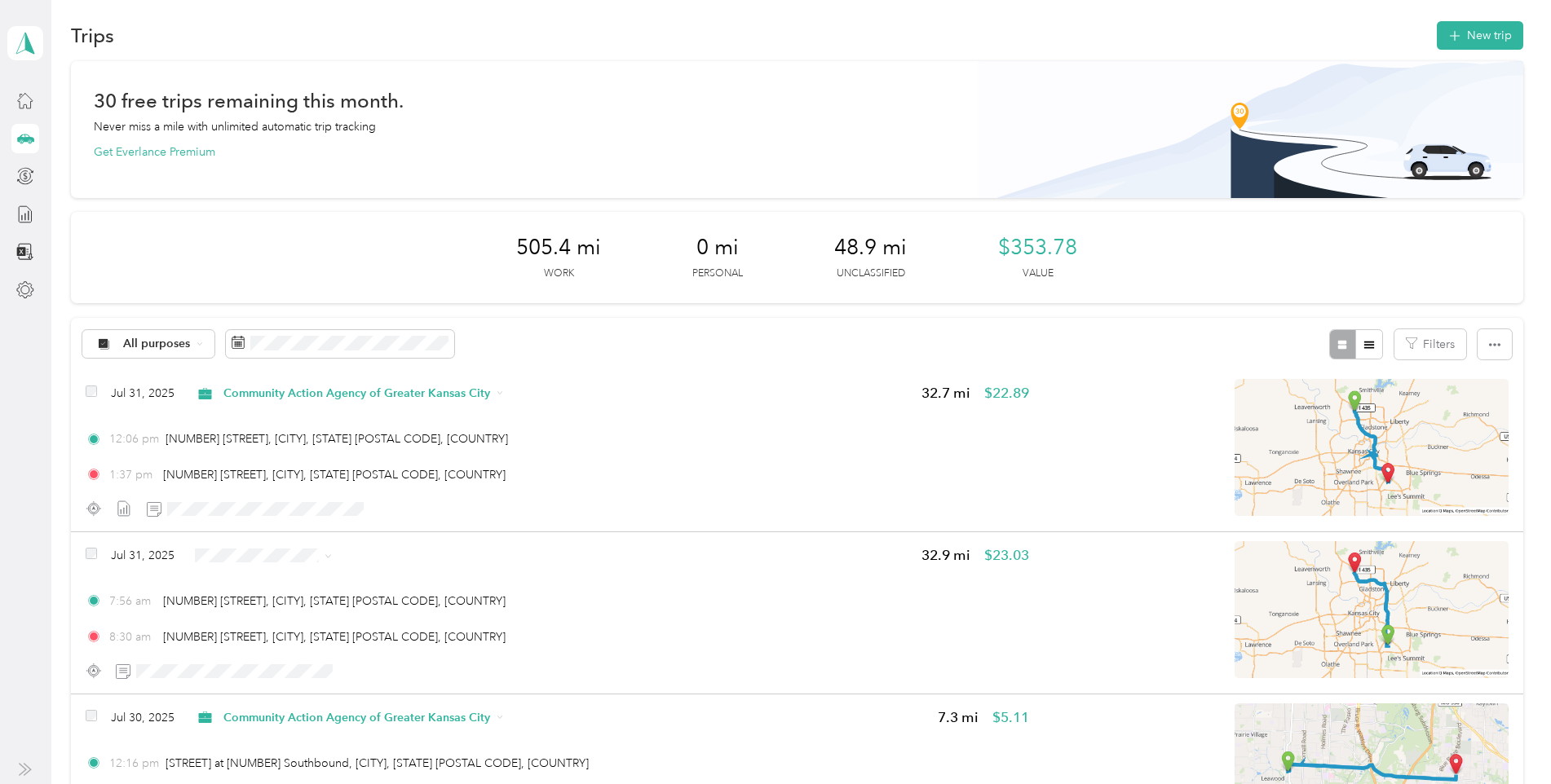 scroll, scrollTop: 244, scrollLeft: 0, axis: vertical 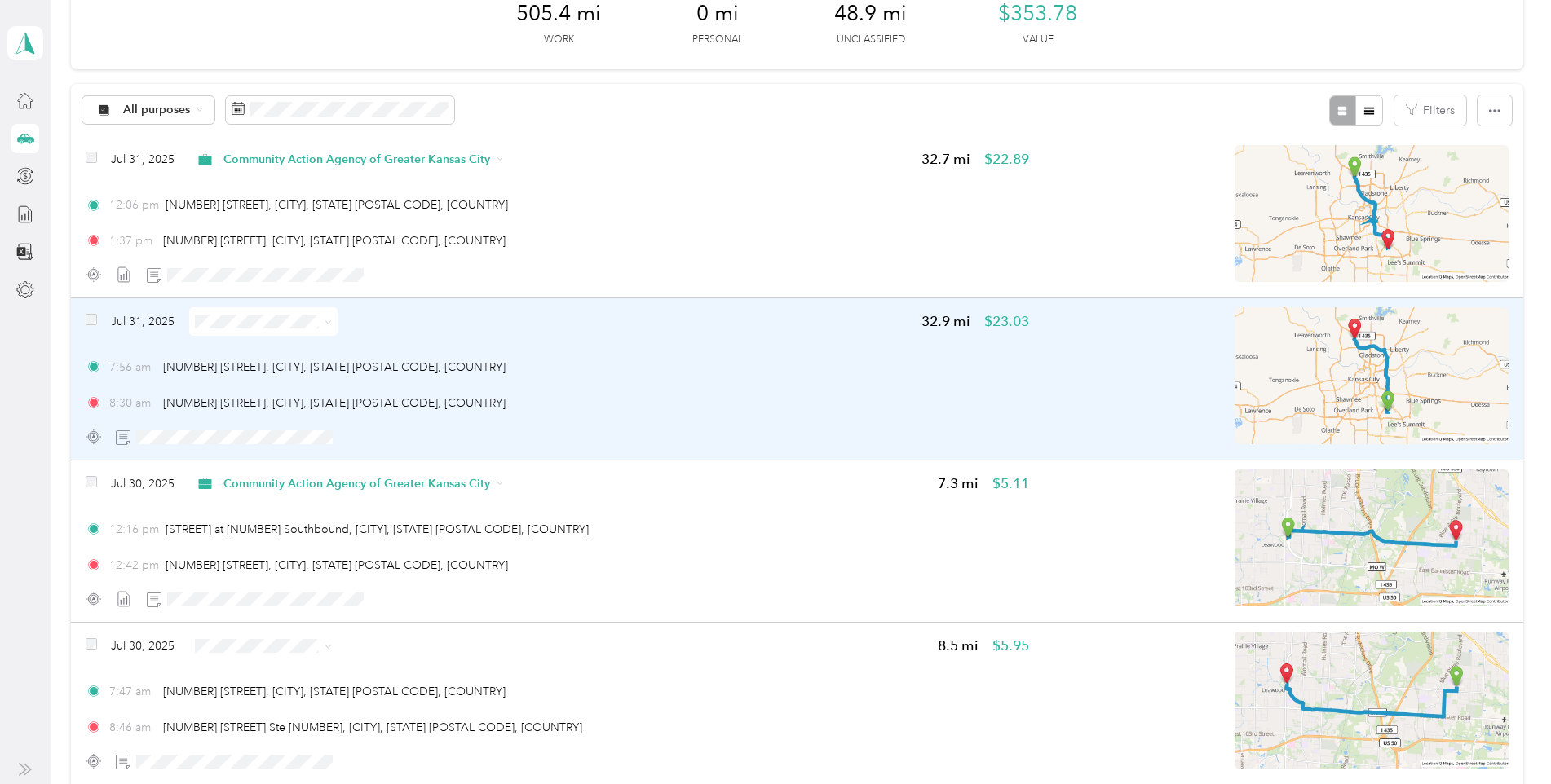click 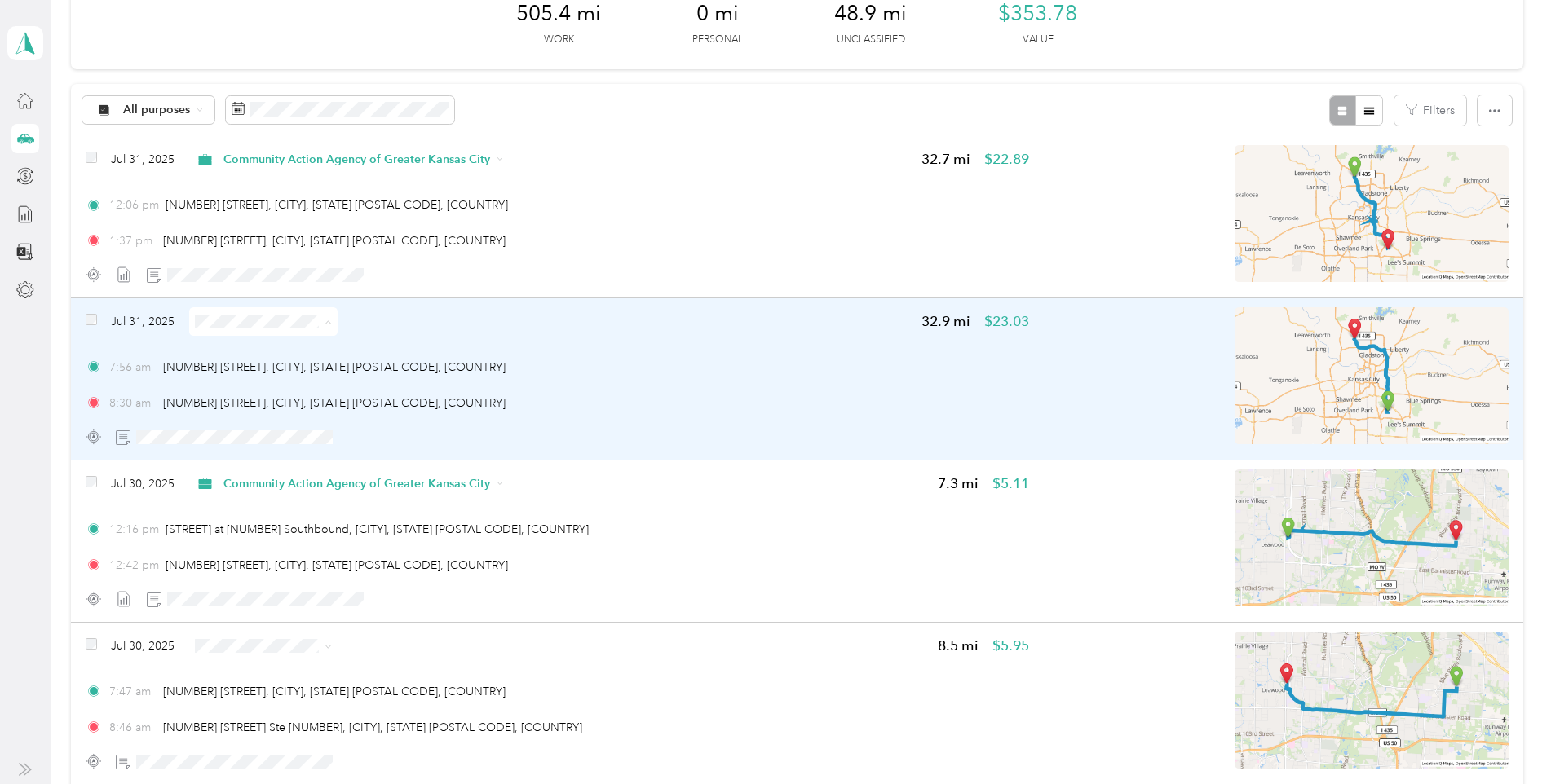 click on "Community Action Agency of Greater Kansas City" at bounding box center [361, 351] 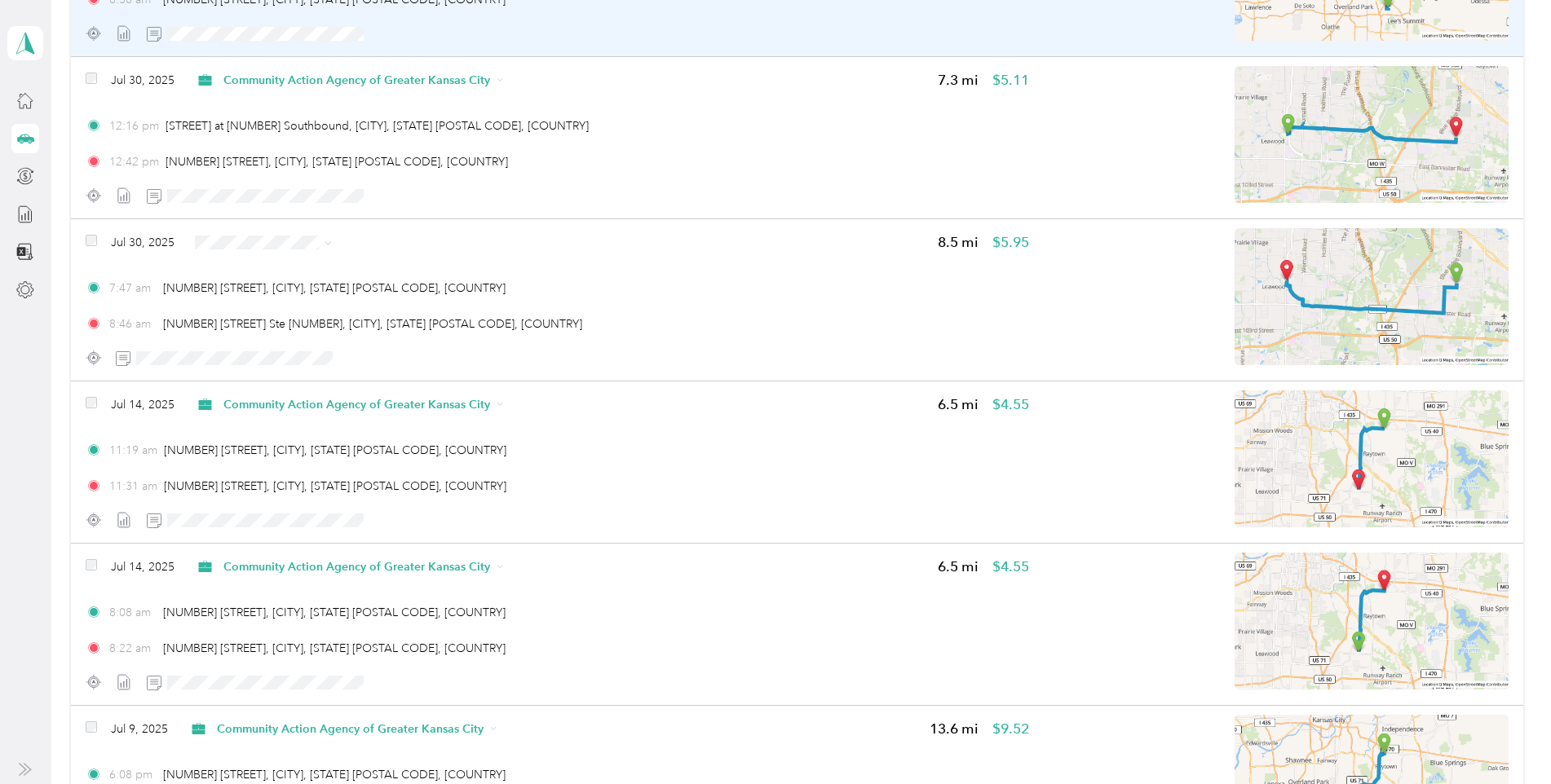 scroll, scrollTop: 652, scrollLeft: 0, axis: vertical 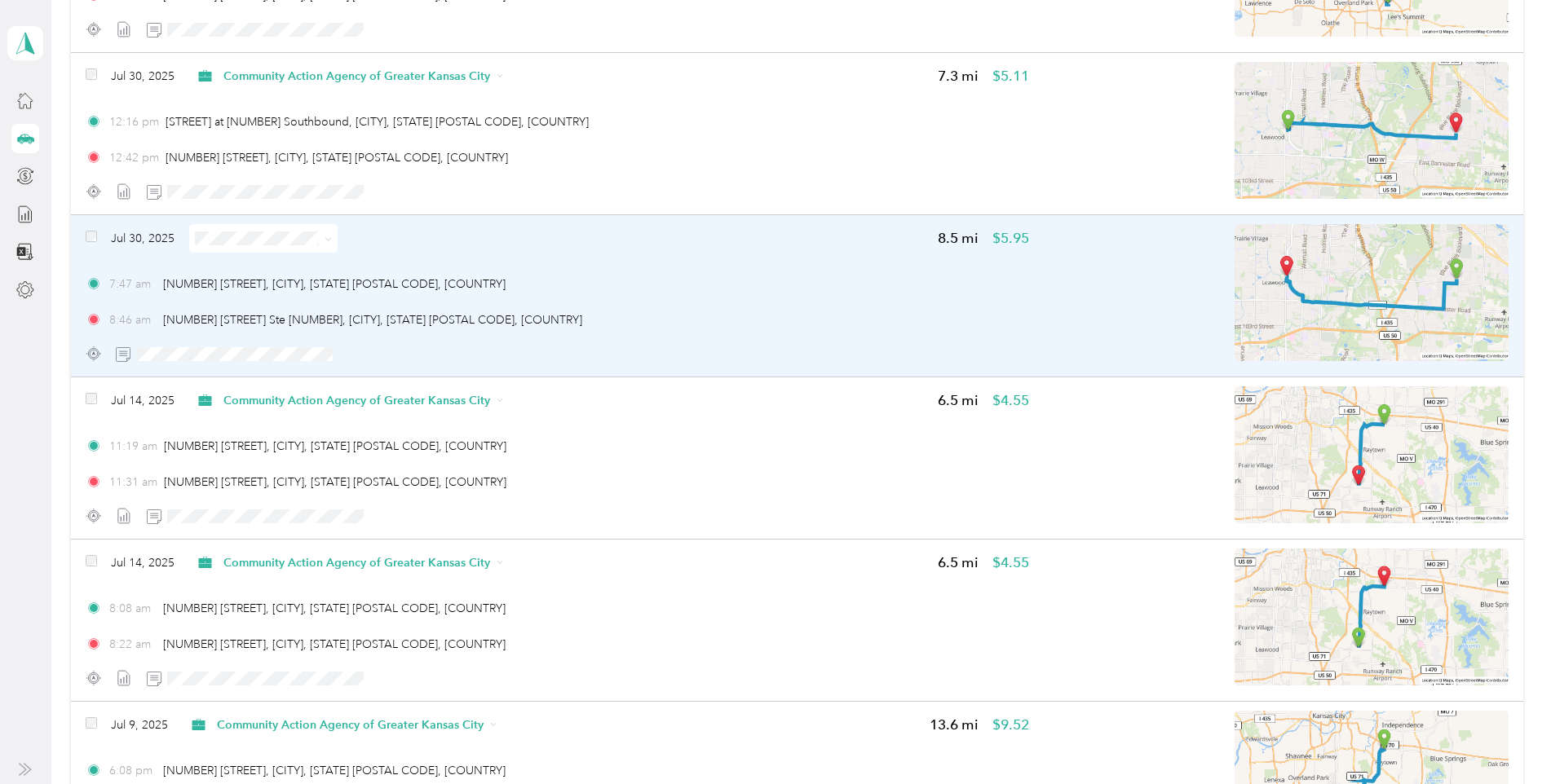 click 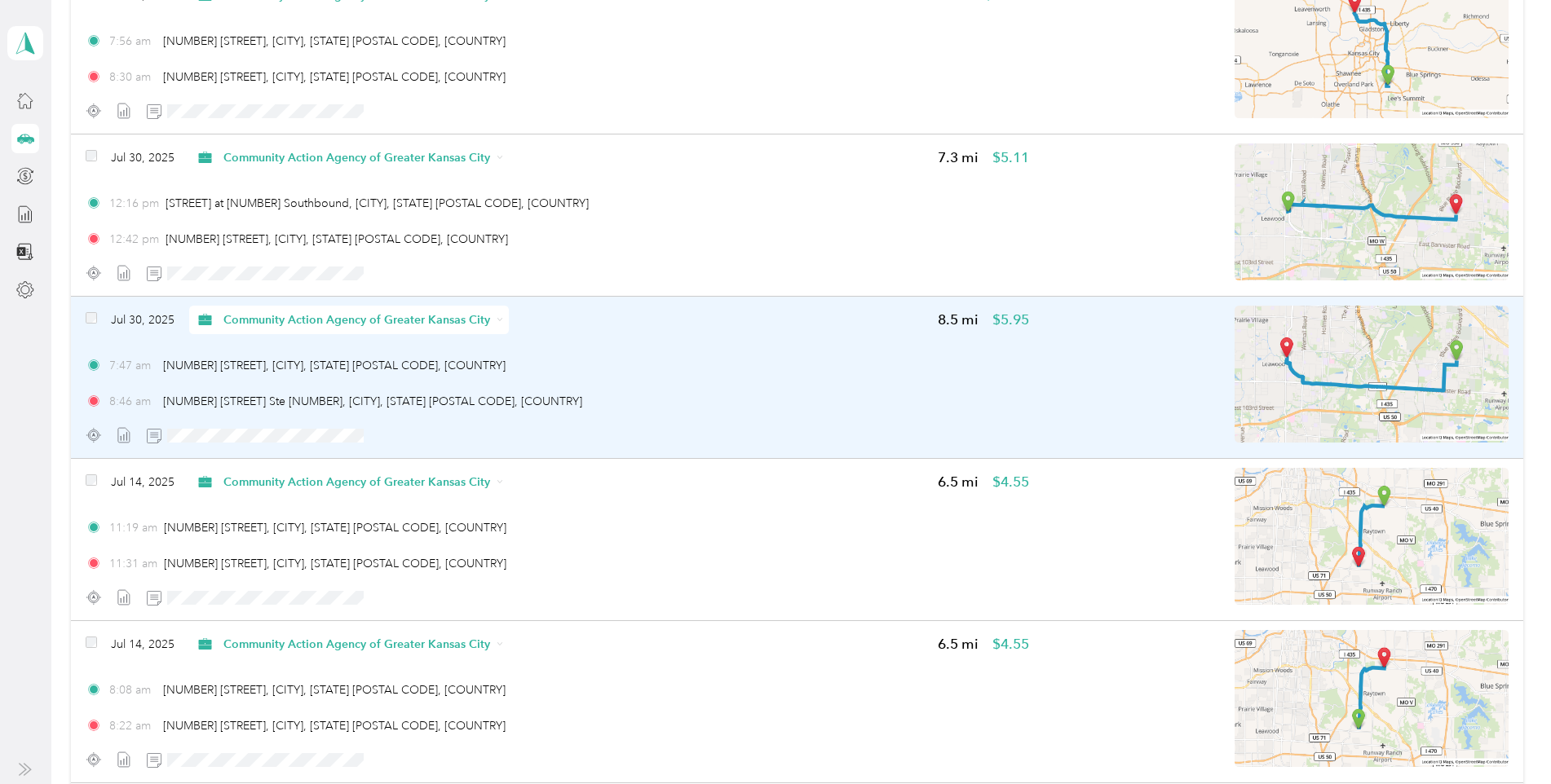 scroll, scrollTop: 0, scrollLeft: 0, axis: both 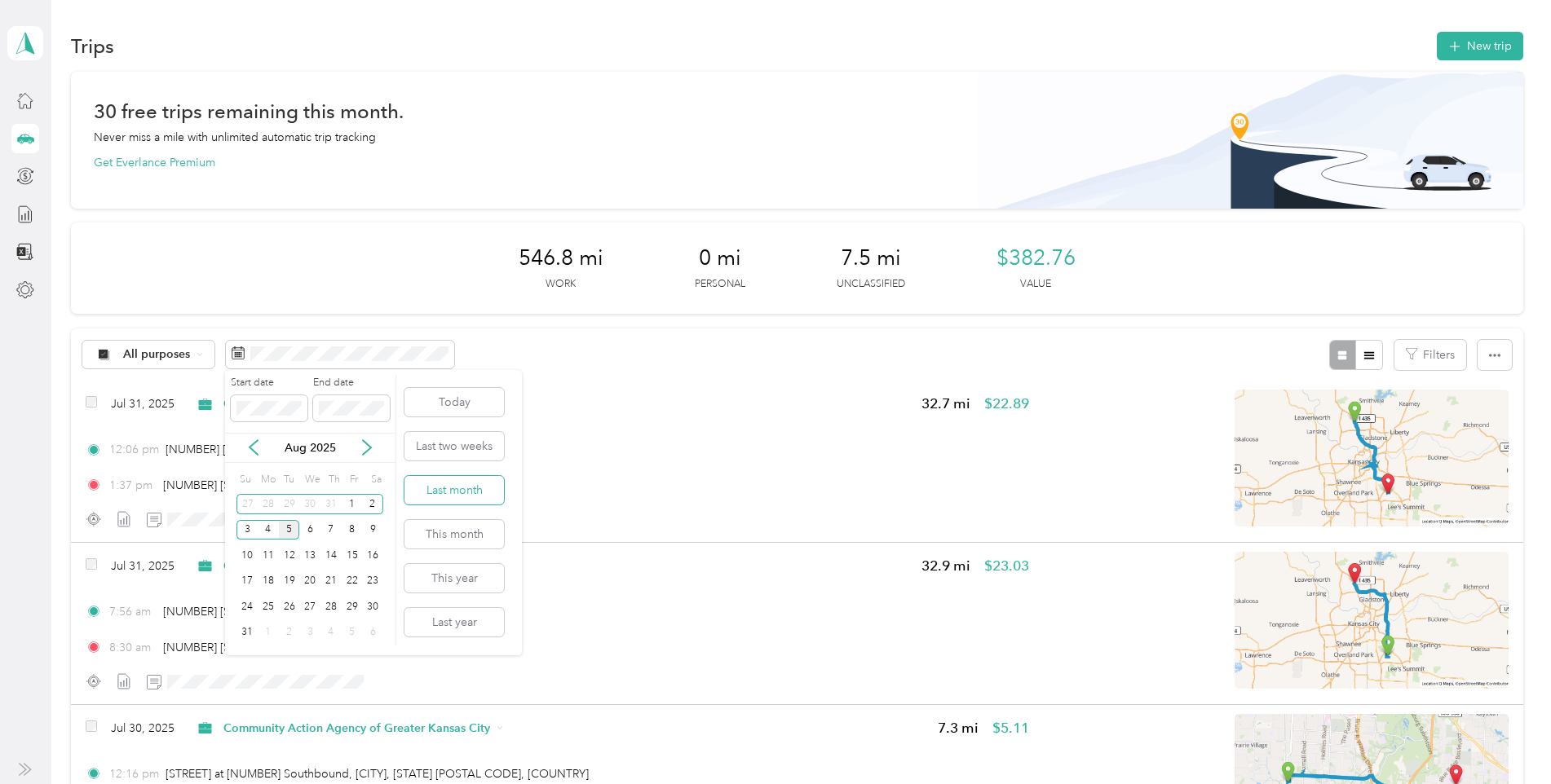 click on "Last month" at bounding box center [454, 490] 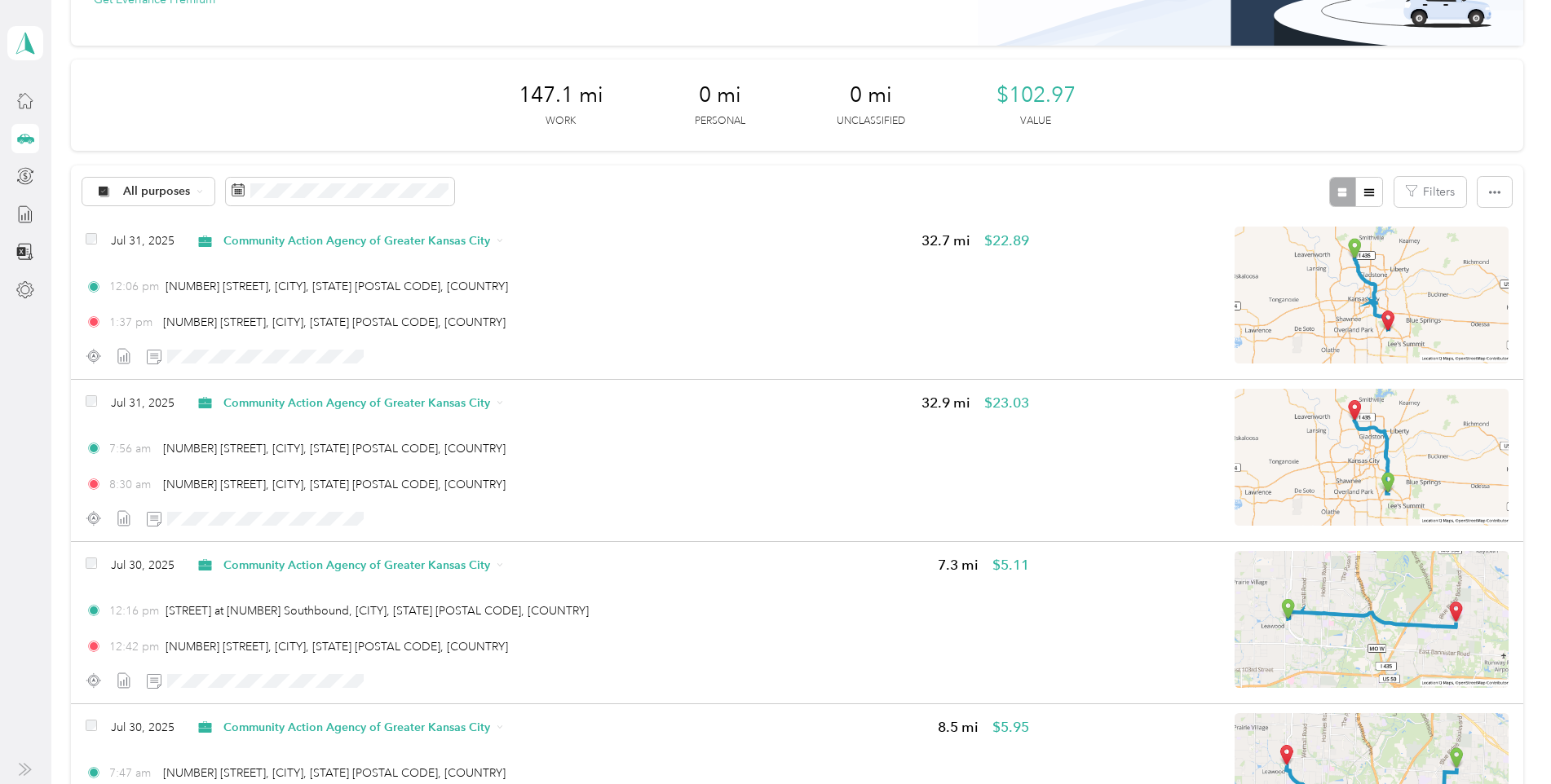scroll, scrollTop: 0, scrollLeft: 0, axis: both 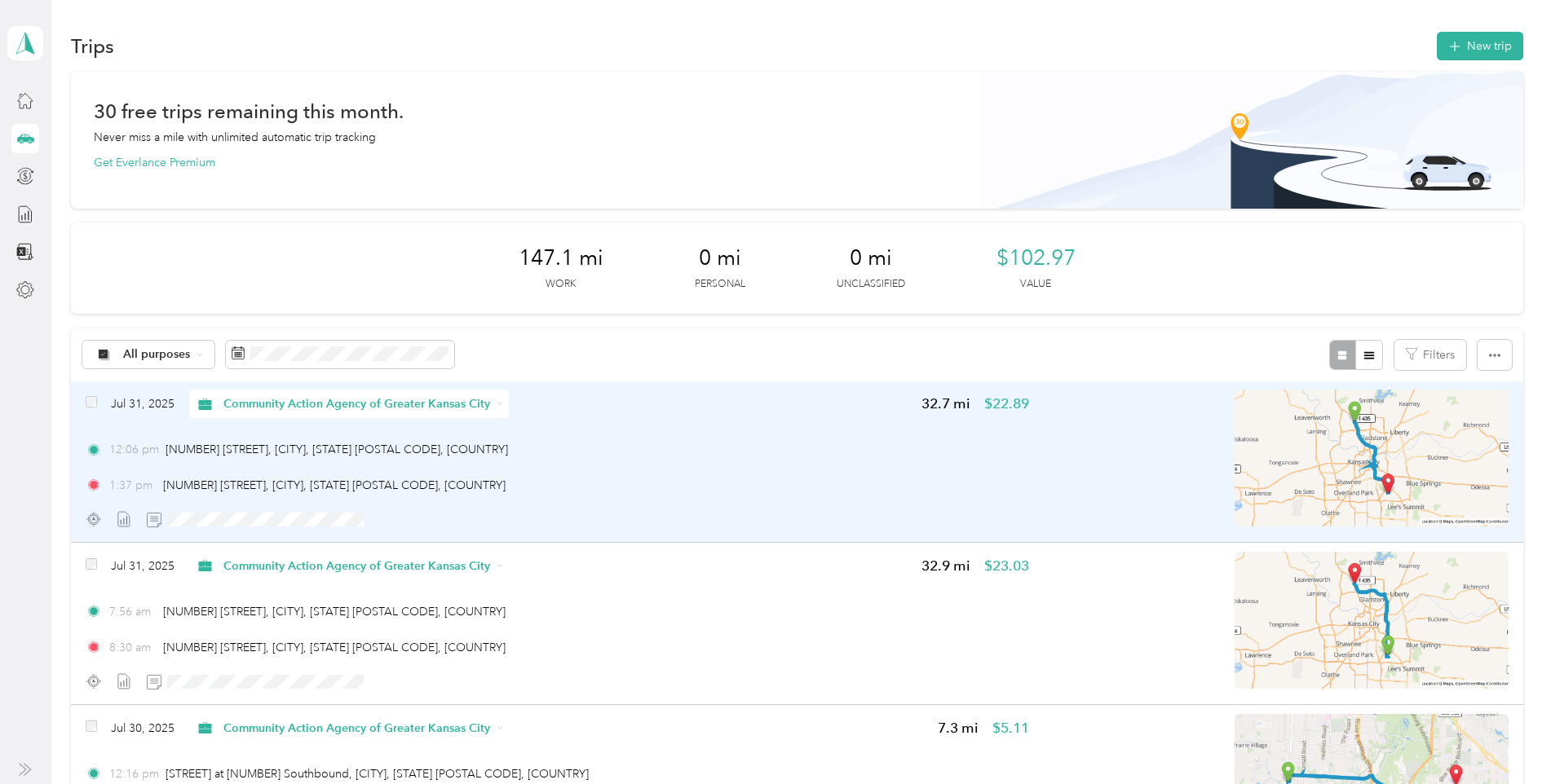 click at bounding box center [1372, 458] 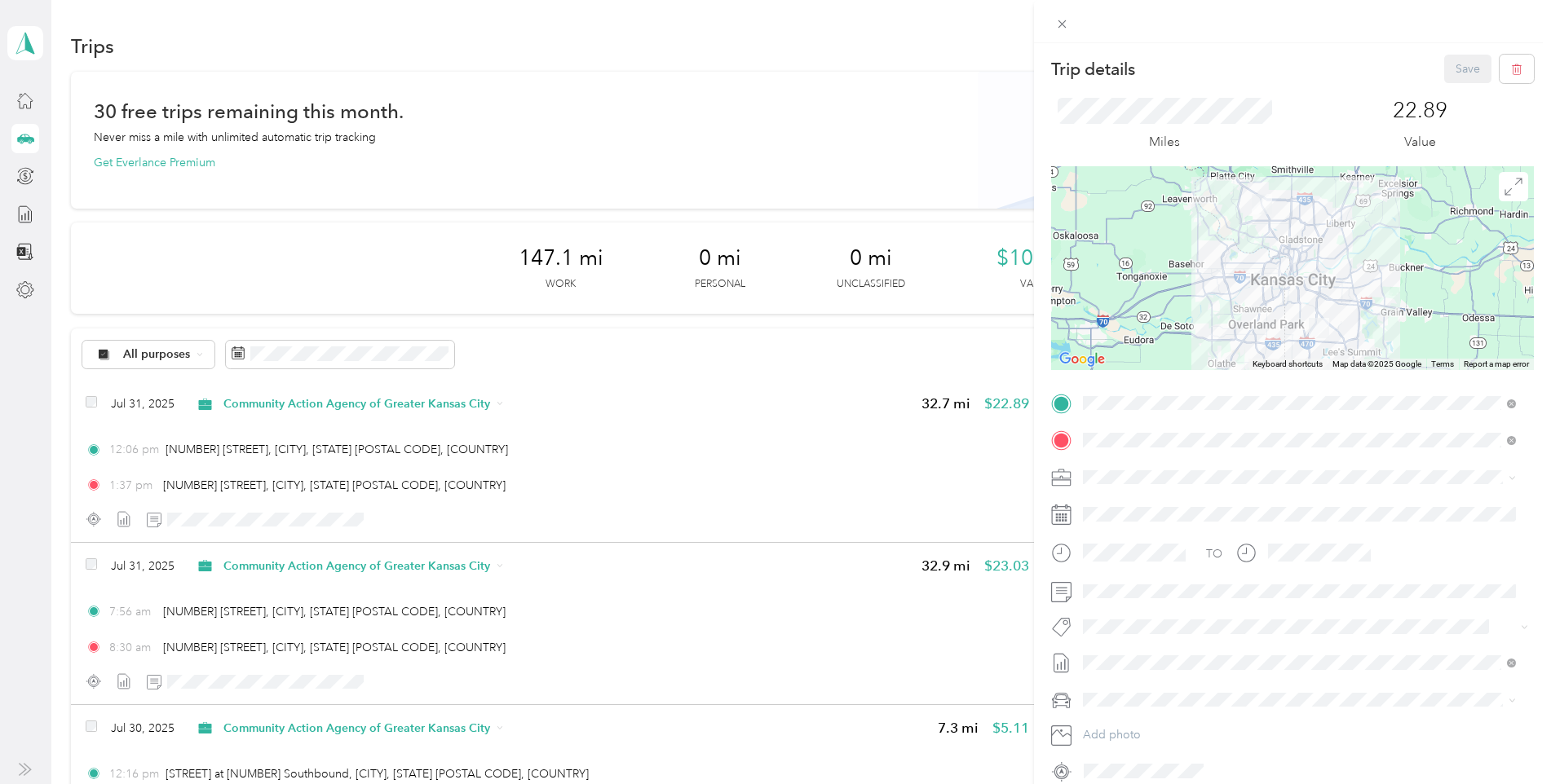 click on "Trip details Save This trip cannot be edited because it is either under review, approved, or paid. Contact your Team Manager to edit it. Miles 22.89 Value  ← Move left → Move right ↑ Move up ↓ Move down + Zoom in - Zoom out Home Jump left by 75% End Jump right by 75% Page Up Jump up by 75% Page Down Jump down by 75% Keyboard shortcuts Map Data Map data ©2025 Google Map data ©2025 Google 10 km  Click to toggle between metric and imperial units Terms Report a map error TO Add photo" at bounding box center [776, 392] 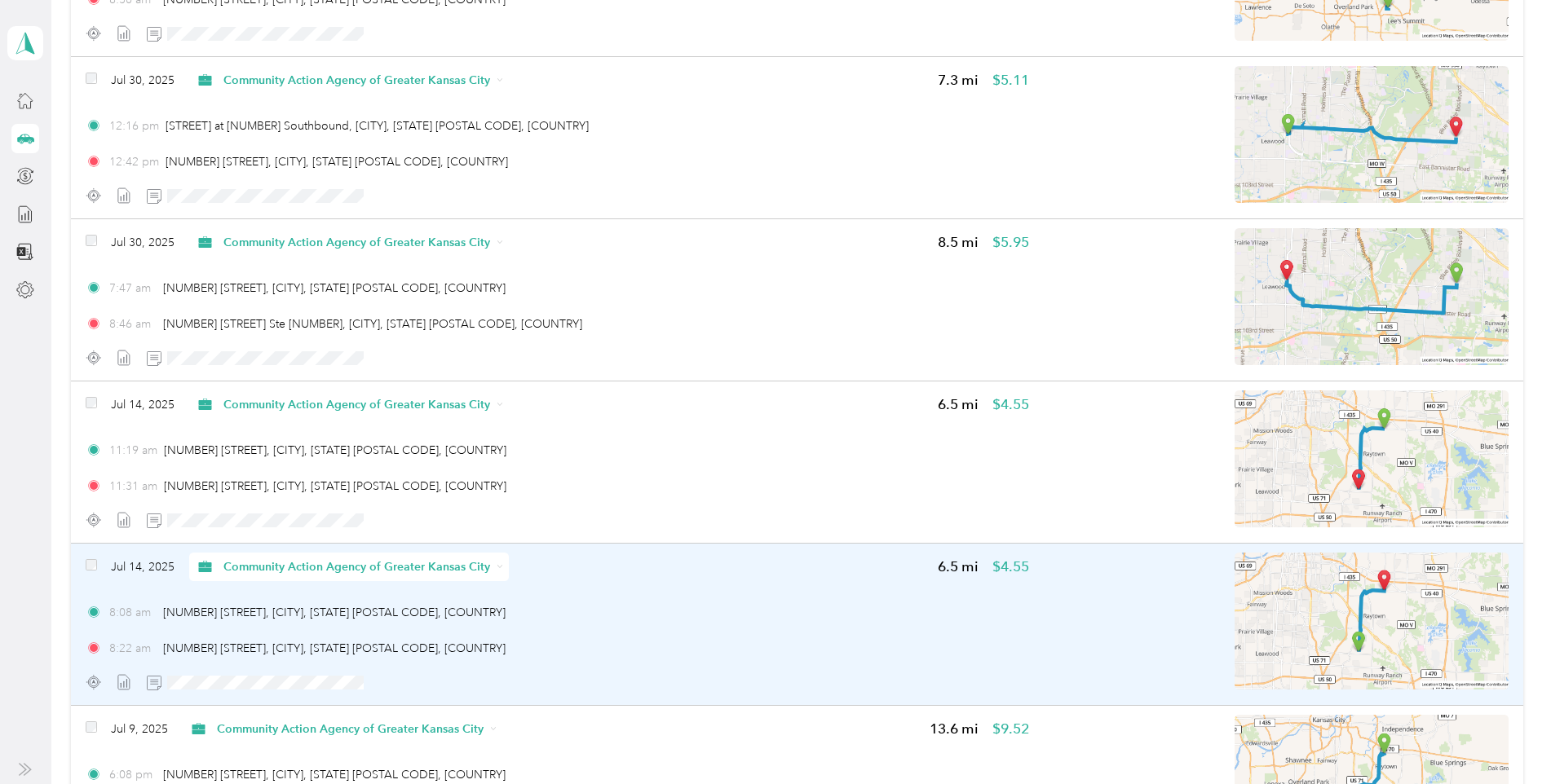 scroll, scrollTop: 608, scrollLeft: 0, axis: vertical 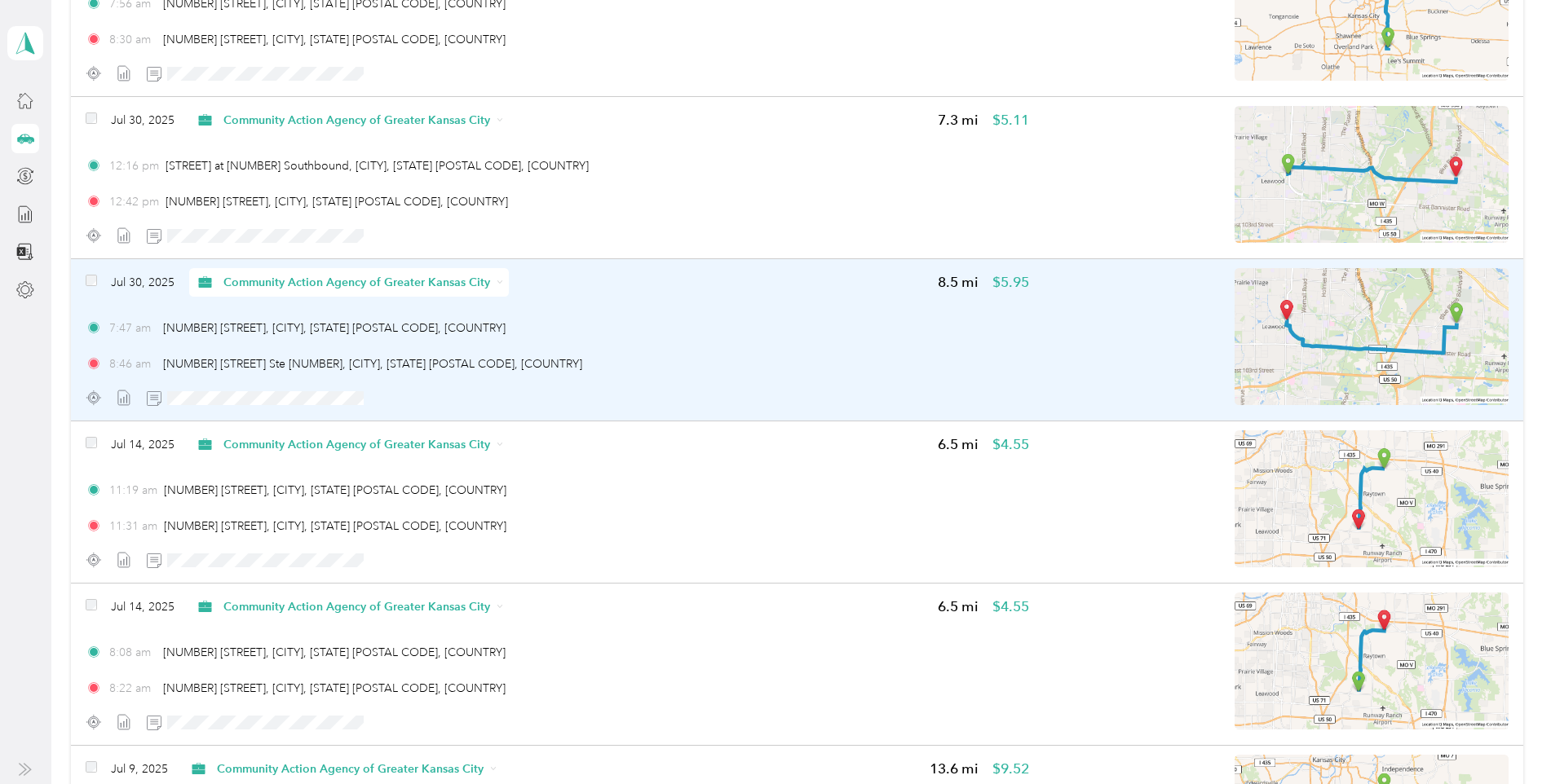 click at bounding box center [1372, 337] 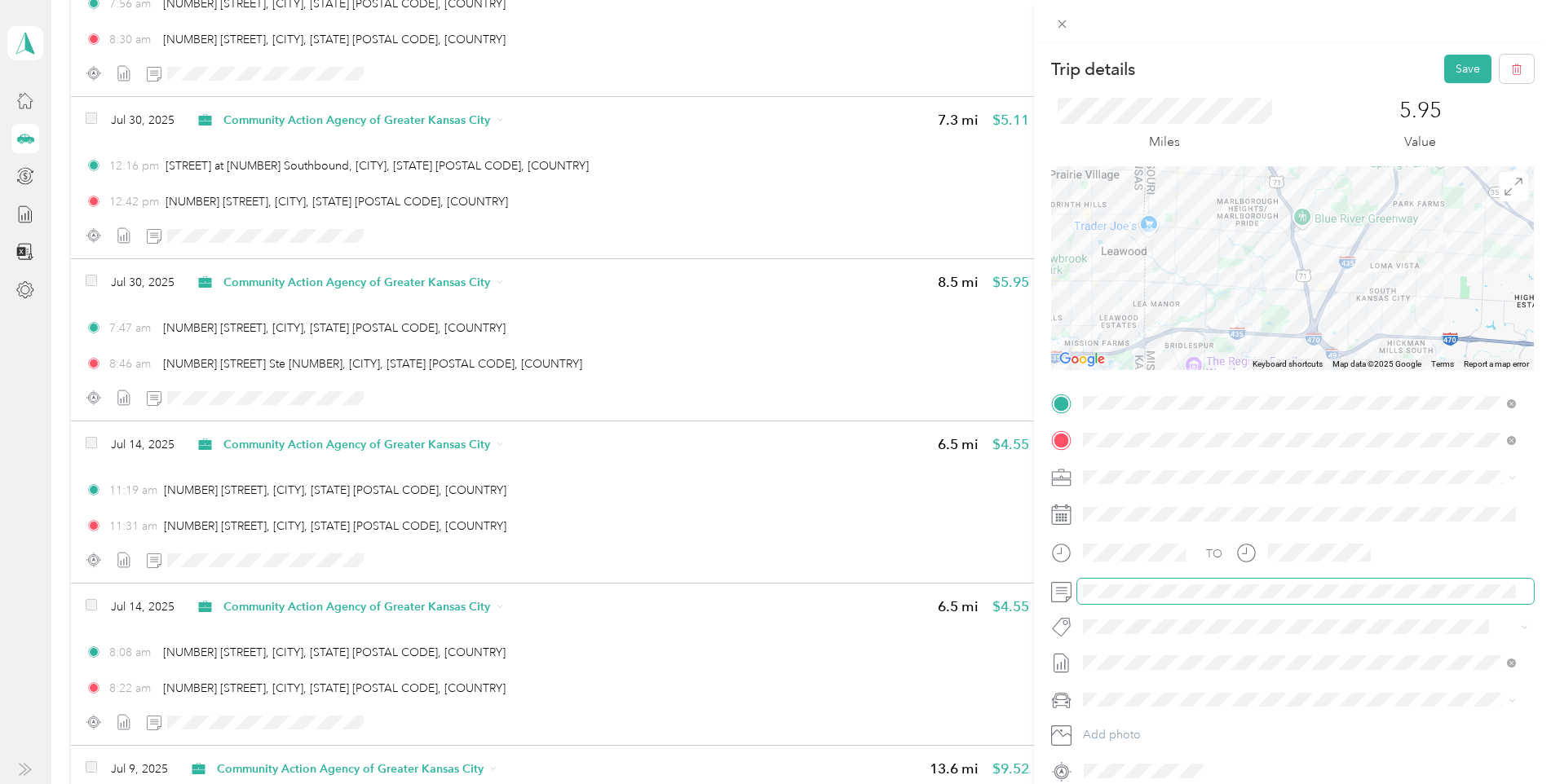 click at bounding box center [1306, 592] 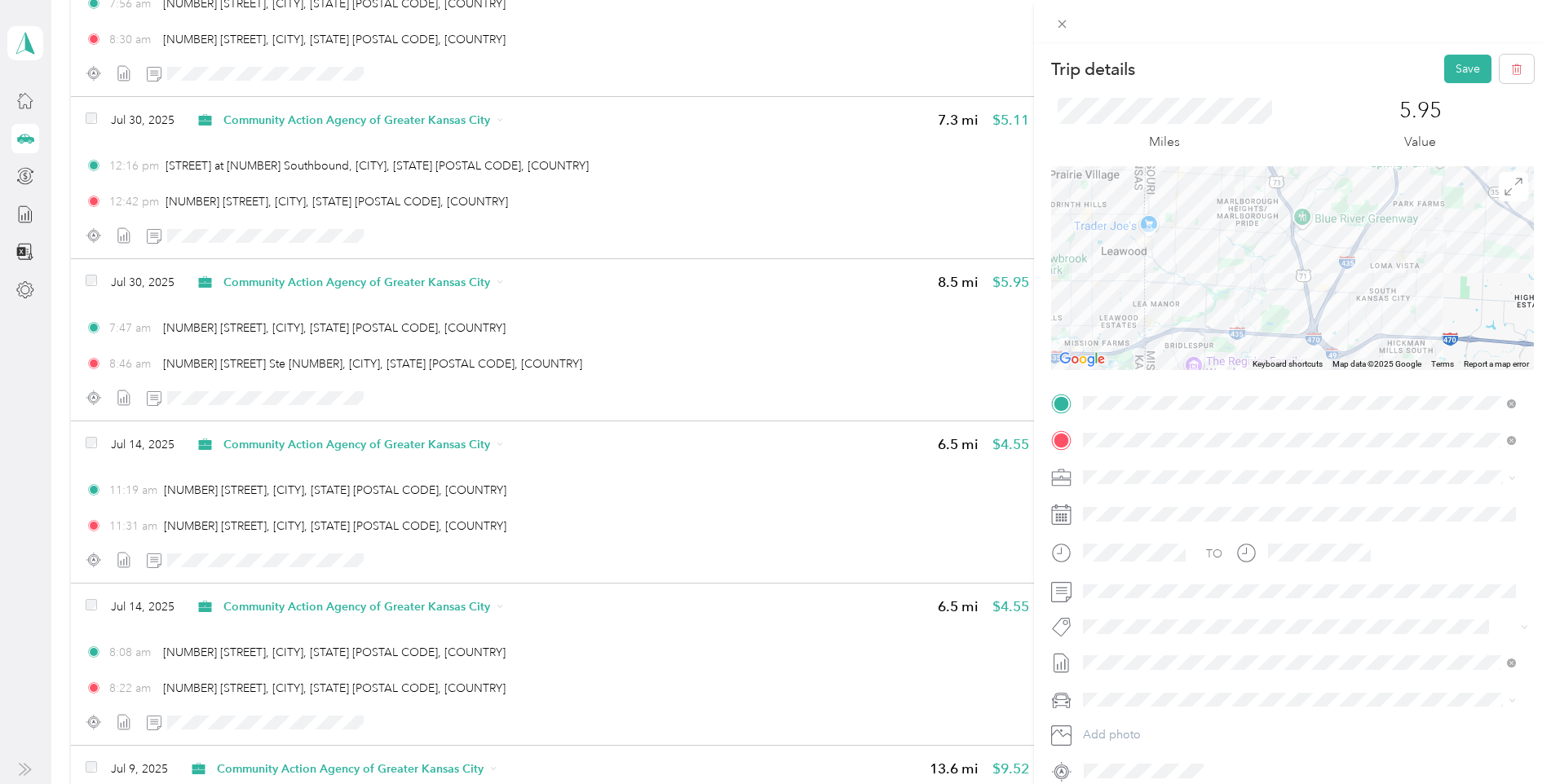 scroll, scrollTop: 0, scrollLeft: 0, axis: both 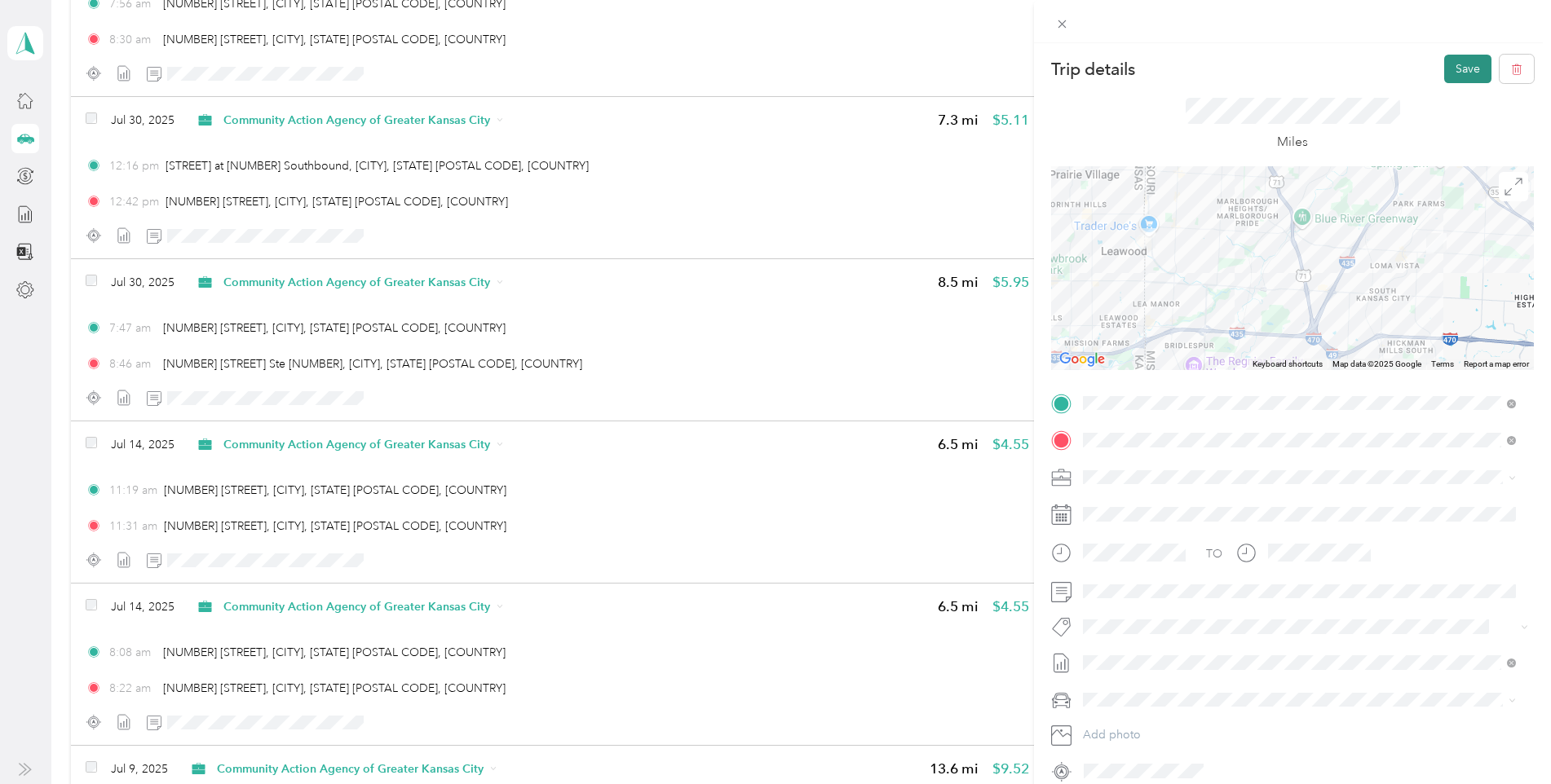 click on "Save" at bounding box center [1468, 68] 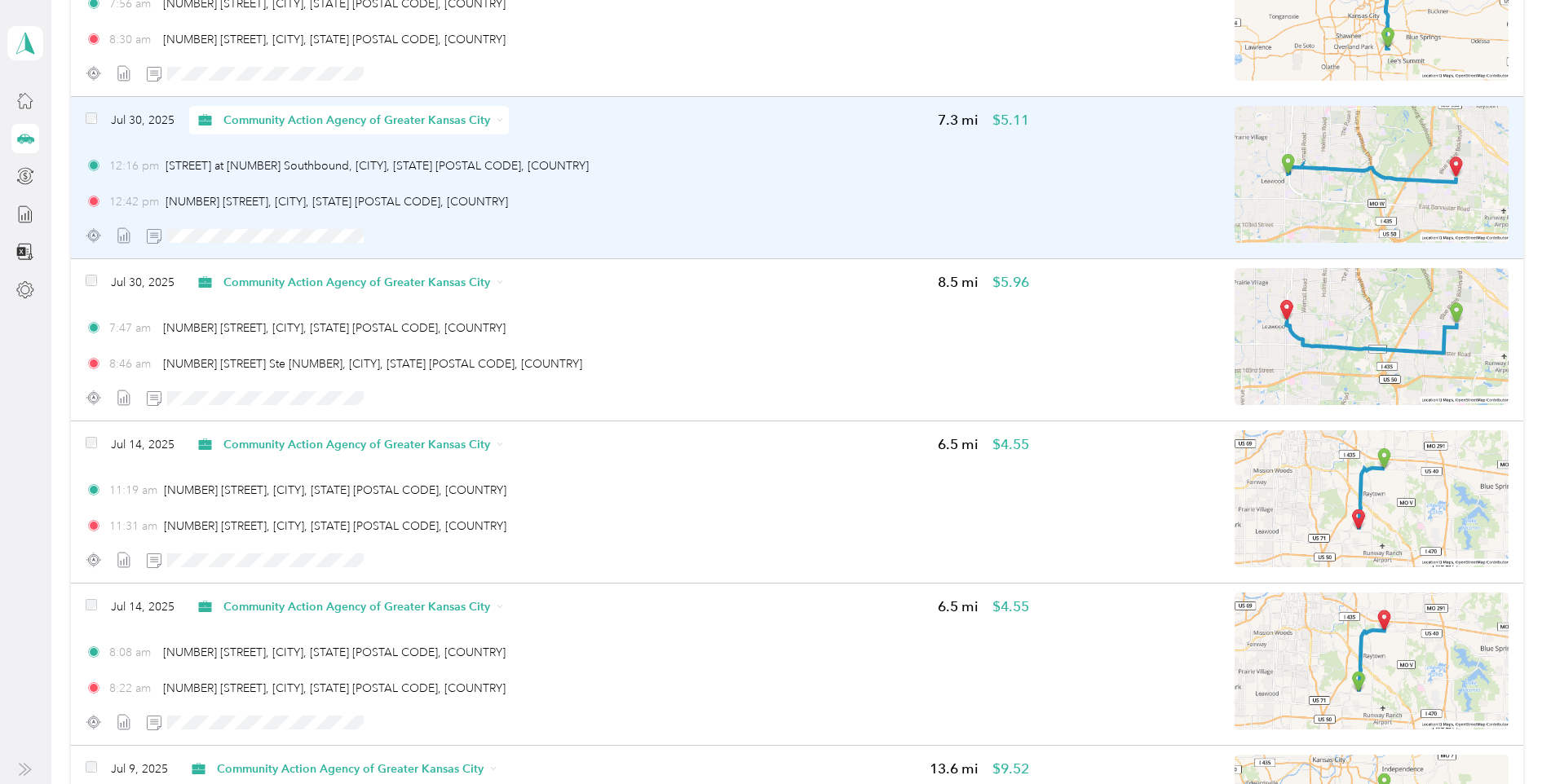 click at bounding box center (1276, 178) 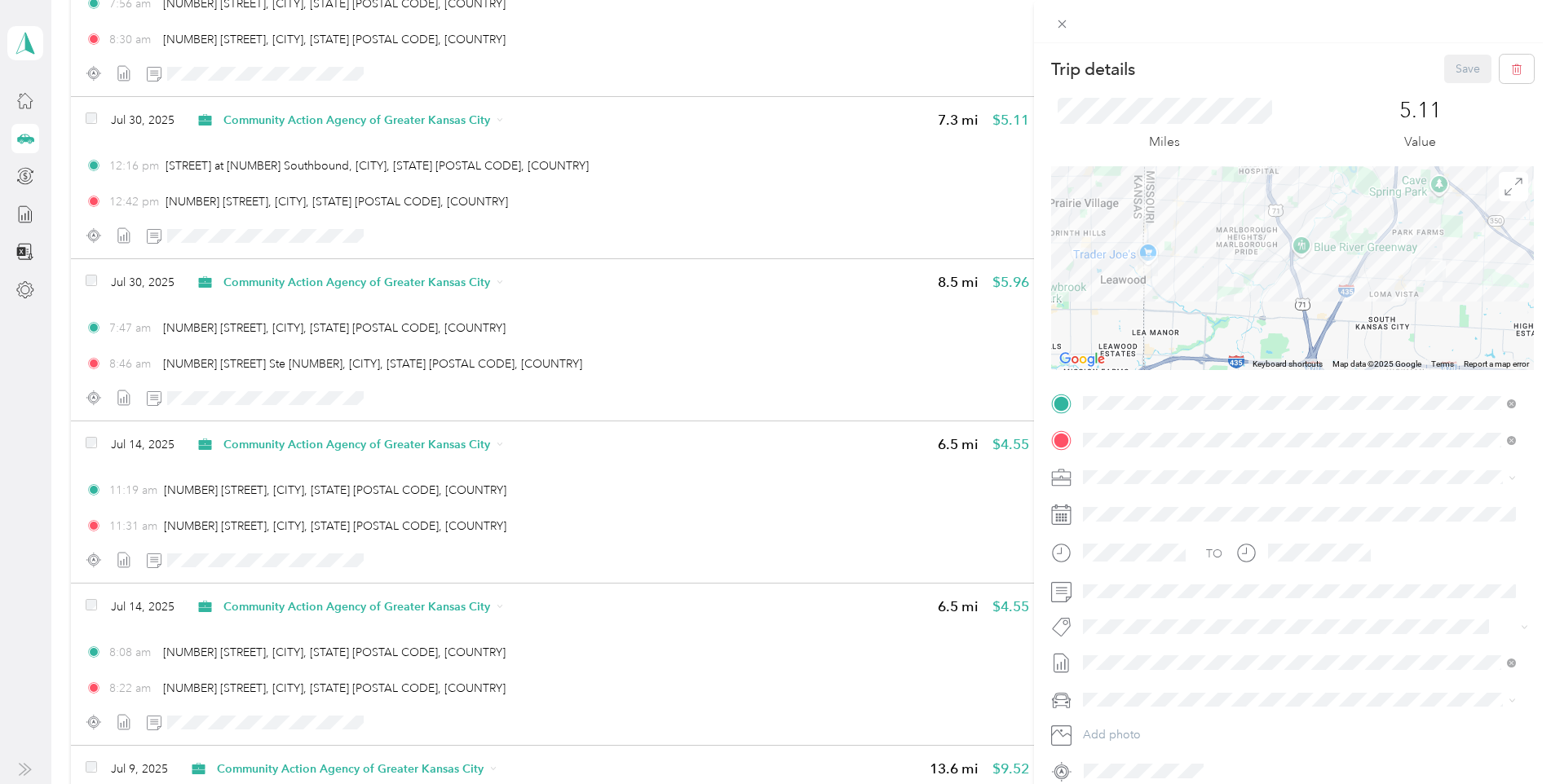 click on "Trip details Save This trip cannot be edited because it is either under review, approved, or paid. Contact your Team Manager to edit it. Miles 5.11 Value  ← Move left → Move right ↑ Move up ↓ Move down + Zoom in - Zoom out Home Jump left by 75% End Jump right by 75% Page Up Jump up by 75% Page Down Jump down by 75% Keyboard shortcuts Map Data Map data ©2025 Google Map data ©2025 Google 2 km  Click to toggle between metric and imperial units Terms Report a map error TO Add photo" at bounding box center (776, 392) 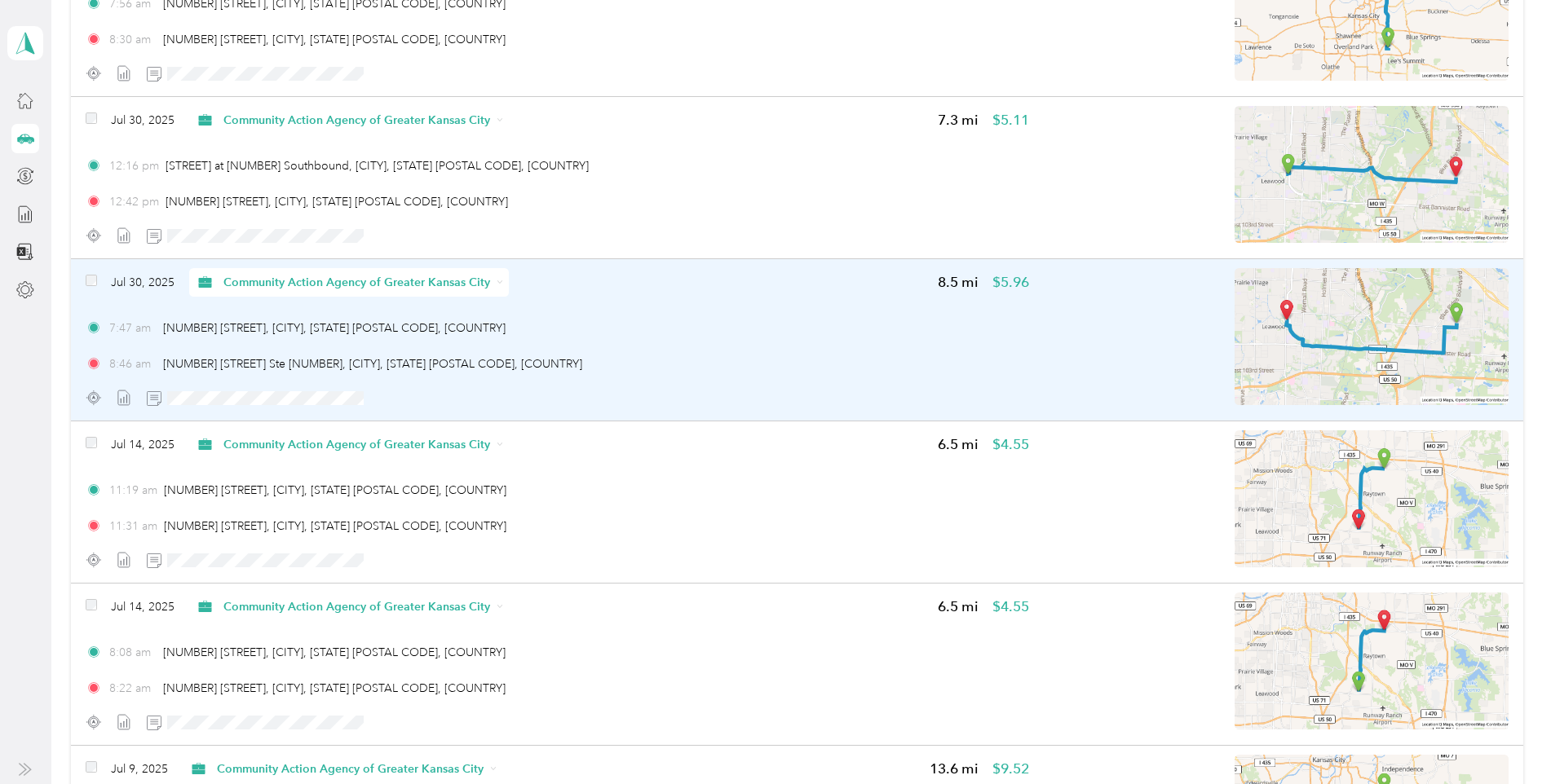 click at bounding box center [1372, 337] 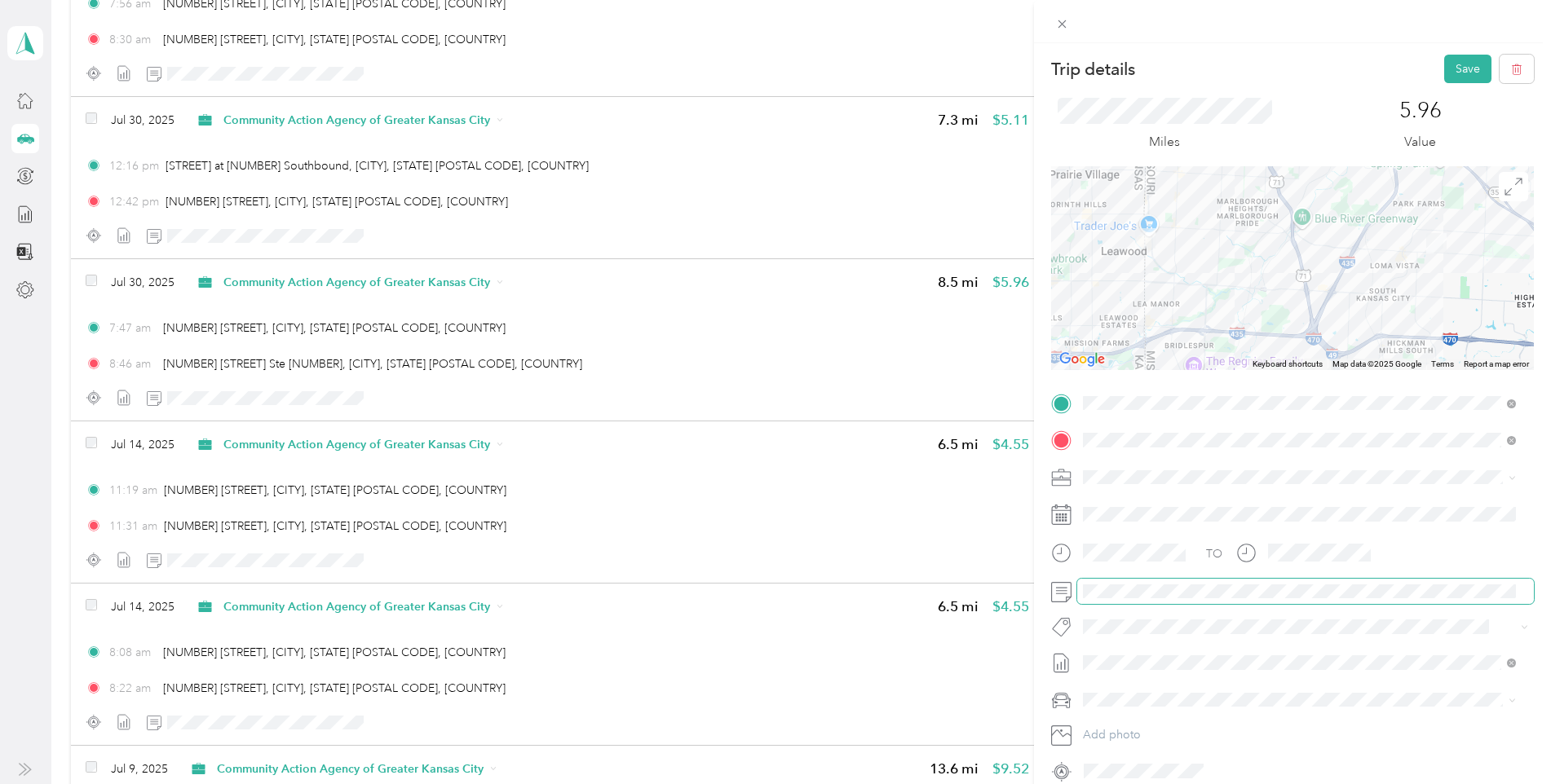 scroll, scrollTop: 0, scrollLeft: 99, axis: horizontal 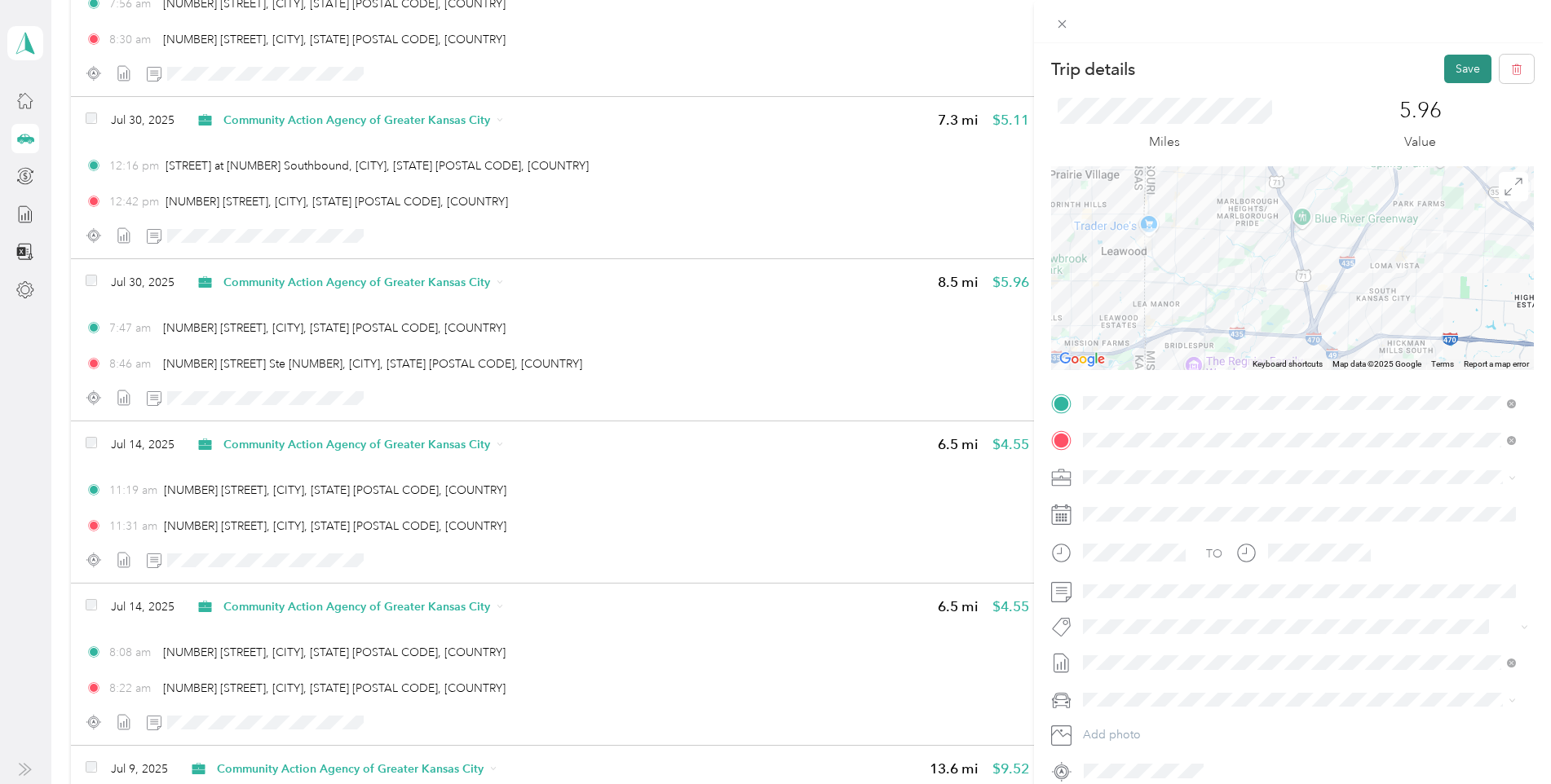 click on "Save" at bounding box center (1468, 68) 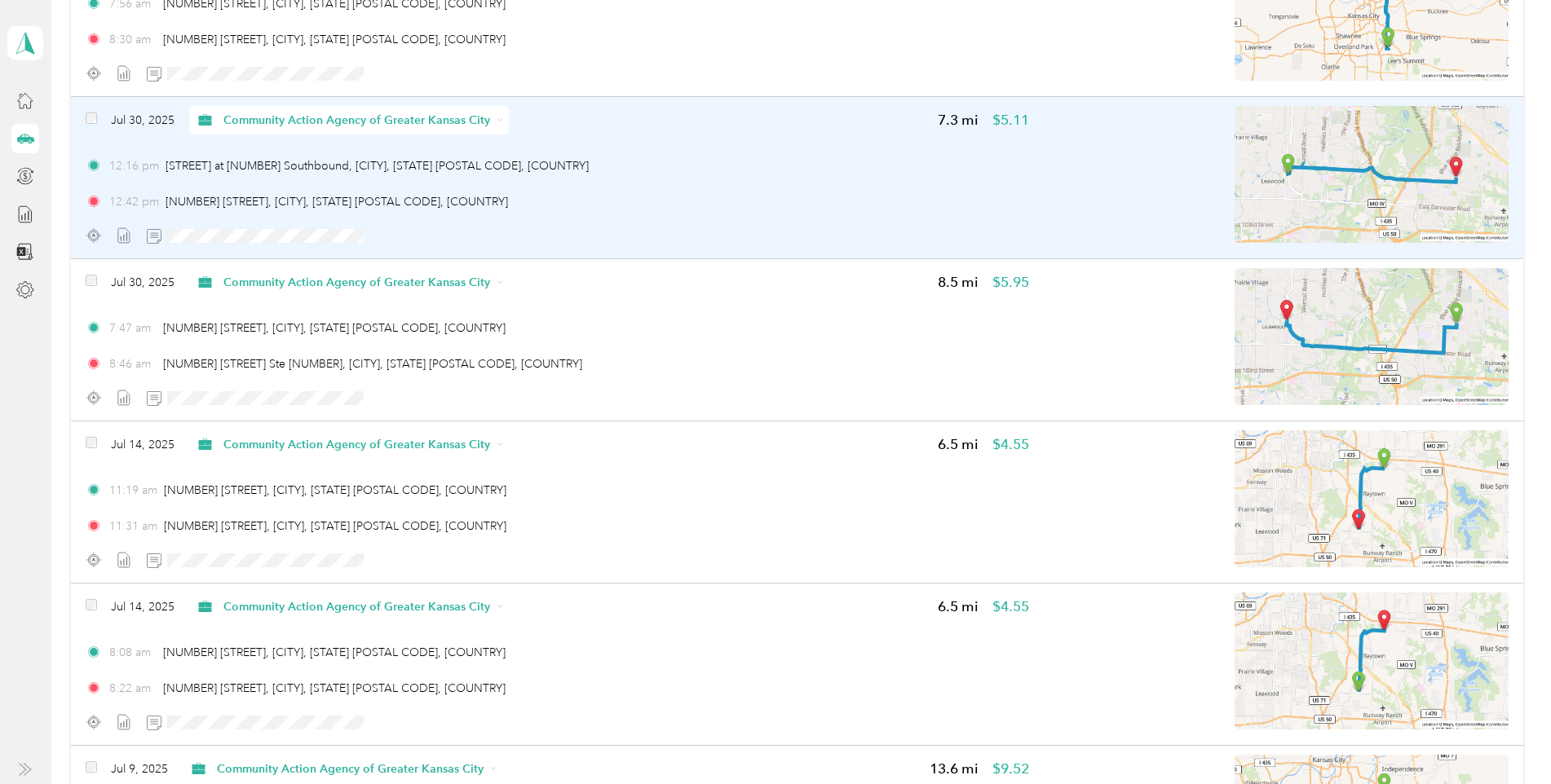 click at bounding box center (1372, 174) 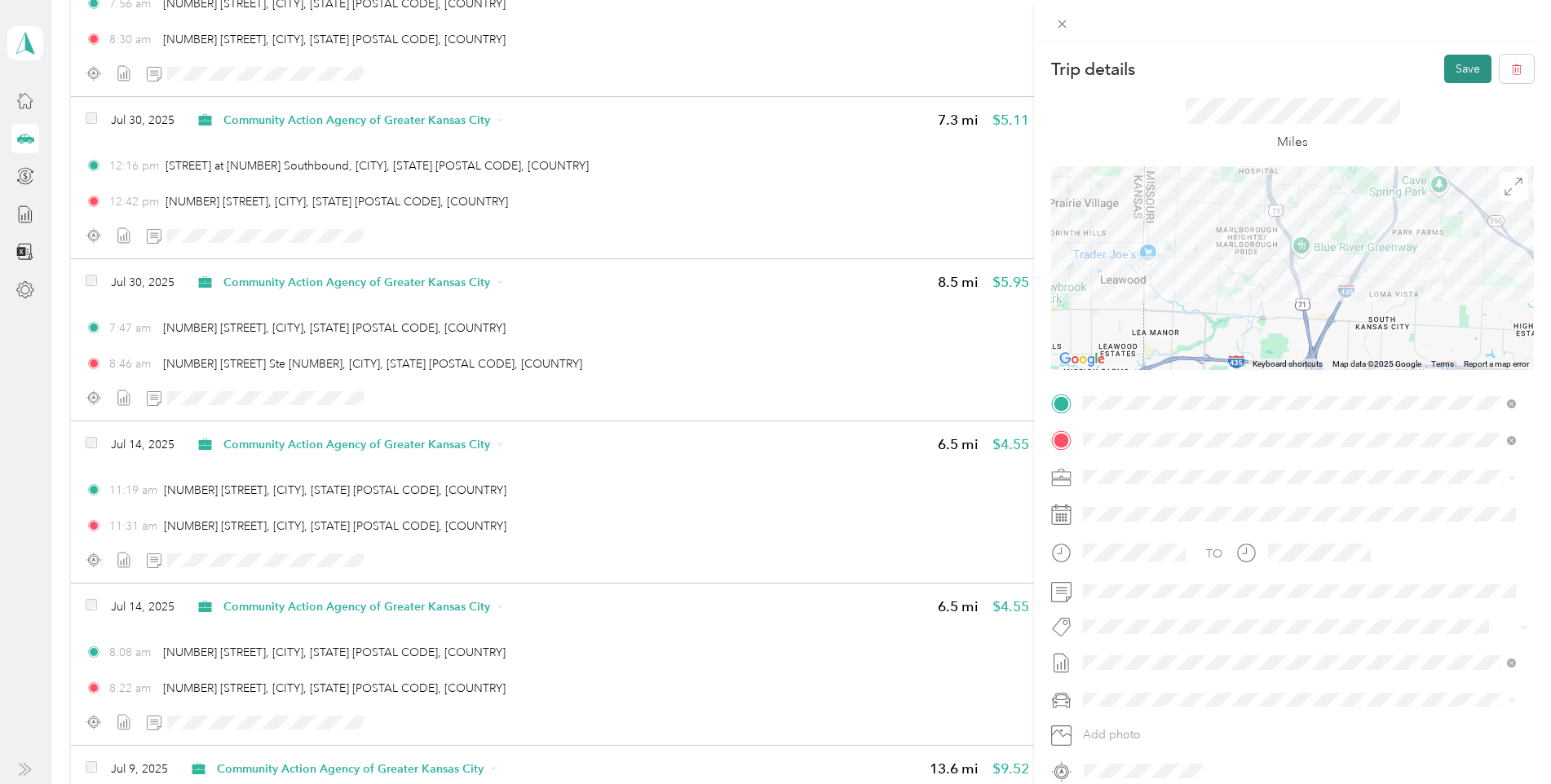 click on "Save" at bounding box center [1468, 68] 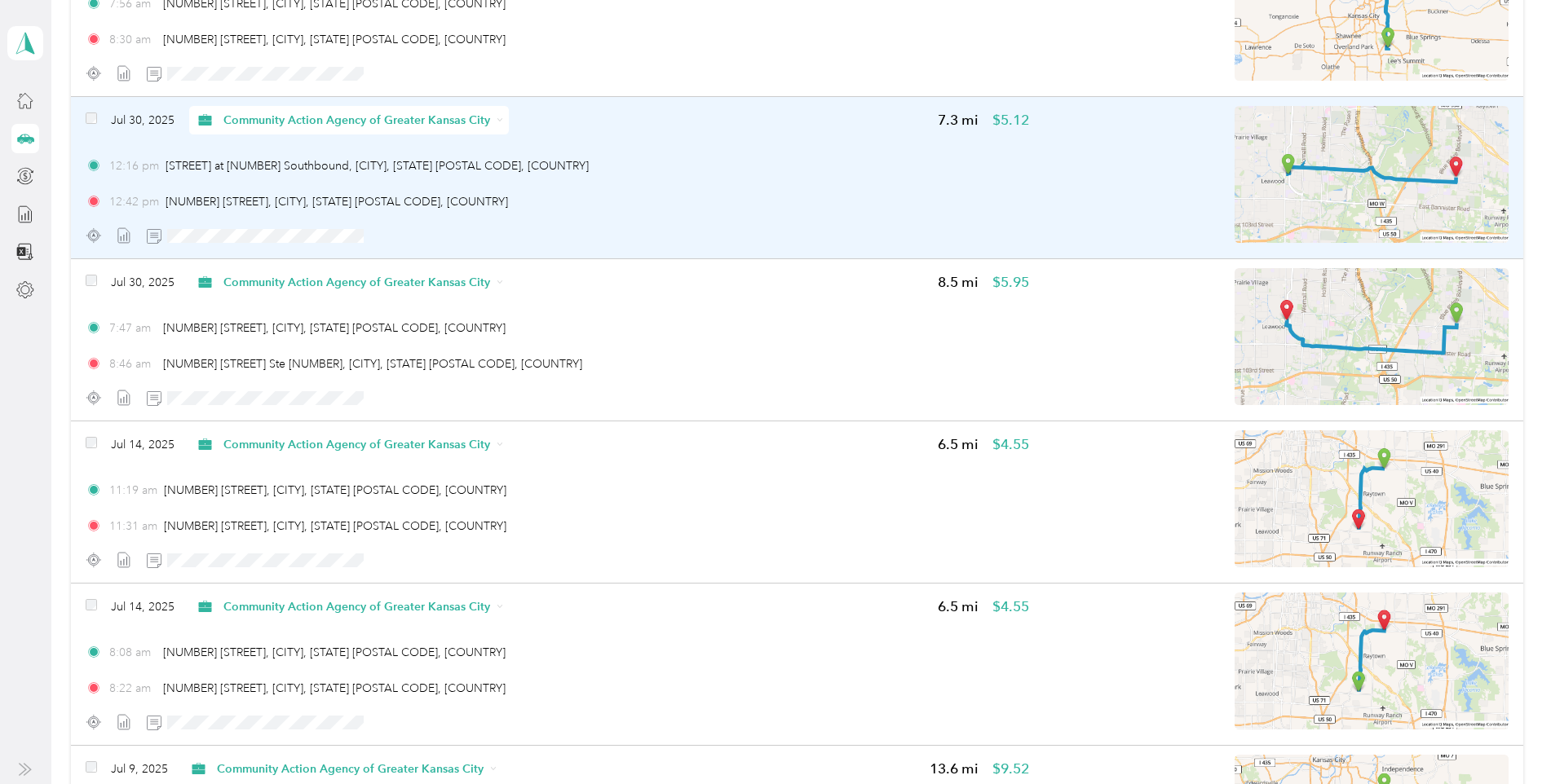 click on "[TIME] [STREET] at [NUMBER] Southbound, [CITY], [STATE] [POSTAL CODE], [COUNTRY]" at bounding box center [558, 165] 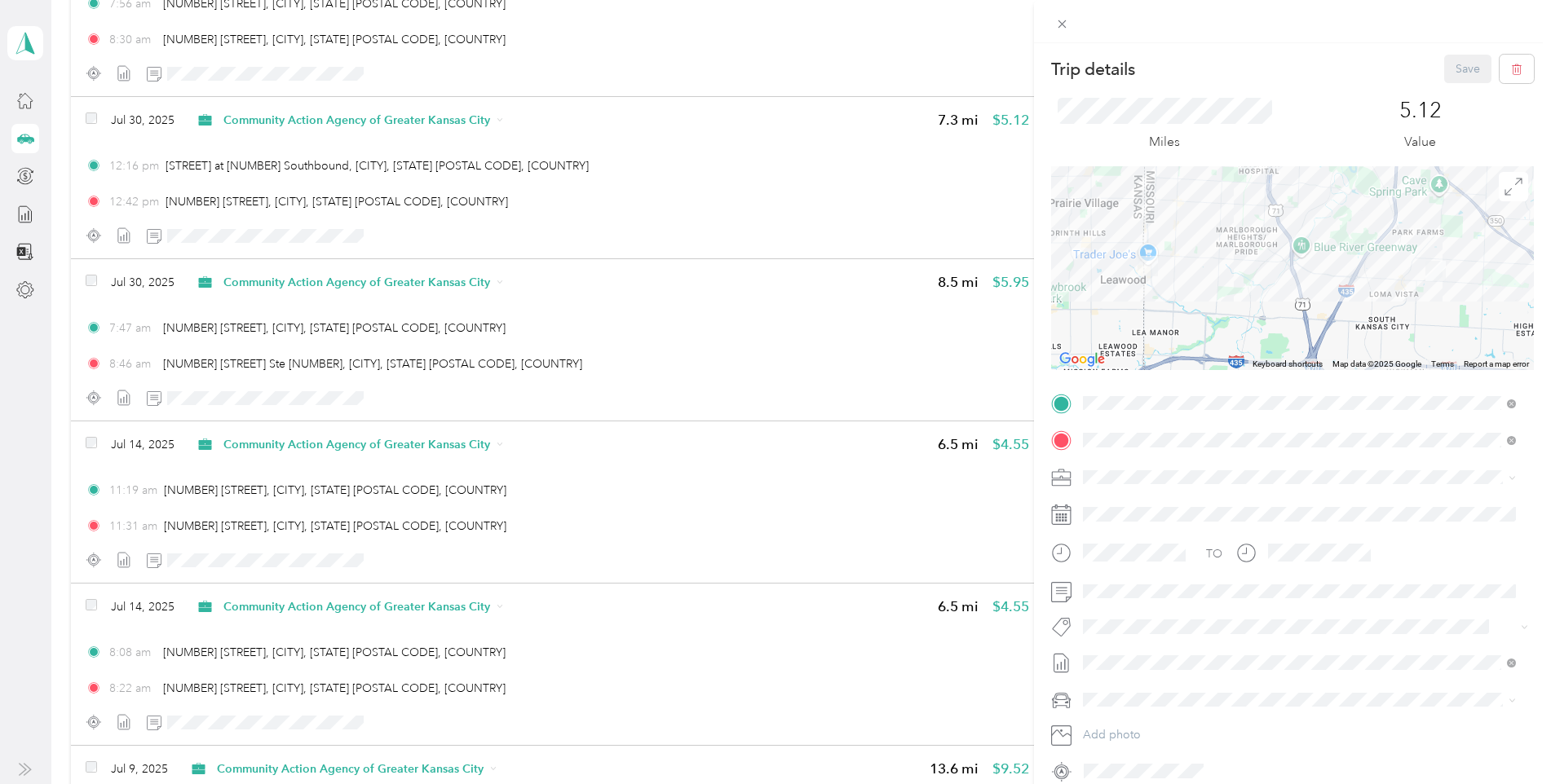 click on "Trip details Save This trip cannot be edited because it is either under review, approved, or paid. Contact your Team Manager to edit it. Miles 5.12 Value  ← Move left → Move right ↑ Move up ↓ Move down + Zoom in - Zoom out Home Jump left by 75% End Jump right by 75% Page Up Jump up by 75% Page Down Jump down by 75% Keyboard shortcuts Map Data Map data ©2025 Google Map data ©2025 Google 2 km  Click to toggle between metric and imperial units Terms Report a map error TO Add photo" at bounding box center [776, 392] 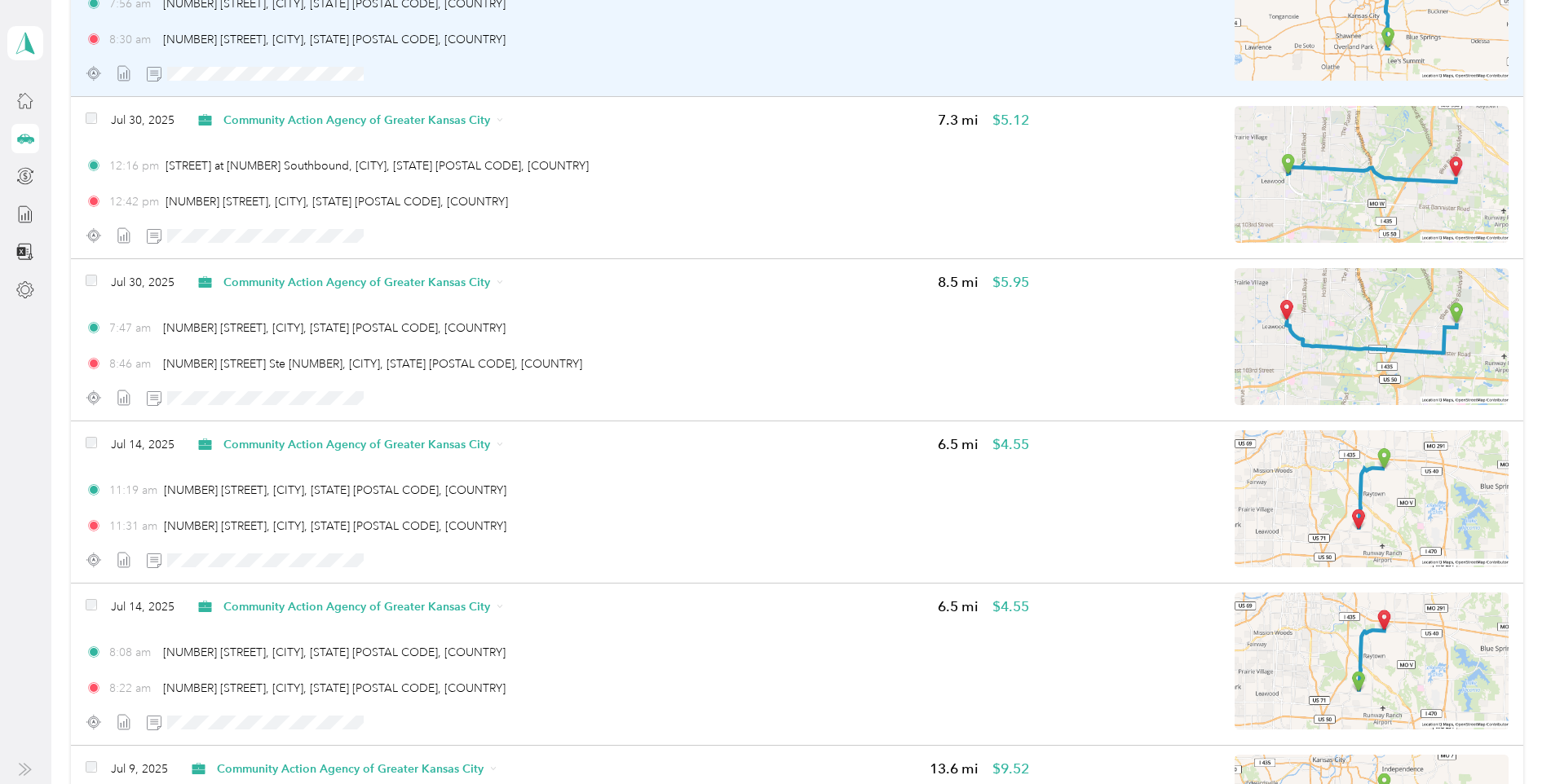 click on "[DATE] Community Action Agency of Greater Kansas City [DISTANCE] mi $[VALUE] [TIME] [NUMBER] [STREET], [CITY], [STATE] [POSTAL CODE], [COUNTRY]  [TIME] [NUMBER] [STREET], [CITY], [STATE] [POSTAL CODE], [COUNTRY]" at bounding box center [558, 15] 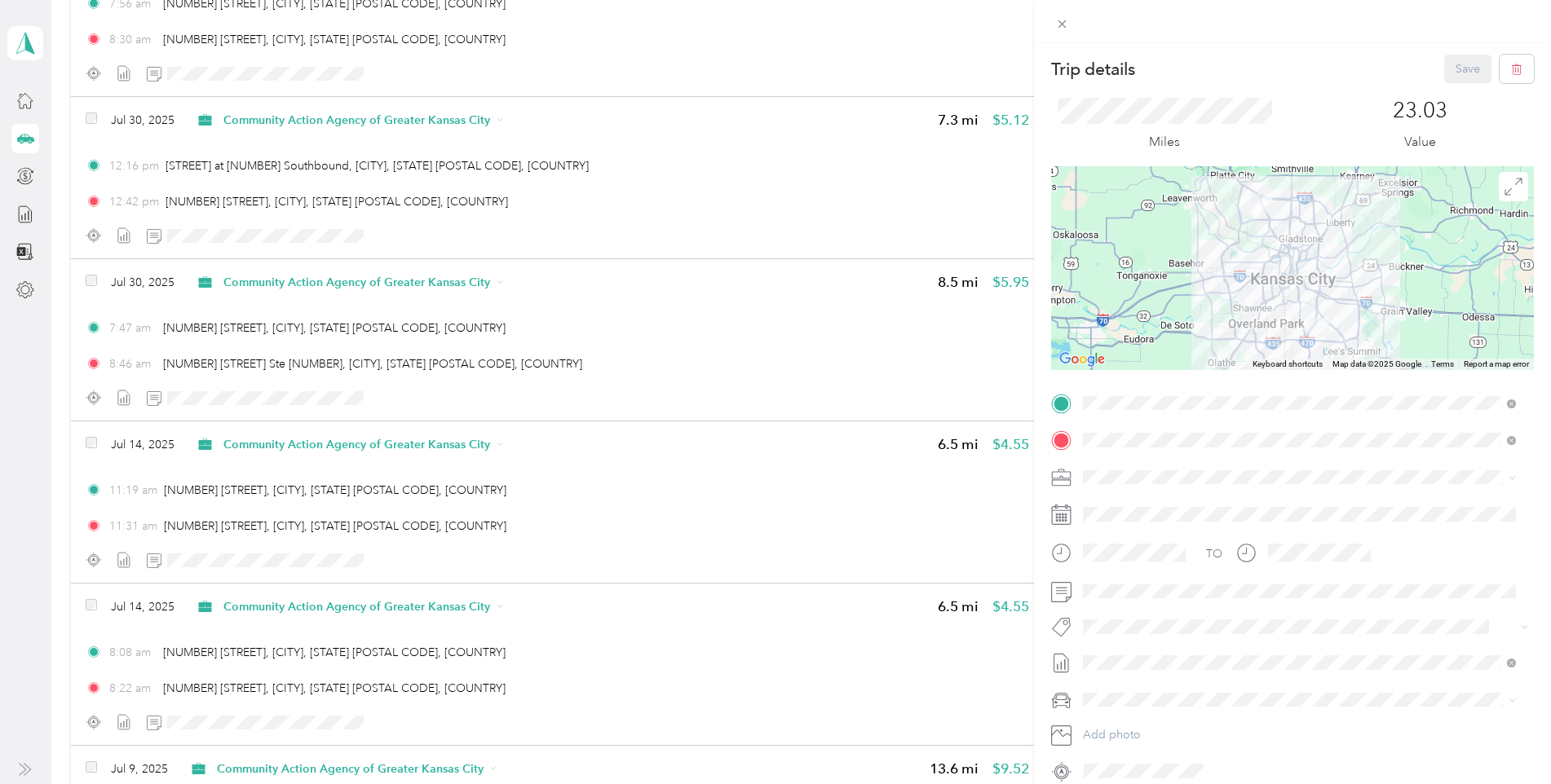 click on "Trip details Save This trip cannot be edited because it is either under review, approved, or paid. Contact your Team Manager to edit it. Miles 23.03 Value  ← Move left → Move right ↑ Move up ↓ Move down + Zoom in - Zoom out Home Jump left by 75% End Jump right by 75% Page Up Jump up by 75% Page Down Jump down by 75% Keyboard shortcuts Map Data Map data ©2025 Google Map data ©2025 Google 10 km  Click to toggle between metric and imperial units Terms Report a map error TO Add photo" at bounding box center [776, 392] 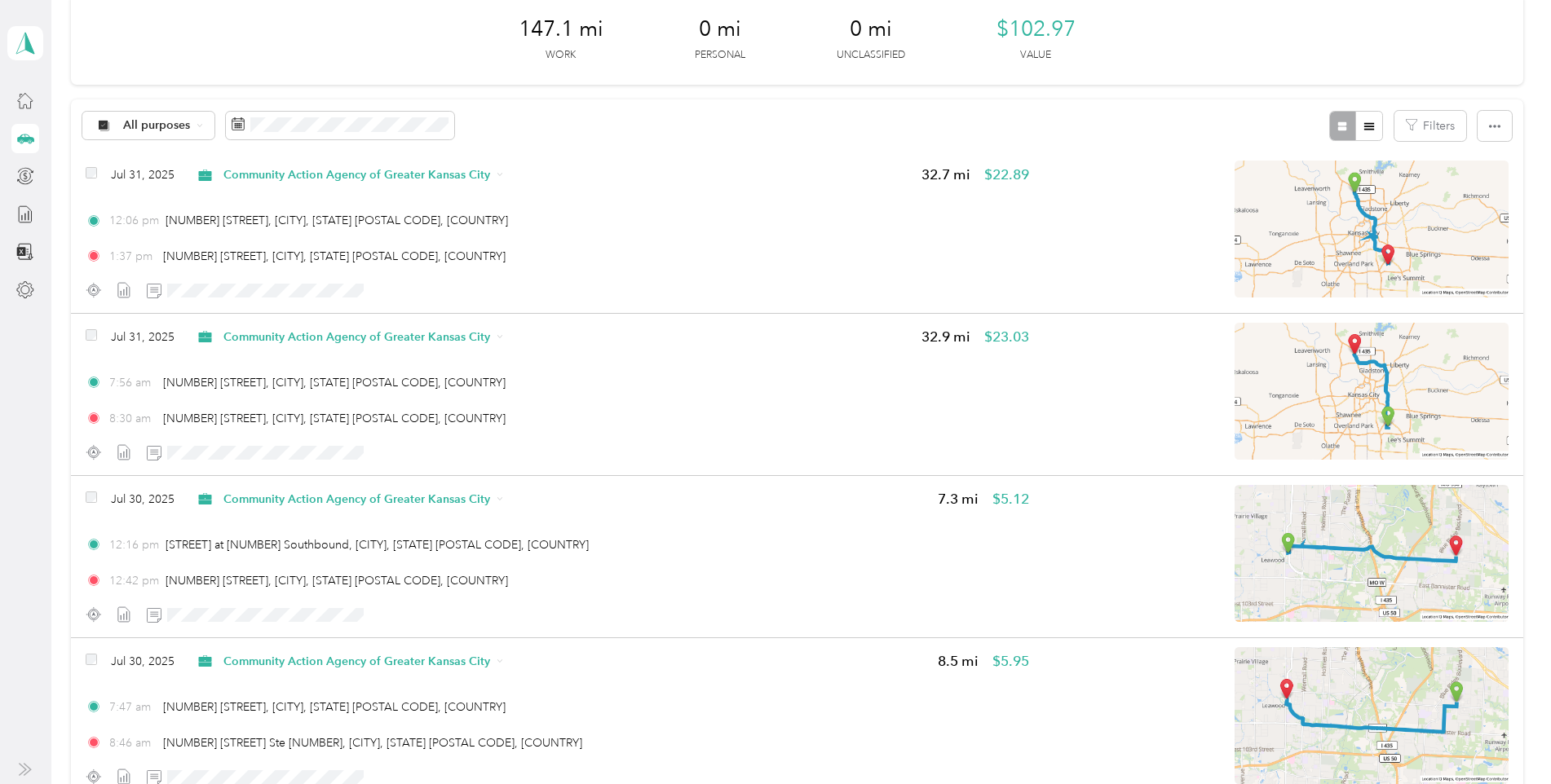 scroll, scrollTop: 200, scrollLeft: 0, axis: vertical 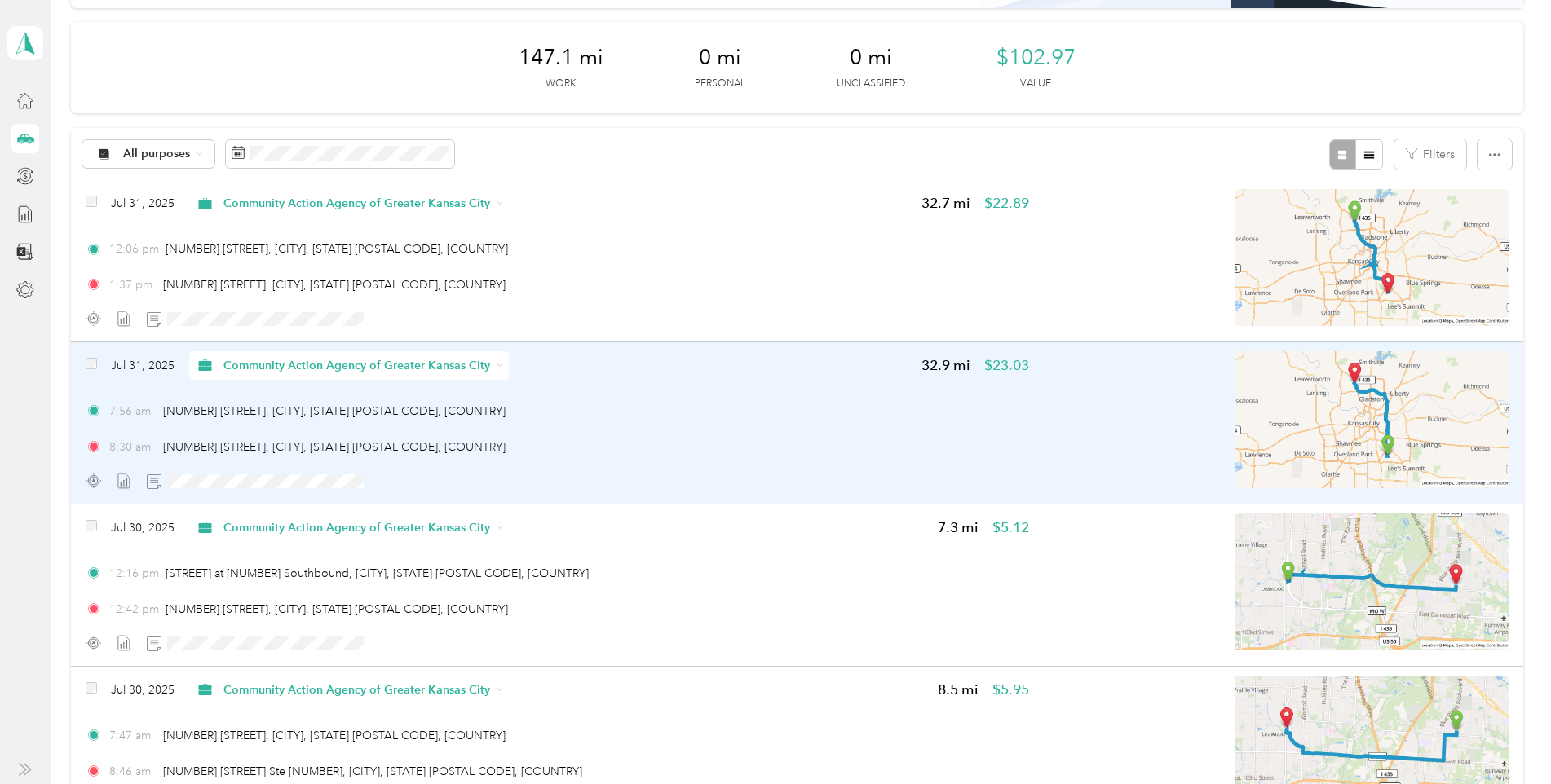 click on "[TIME] [NUMBER] [STREET], [CITY], [STATE] [POSTAL CODE], [COUNTRY]" at bounding box center [558, 447] 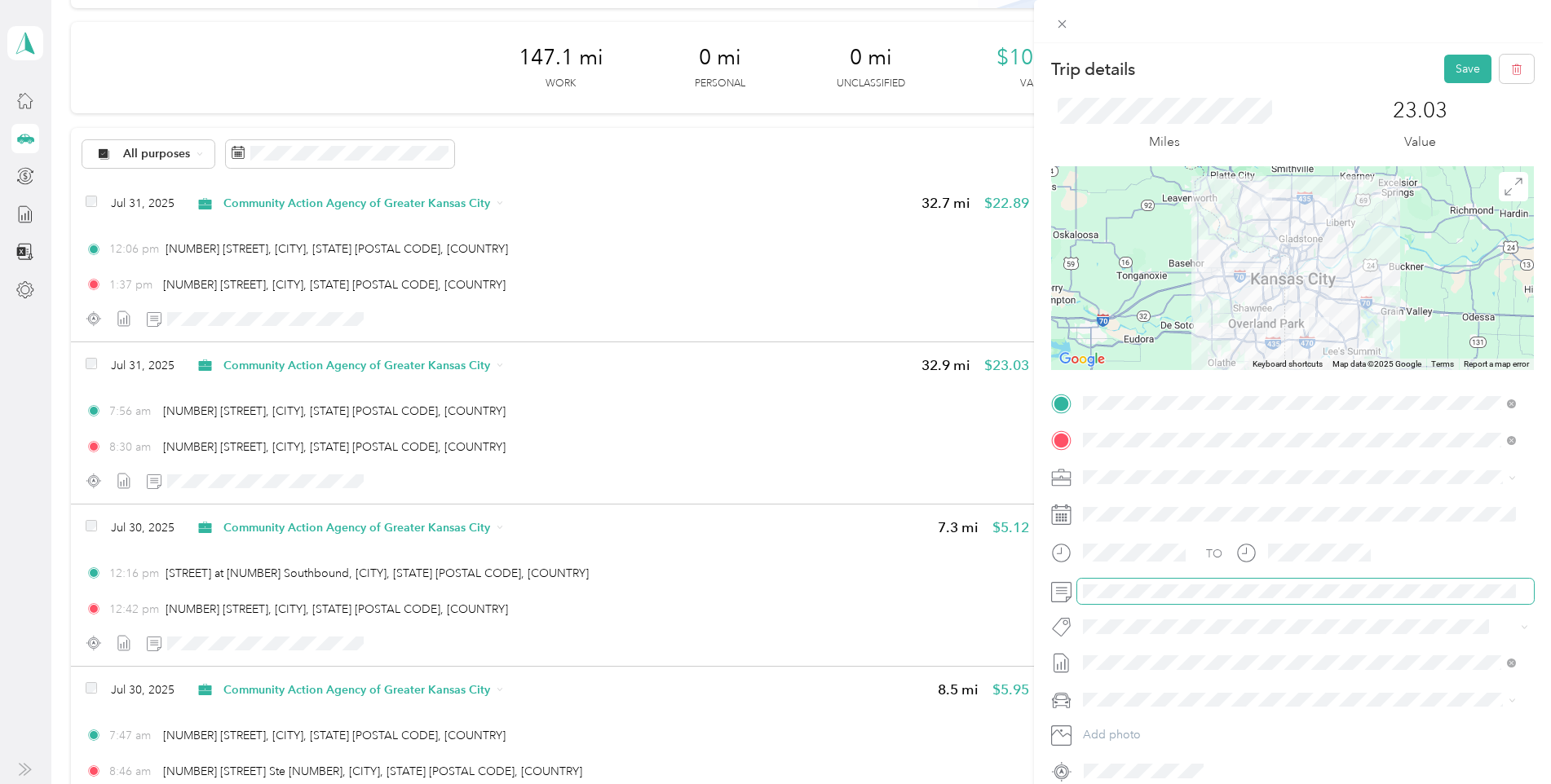 scroll, scrollTop: 0, scrollLeft: 73, axis: horizontal 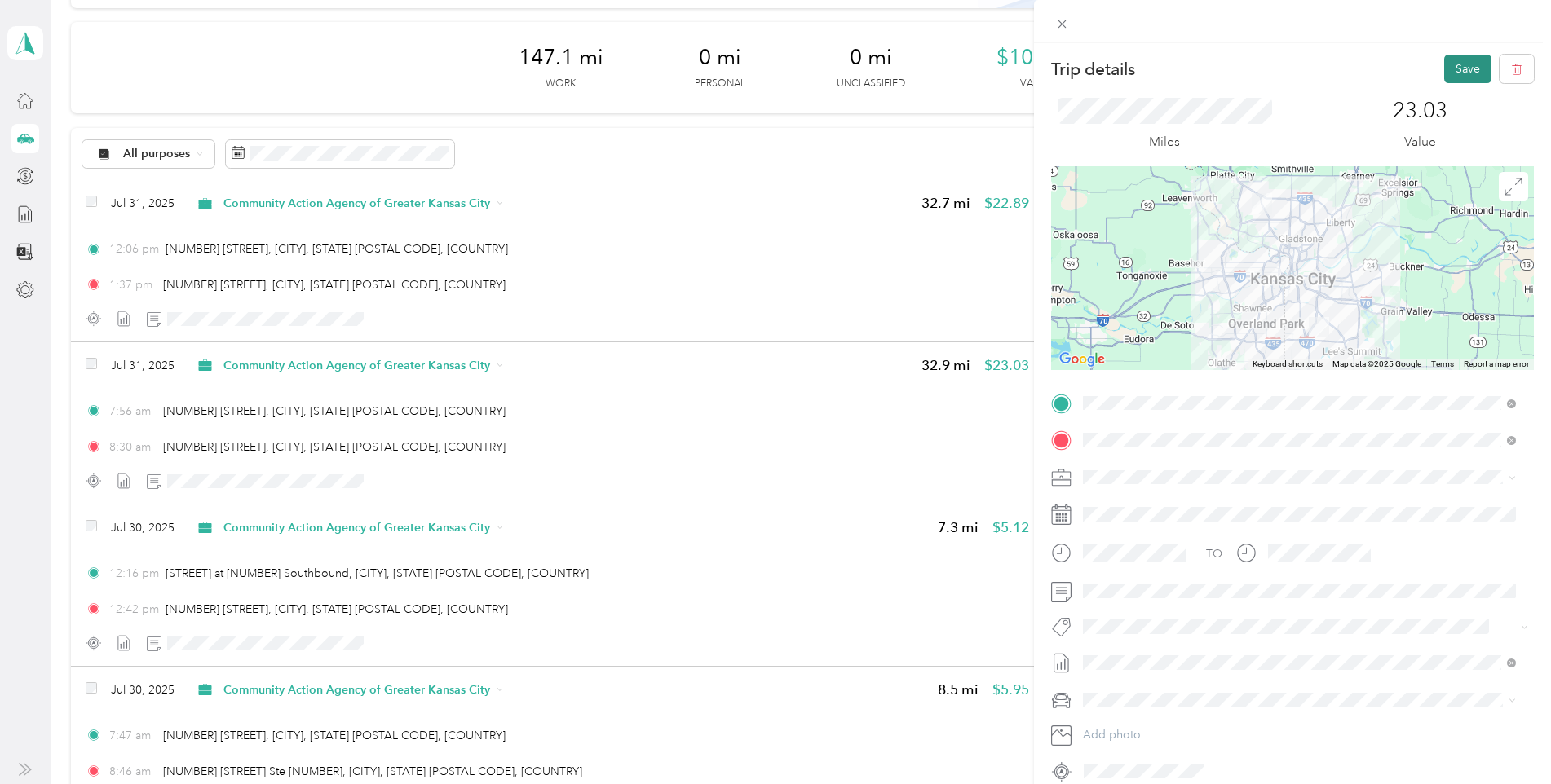 click on "Save" at bounding box center (1468, 68) 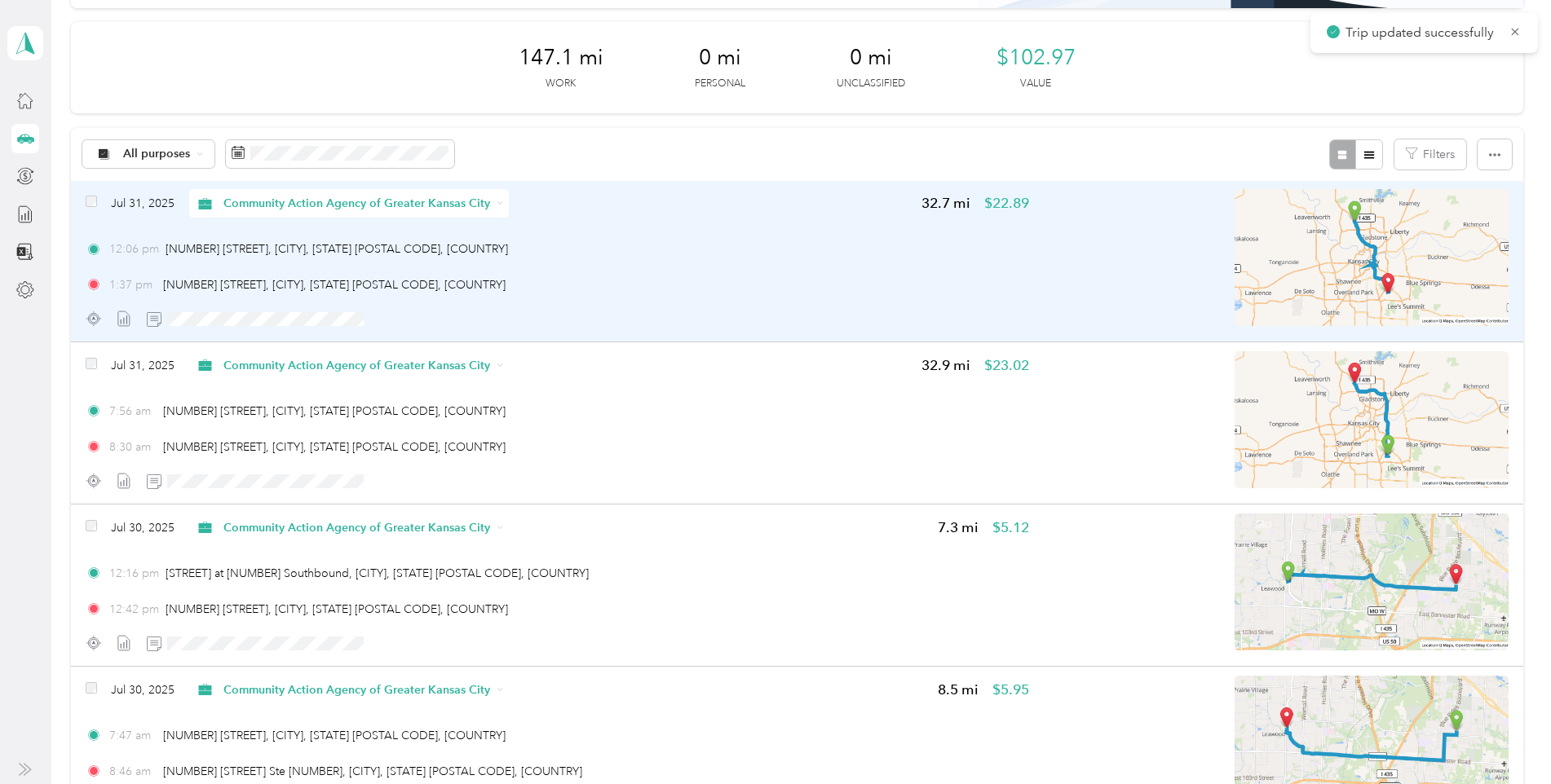 click on "[TIME] [NUMBER] [STREET], [CITY], [STATE] [POSTAL CODE], [COUNTRY]" at bounding box center (558, 284) 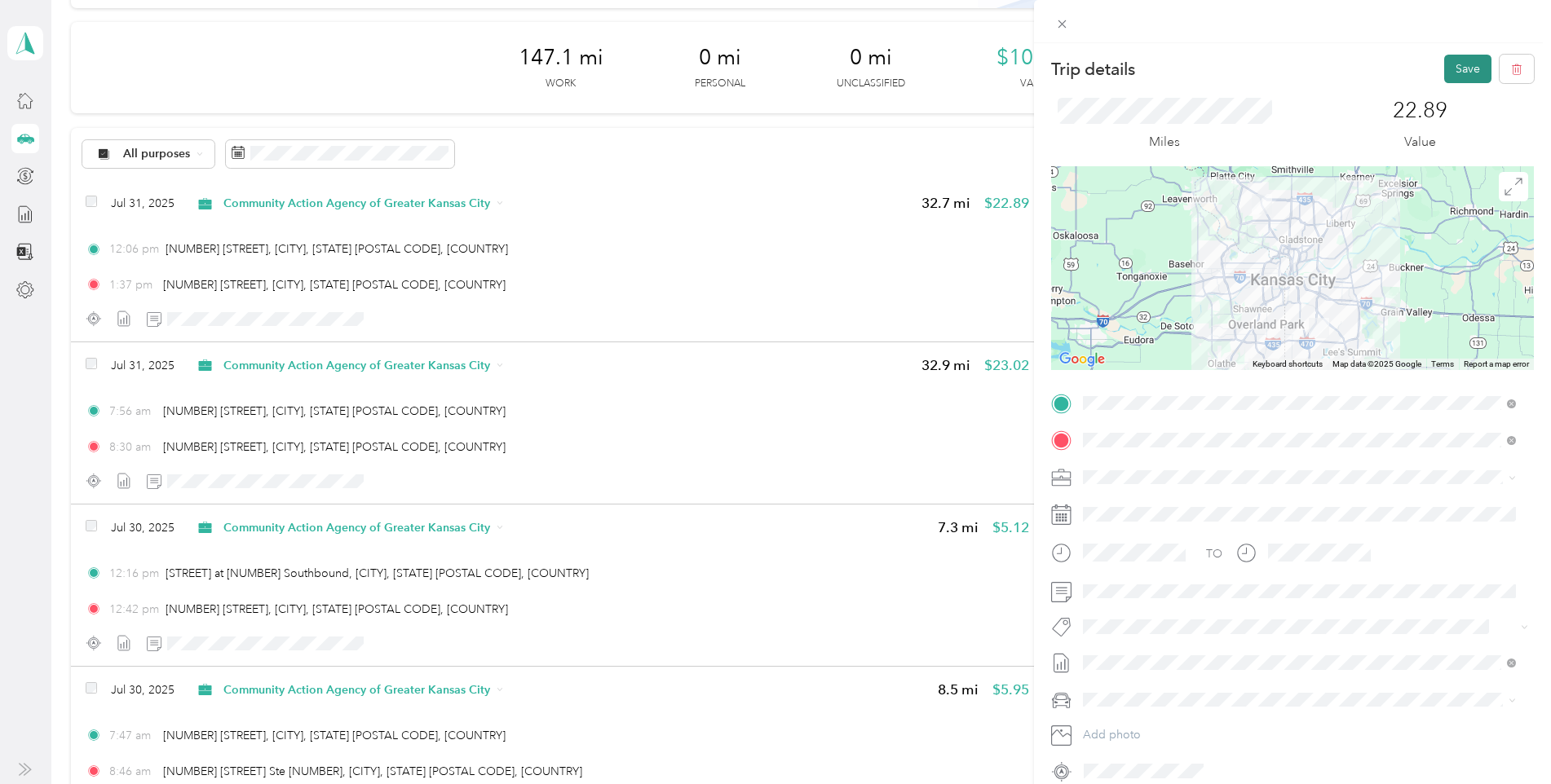 click on "Save" at bounding box center (1468, 68) 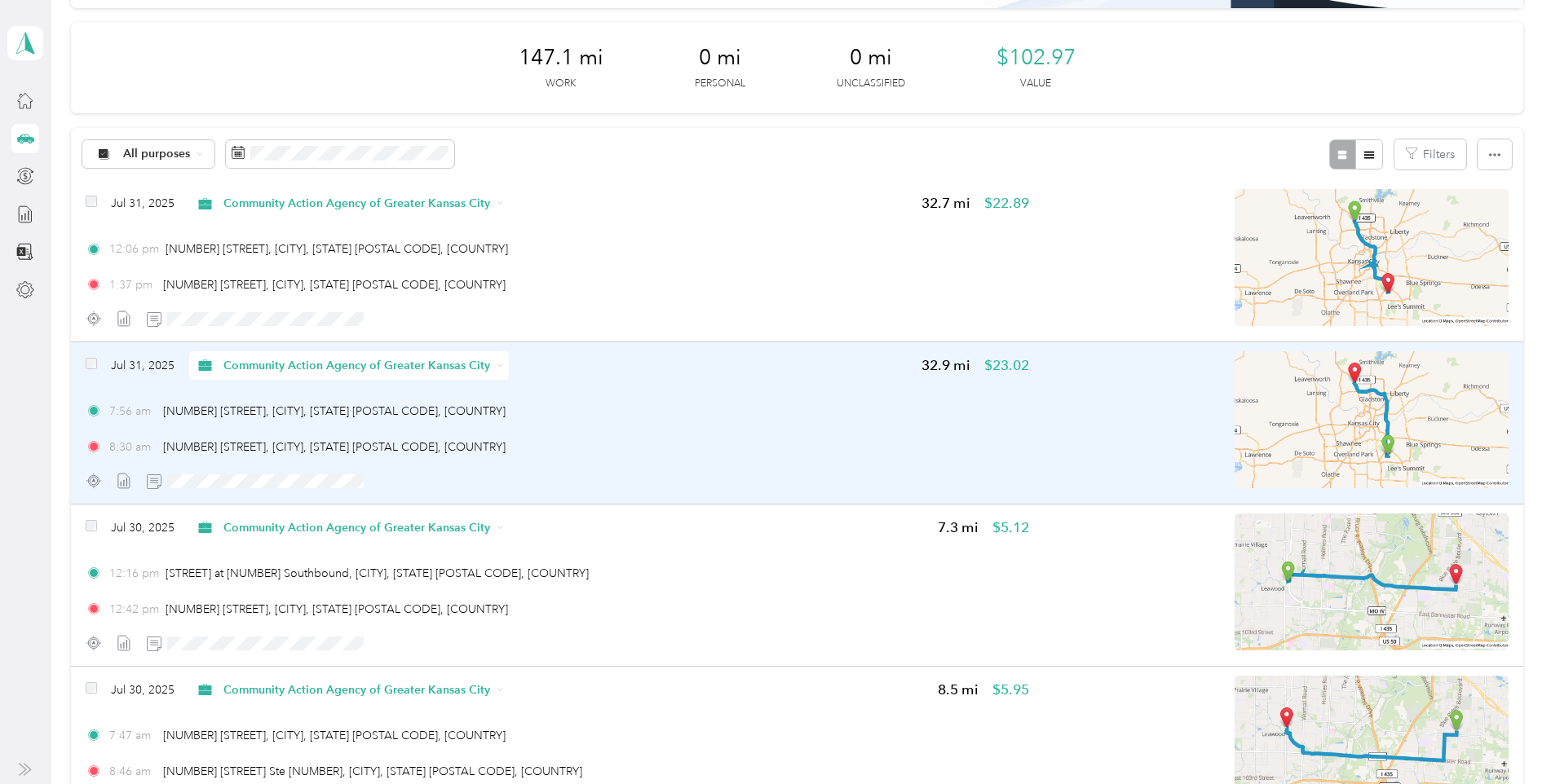 drag, startPoint x: 320, startPoint y: 473, endPoint x: 1279, endPoint y: 438, distance: 959.6385 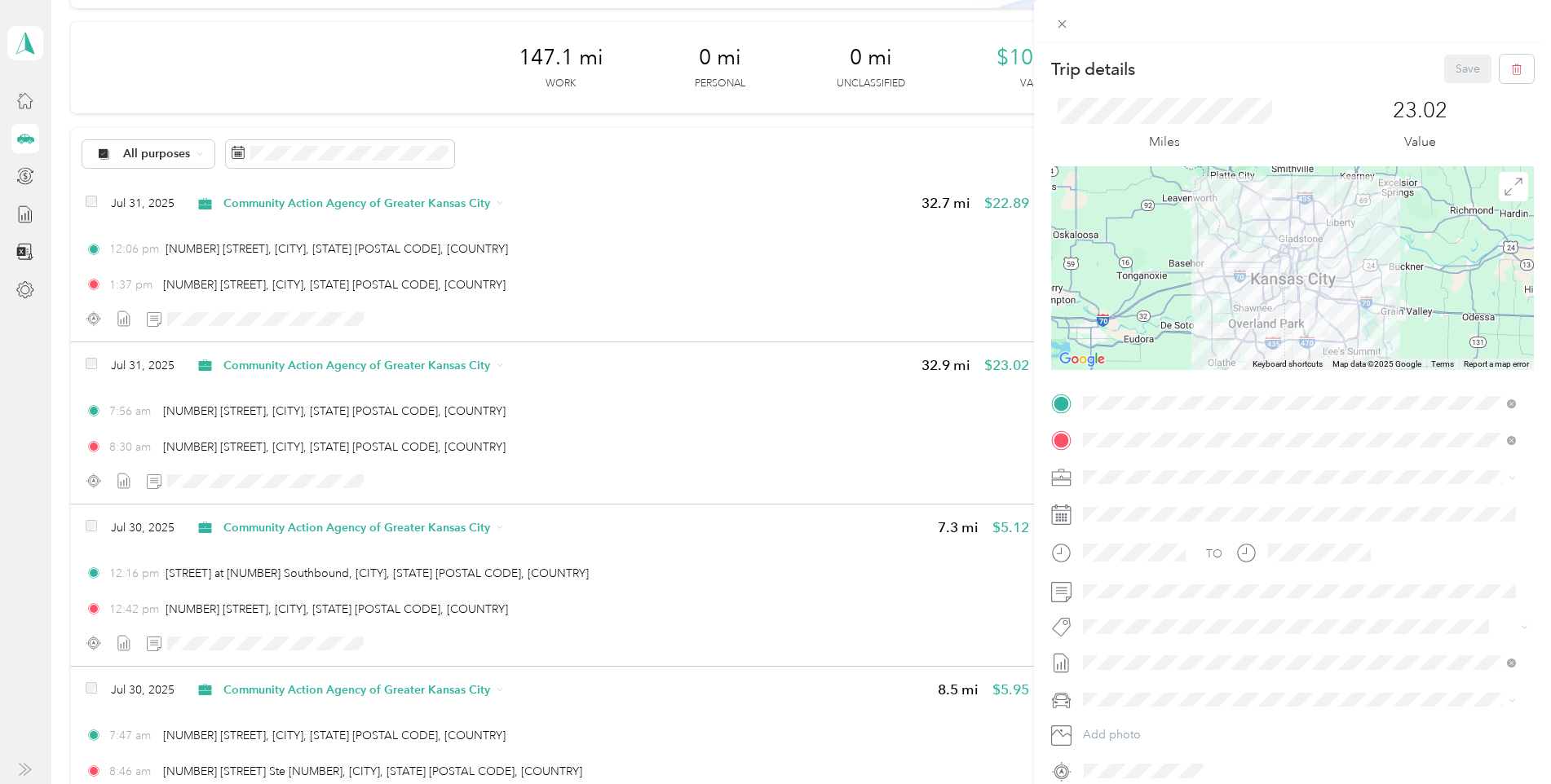 click on "Trip details Save This trip cannot be edited because it is either under review, approved, or paid. Contact your Team Manager to edit it. Miles 23.02 Value  ← Move left → Move right ↑ Move up ↓ Move down + Zoom in - Zoom out Home Jump left by 75% End Jump right by 75% Page Up Jump up by 75% Page Down Jump down by 75% Keyboard shortcuts Map Data Map data ©2025 Google Map data ©2025 Google 10 km  Click to toggle between metric and imperial units Terms Report a map error TO Add photo" at bounding box center (776, 392) 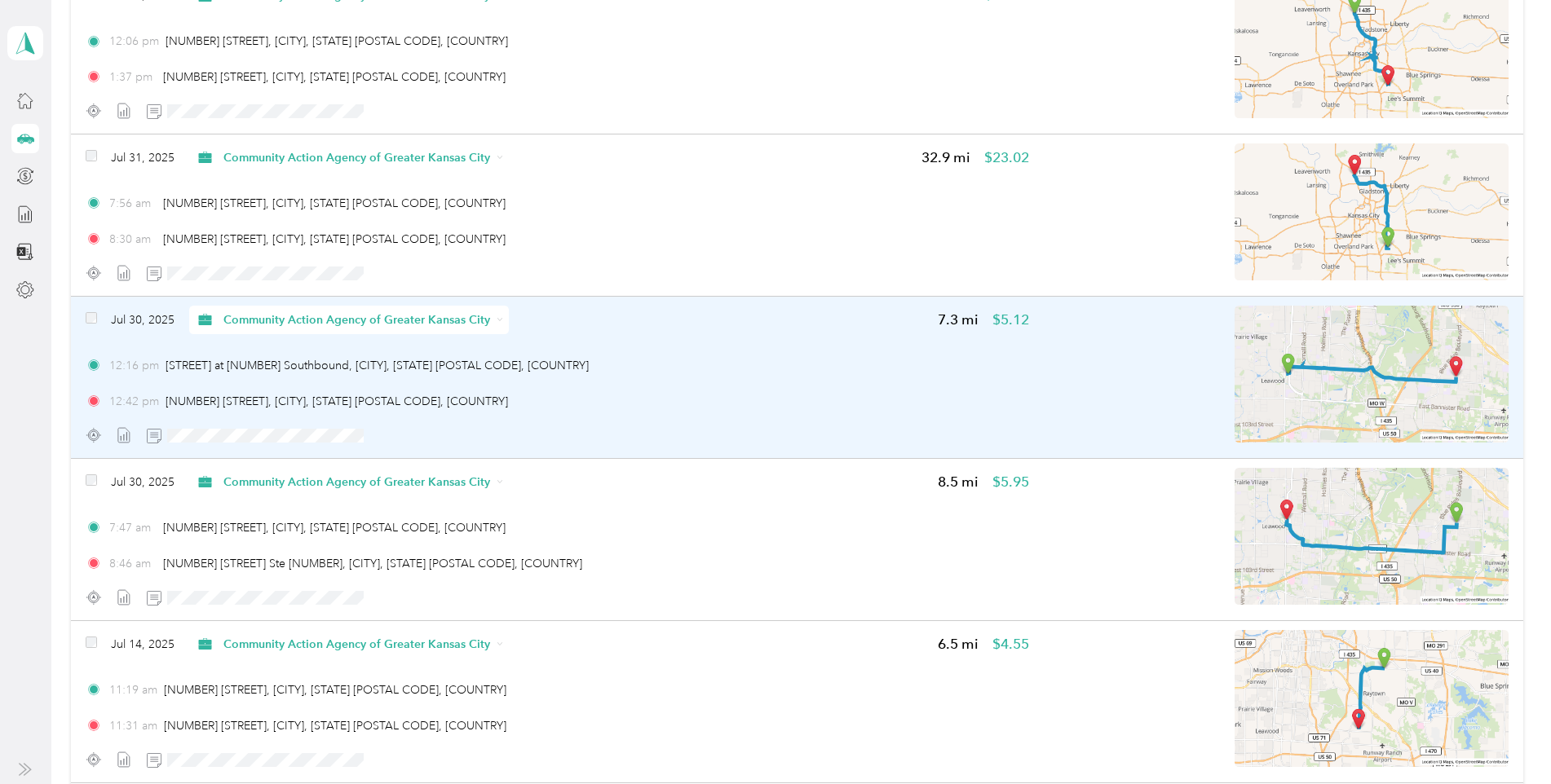 scroll, scrollTop: 445, scrollLeft: 0, axis: vertical 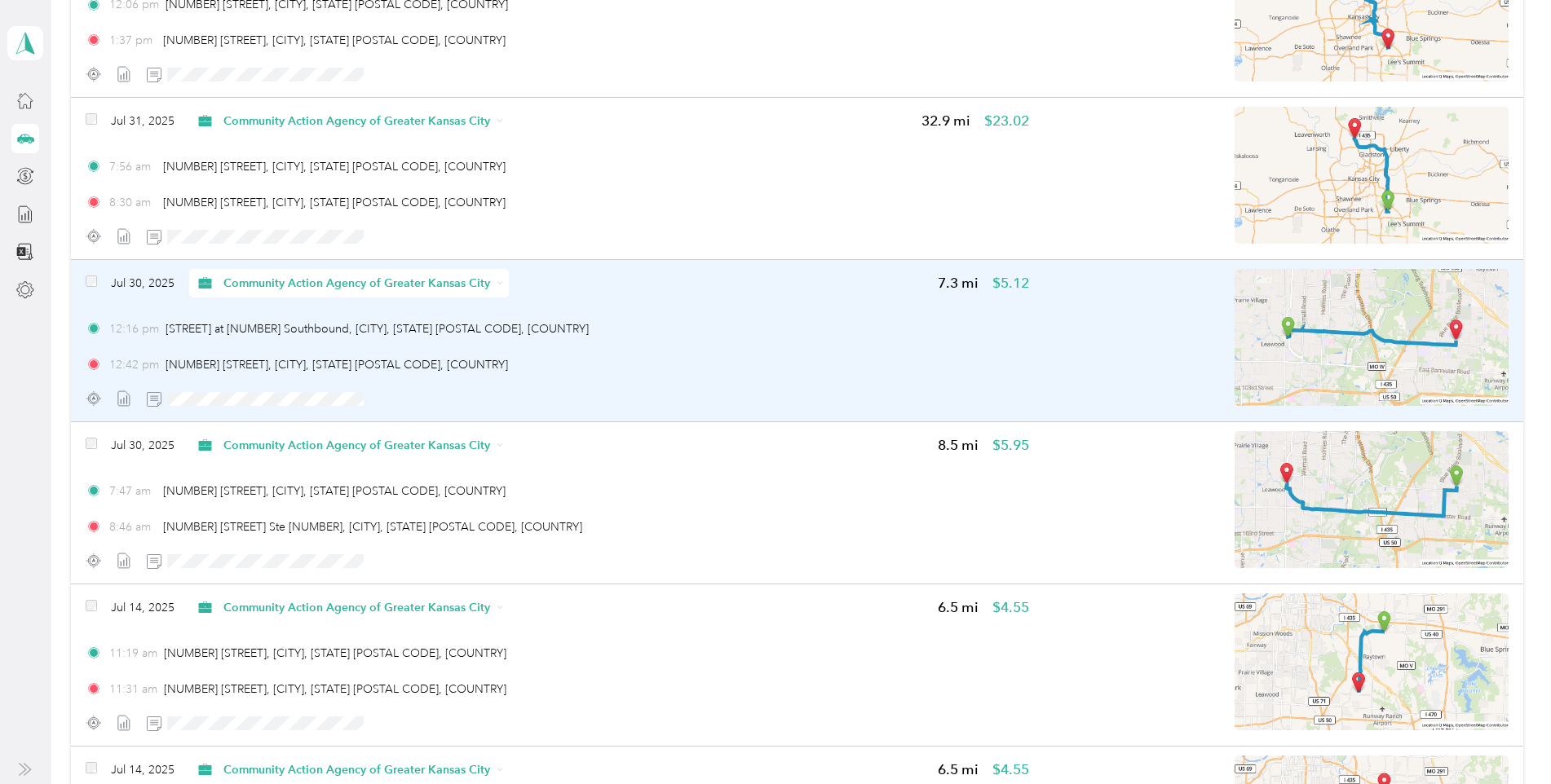 click at bounding box center [1372, 337] 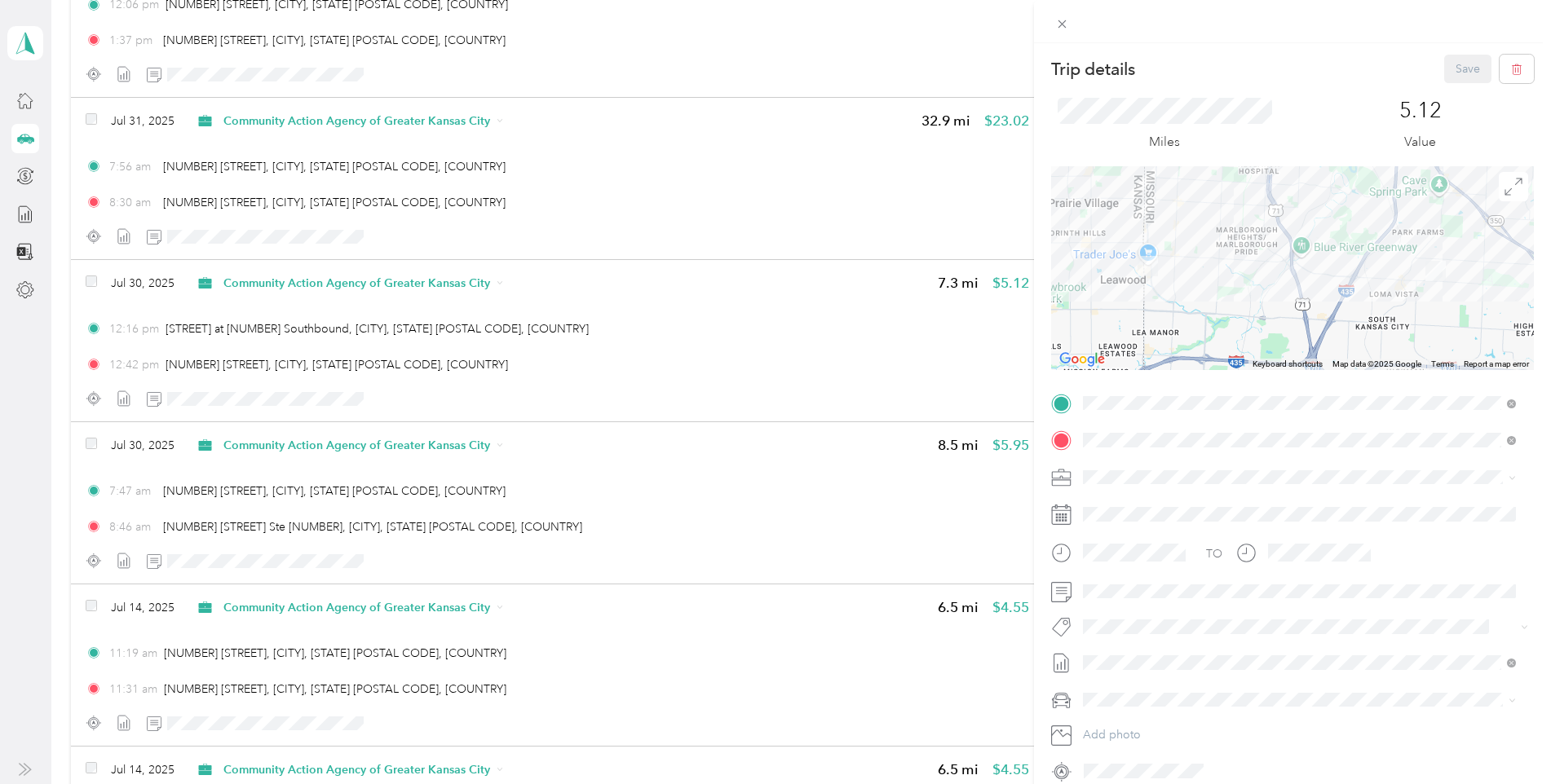 click on "Trip details Save This trip cannot be edited because it is either under review, approved, or paid. Contact your Team Manager to edit it. Miles 5.12 Value  ← Move left → Move right ↑ Move up ↓ Move down + Zoom in - Zoom out Home Jump left by 75% End Jump right by 75% Page Up Jump up by 75% Page Down Jump down by 75% Keyboard shortcuts Map Data Map data ©2025 Google Map data ©2025 Google 2 km  Click to toggle between metric and imperial units Terms Report a map error TO Add photo" at bounding box center (776, 392) 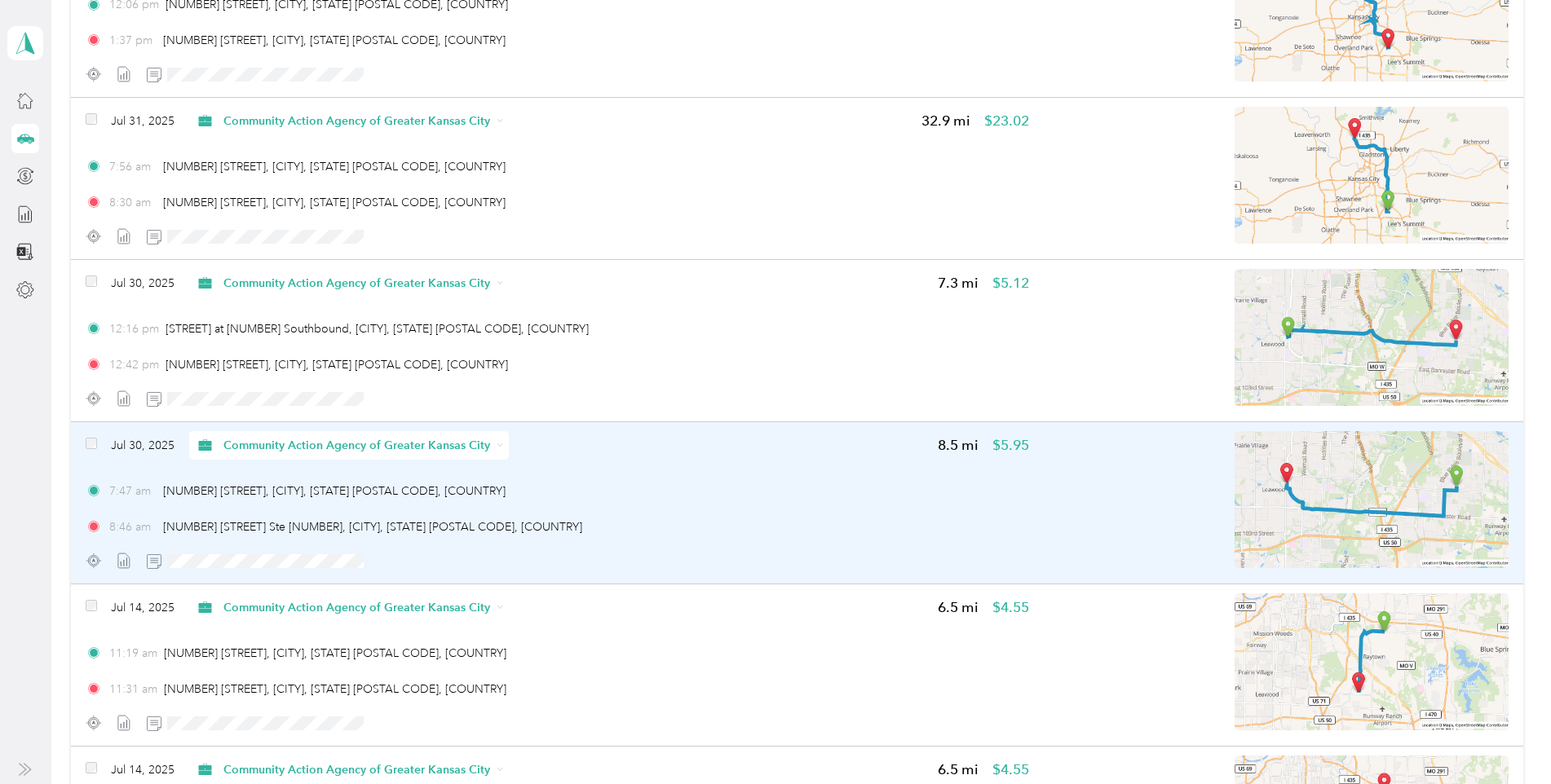 click at bounding box center [1372, 500] 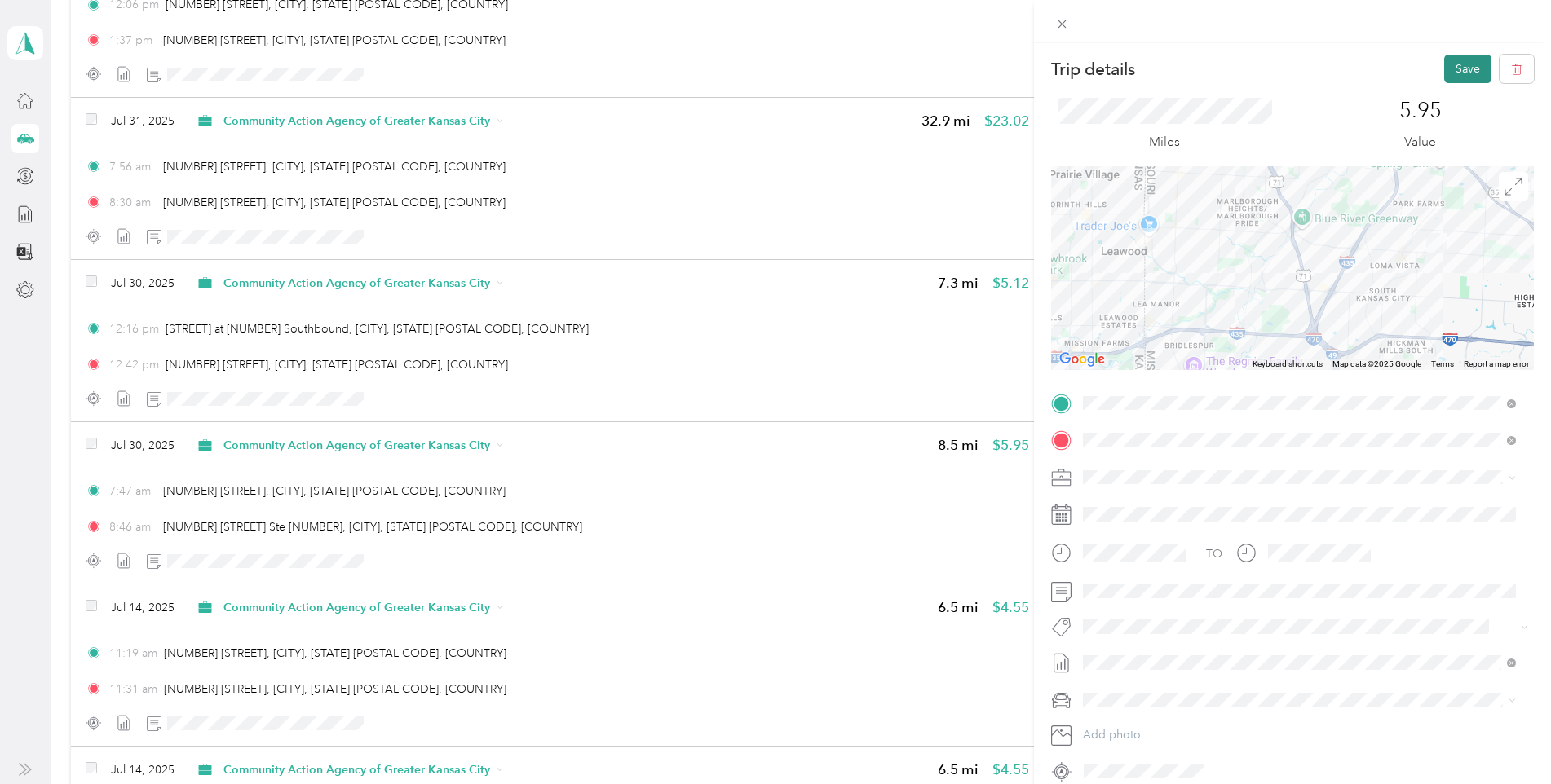 click on "Save" at bounding box center (1468, 68) 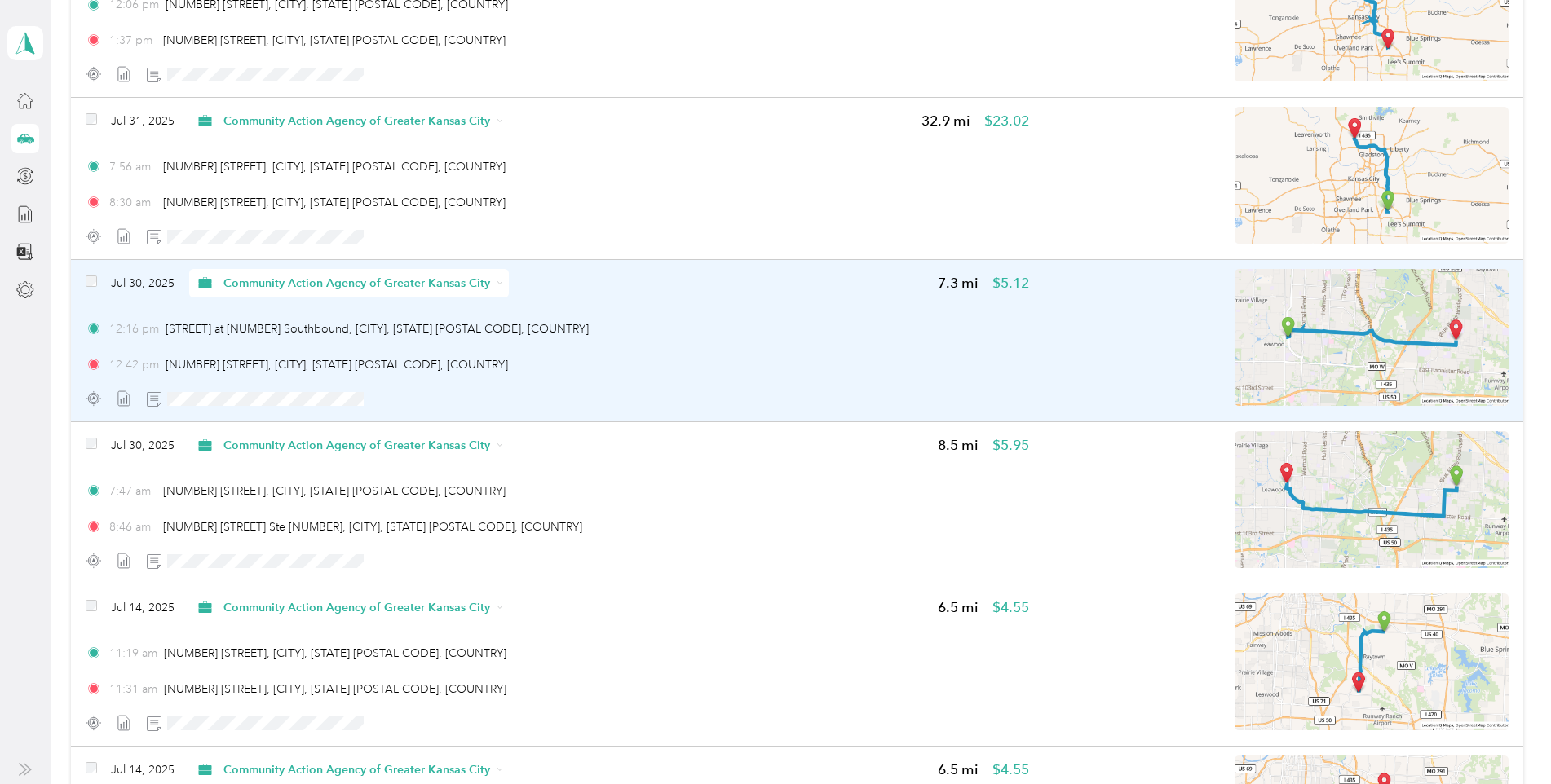 click at bounding box center (1372, 337) 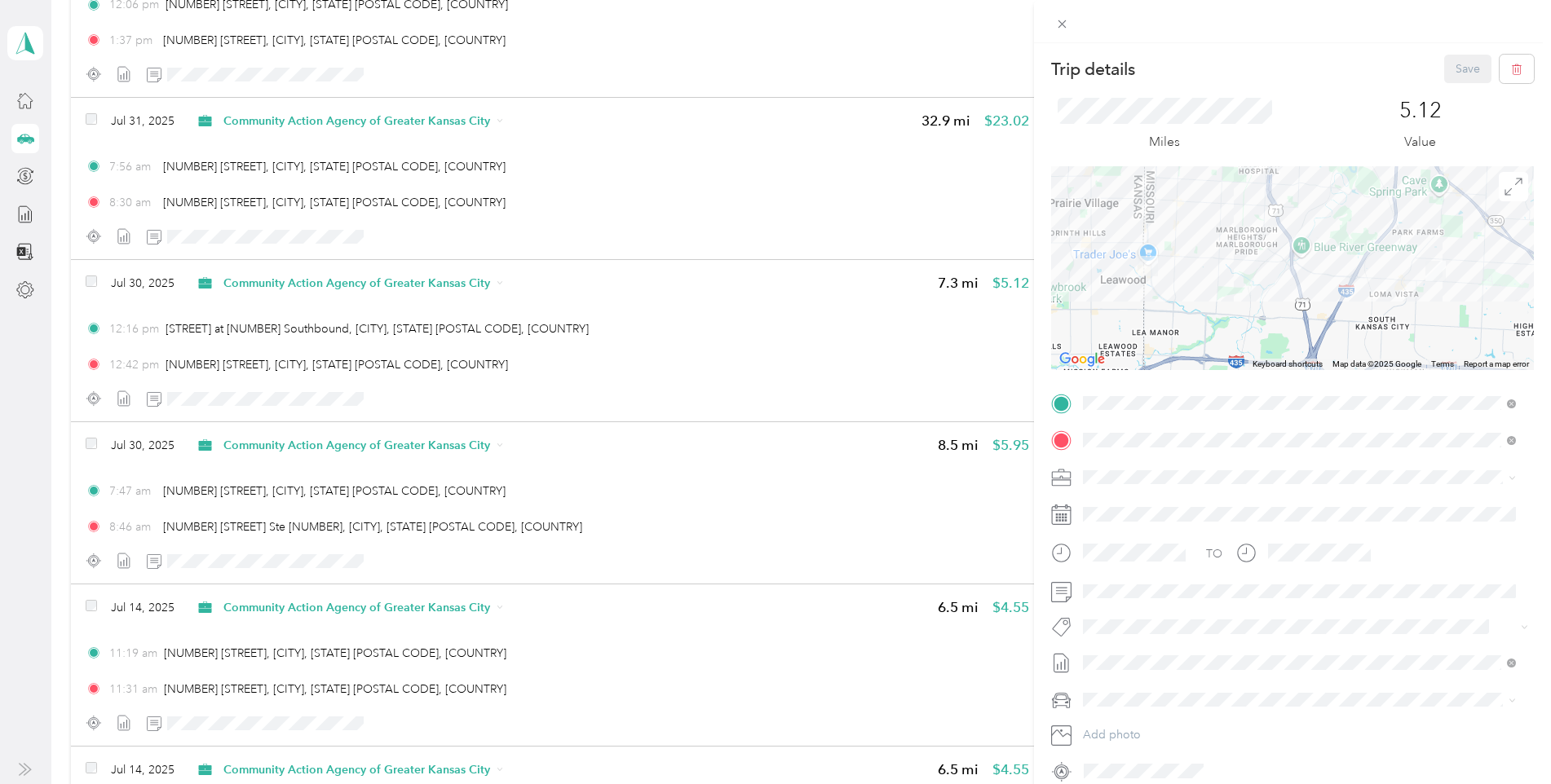drag, startPoint x: 462, startPoint y: 667, endPoint x: 475, endPoint y: 641, distance: 29.06888 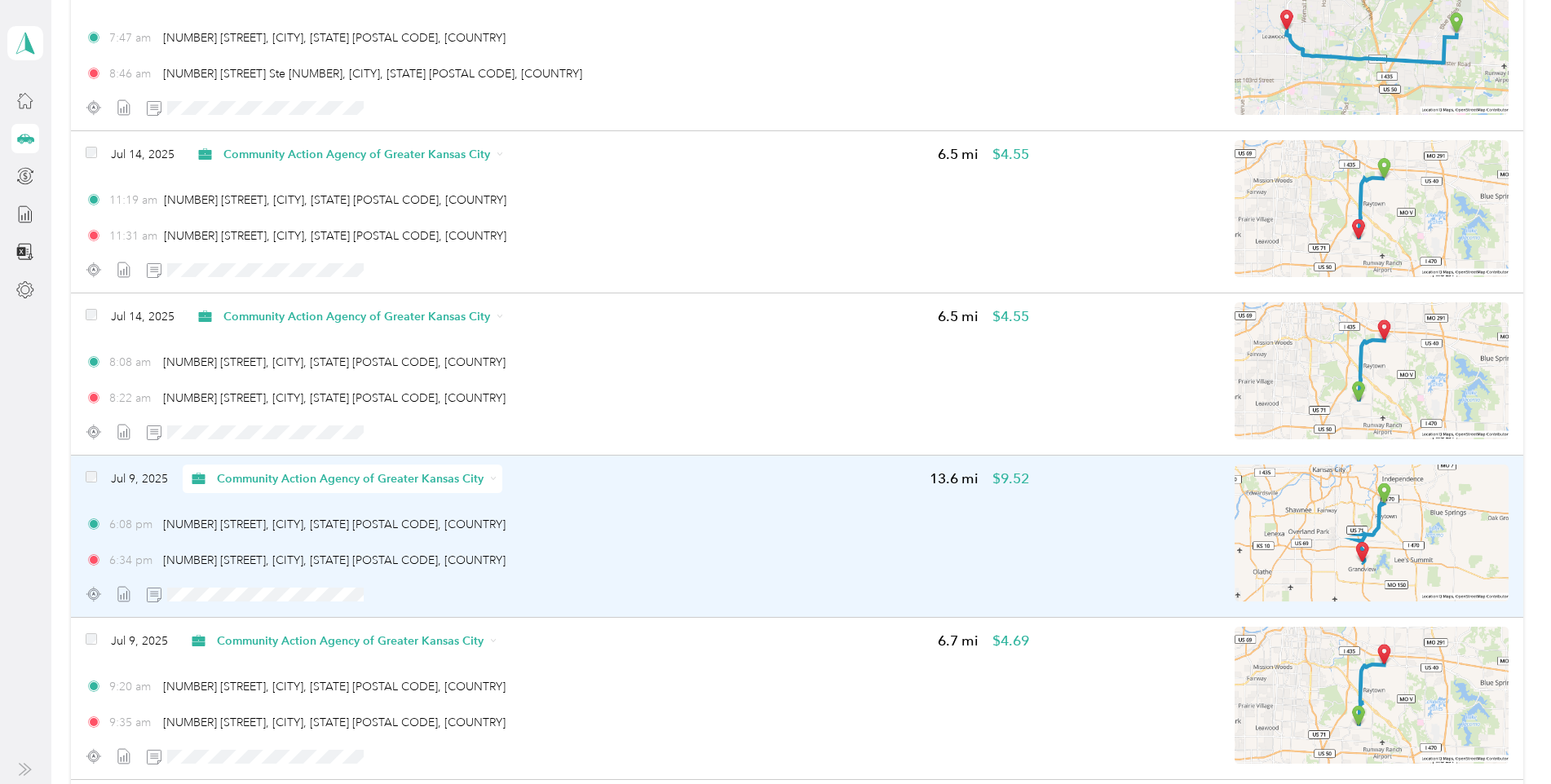 scroll, scrollTop: 934, scrollLeft: 0, axis: vertical 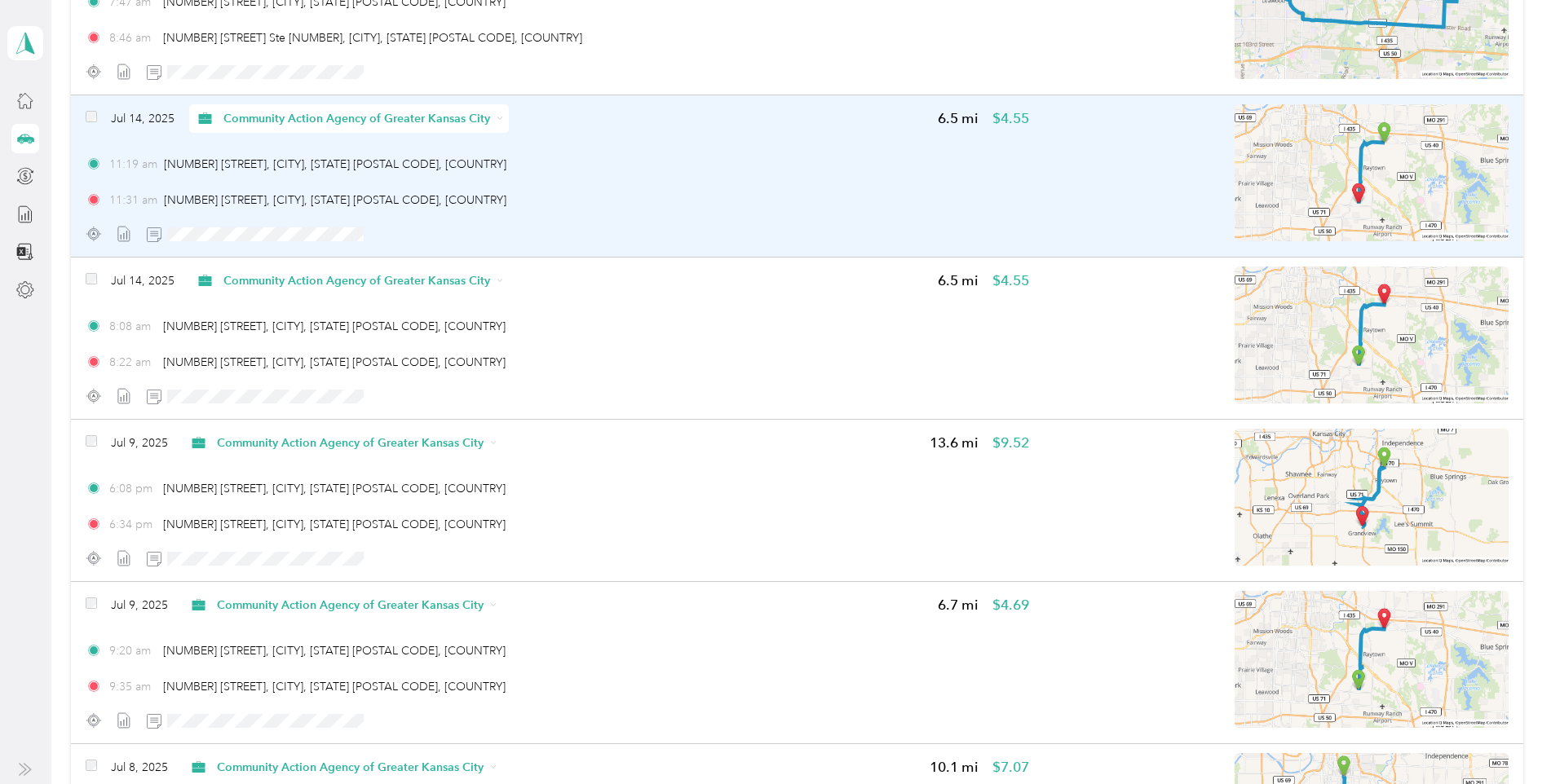 click at bounding box center (558, 234) 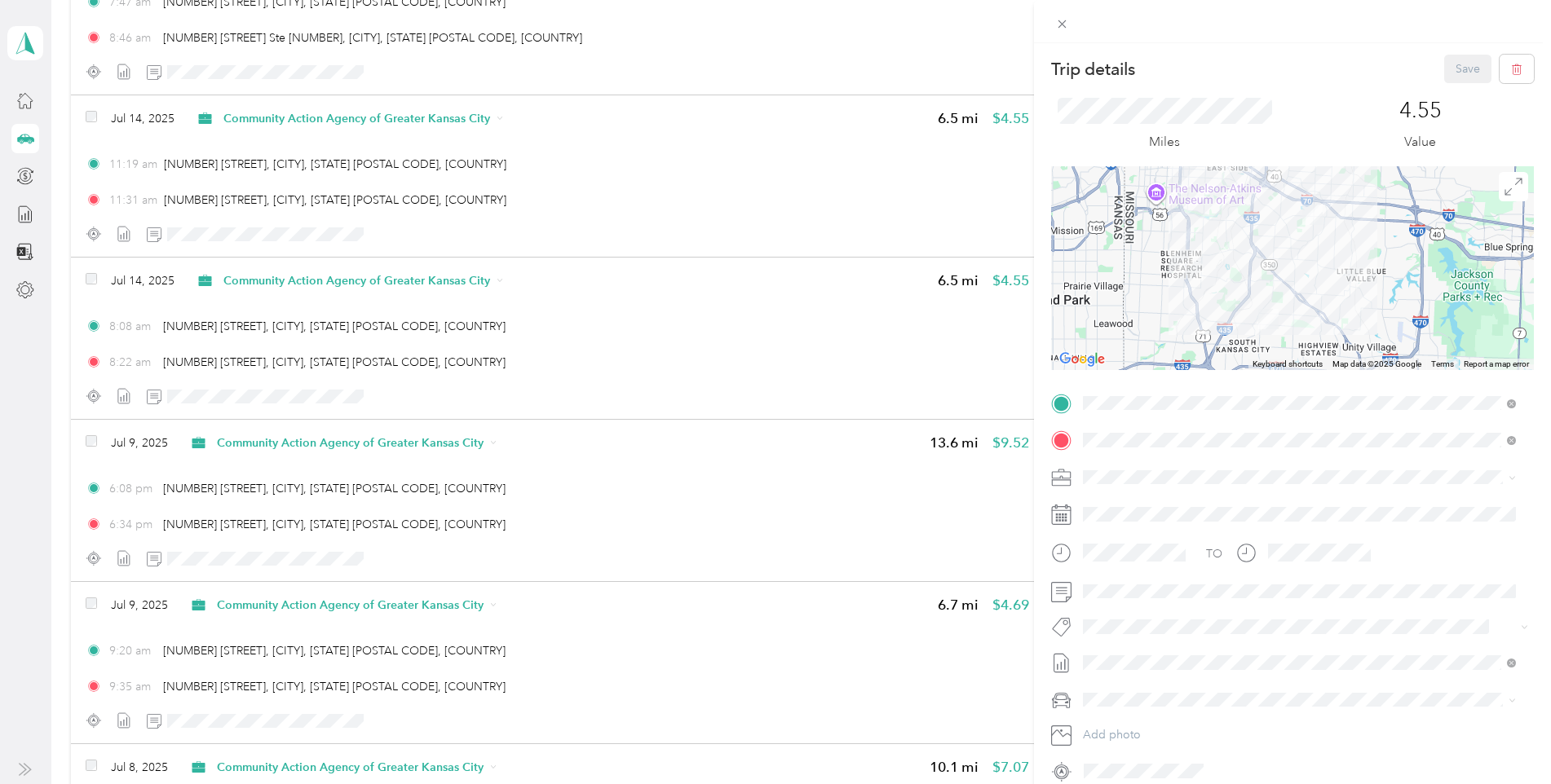 click on "Trip details Save This trip cannot be edited because it is either under review, approved, or paid. Contact your Team Manager to edit it. Miles 4.55 Value  ← Move left → Move right ↑ Move up ↓ Move down + Zoom in - Zoom out Home Jump left by 75% End Jump right by 75% Page Up Jump up by 75% Page Down Jump down by 75% Keyboard shortcuts Map Data Map data ©2025 Google Map data ©2025 Google 2 km  Click to toggle between metric and imperial units Terms Report a map error TO Add photo" at bounding box center (776, 392) 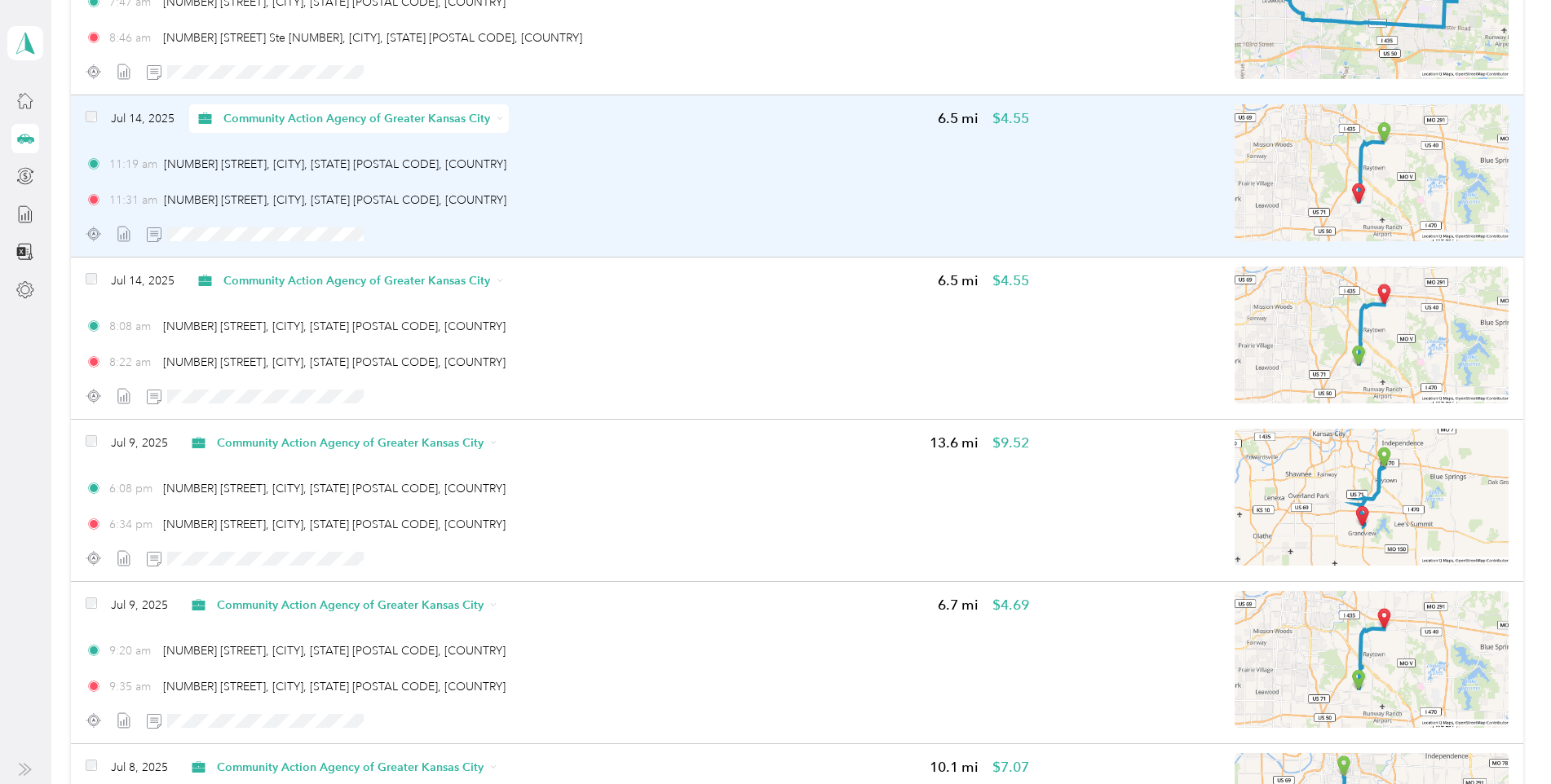 click at bounding box center [1372, 173] 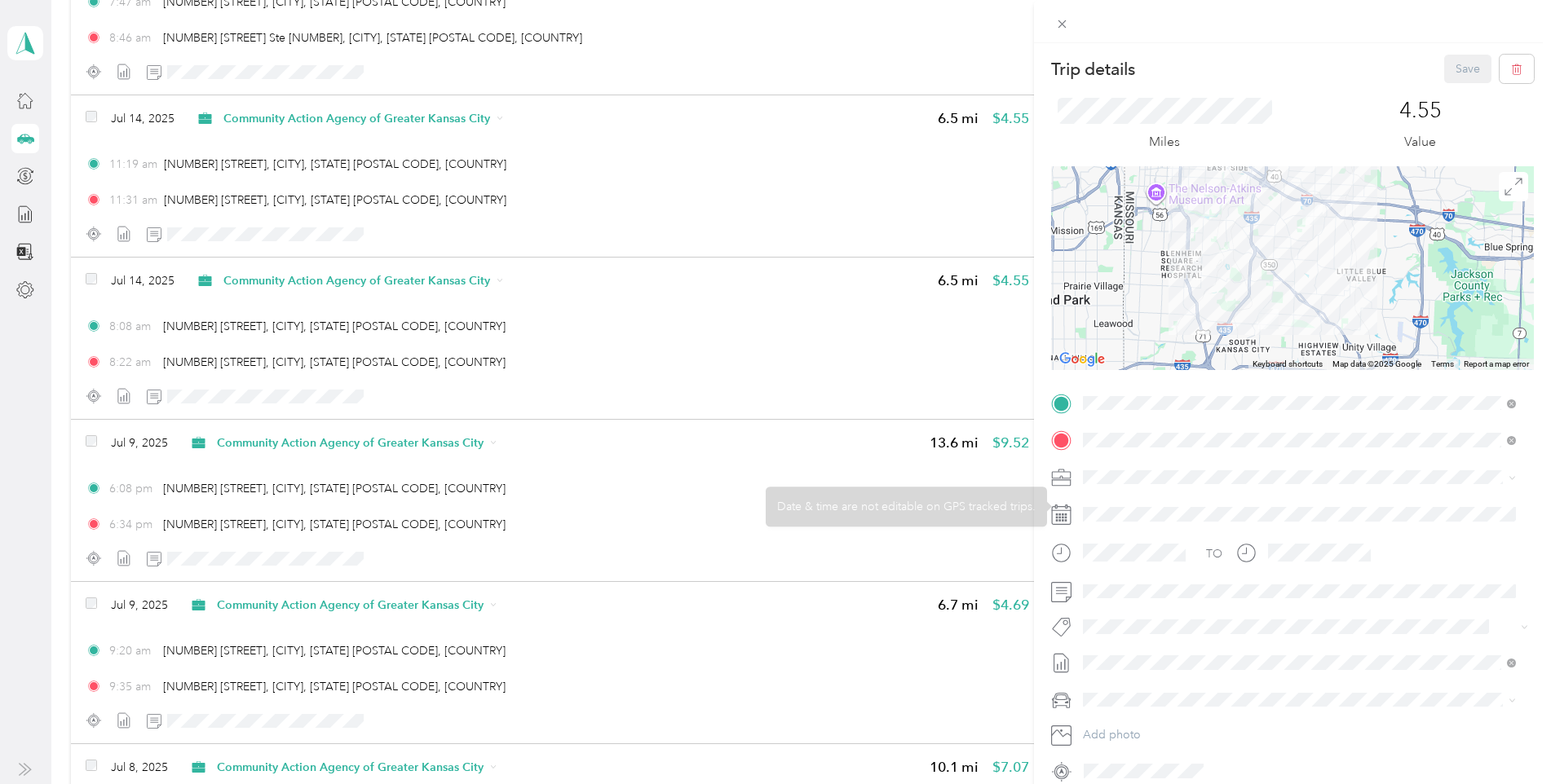 click on "Trip details Save This trip cannot be edited because it is either under review, approved, or paid. Contact your Team Manager to edit it. Miles 4.55 Value  ← Move left → Move right ↑ Move up ↓ Move down + Zoom in - Zoom out Home Jump left by 75% End Jump right by 75% Page Up Jump up by 75% Page Down Jump down by 75% Keyboard shortcuts Map Data Map data ©2025 Google Map data ©2025 Google 2 km  Click to toggle between metric and imperial units Terms Report a map error TO Add photo" at bounding box center [776, 392] 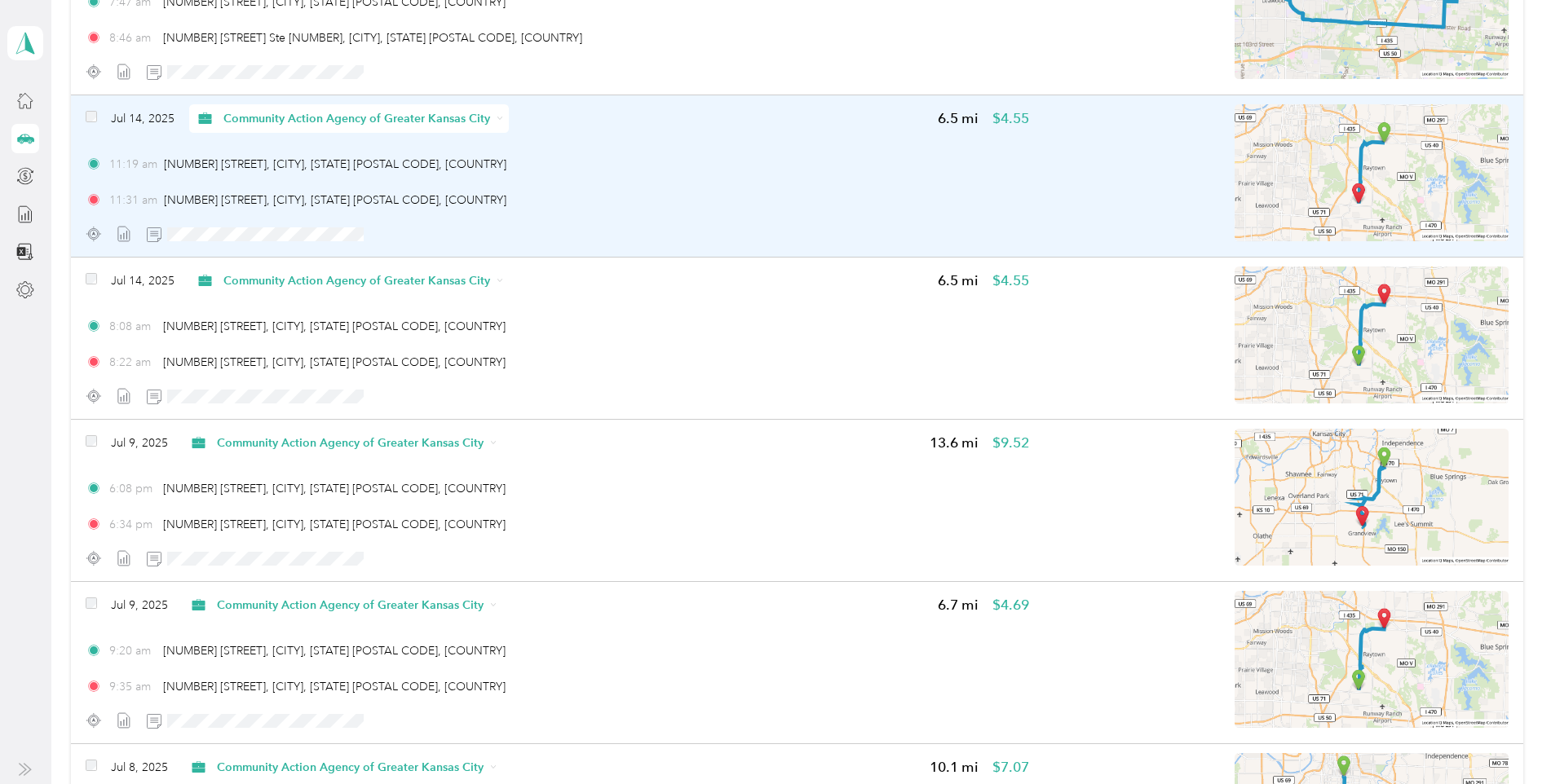 click at bounding box center (1276, 176) 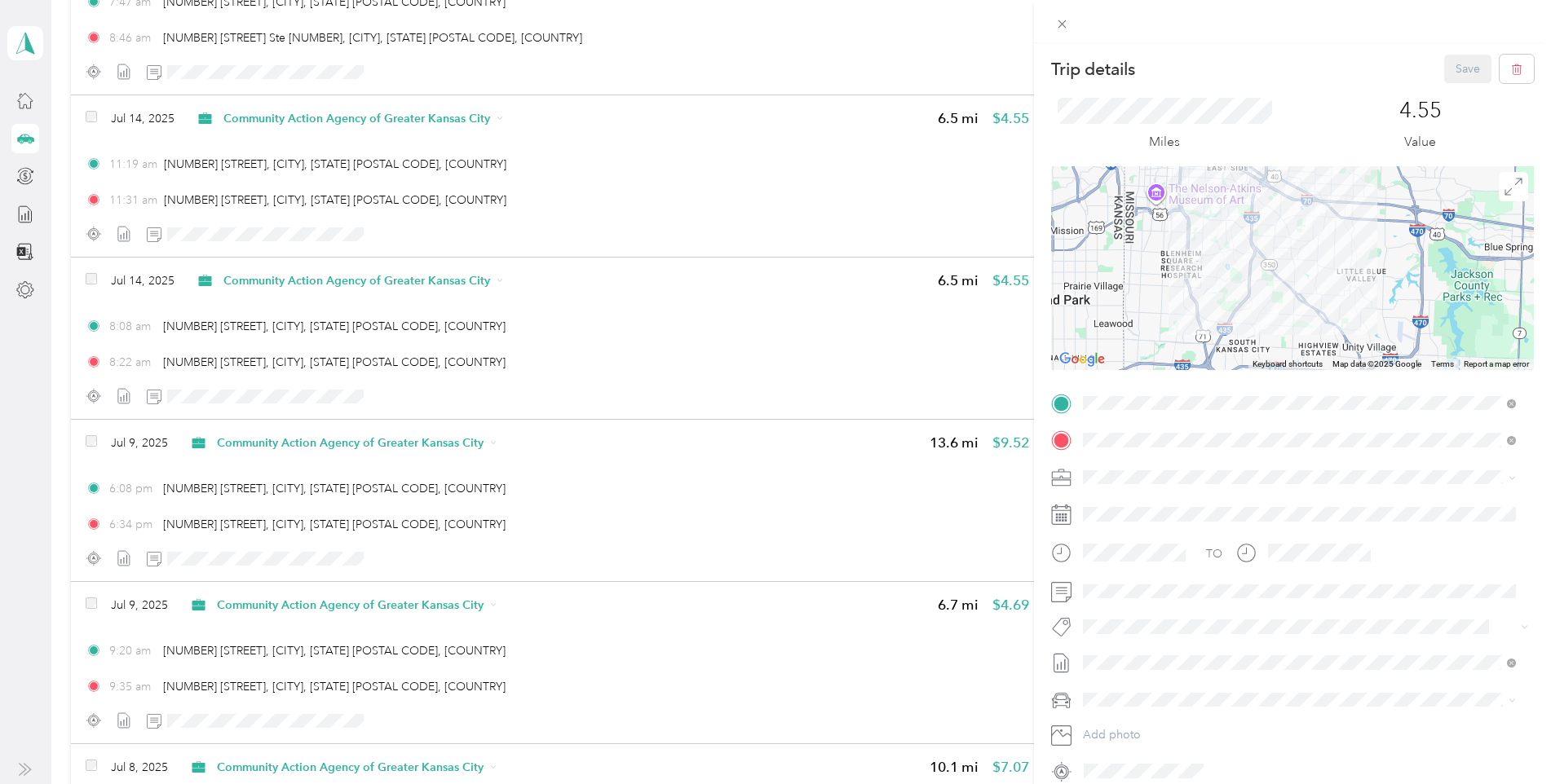 click on "Trip details Save This trip cannot be edited because it is either under review, approved, or paid. Contact your Team Manager to edit it. Miles 4.55 Value  ← Move left → Move right ↑ Move up ↓ Move down + Zoom in - Zoom out Home Jump left by 75% End Jump right by 75% Page Up Jump up by 75% Page Down Jump down by 75% Keyboard shortcuts Map Data Map data ©2025 Google Map data ©2025 Google 2 km  Click to toggle between metric and imperial units Terms Report a map error TO Add photo" at bounding box center [776, 392] 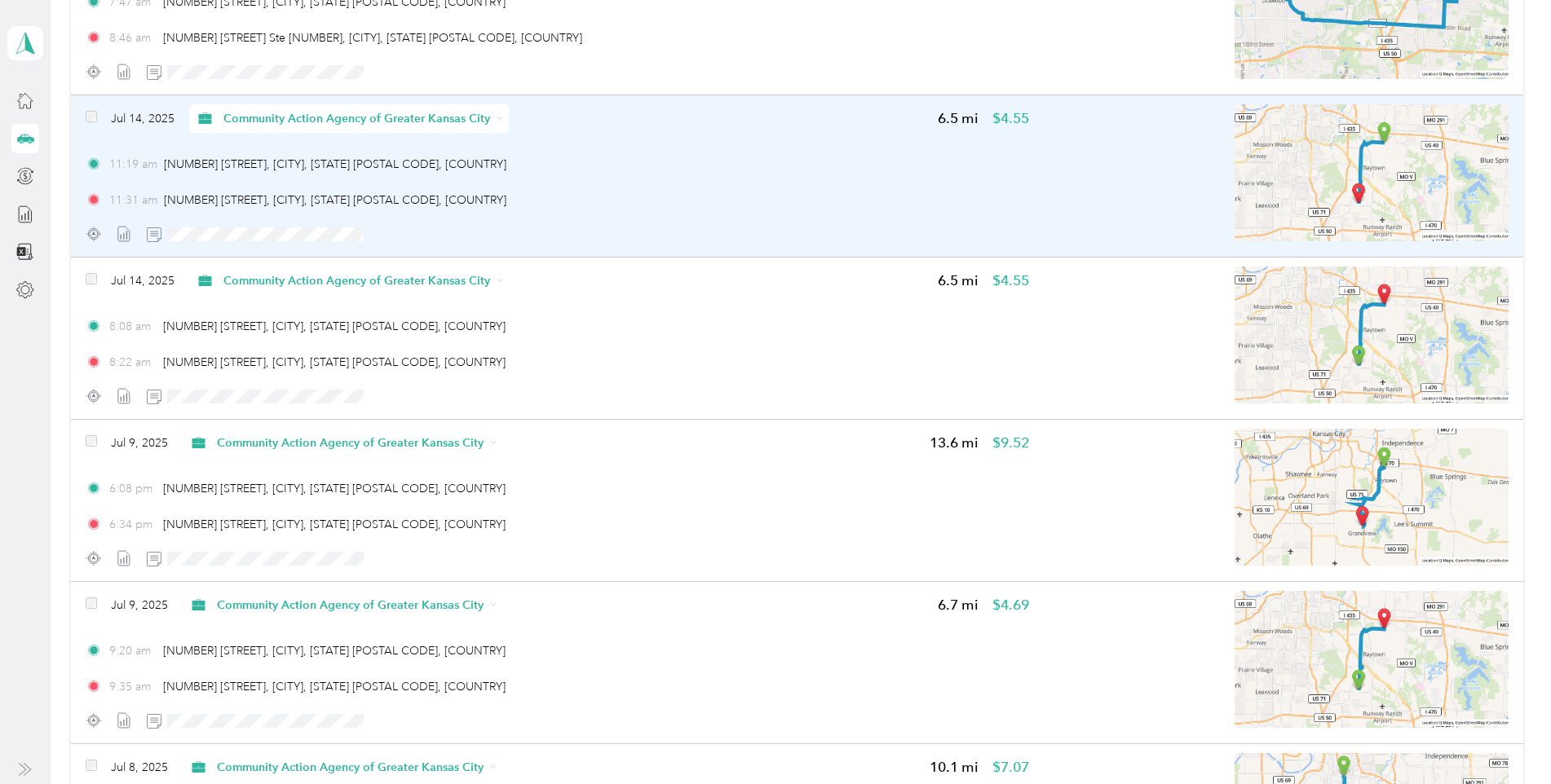 click at bounding box center (1372, 173) 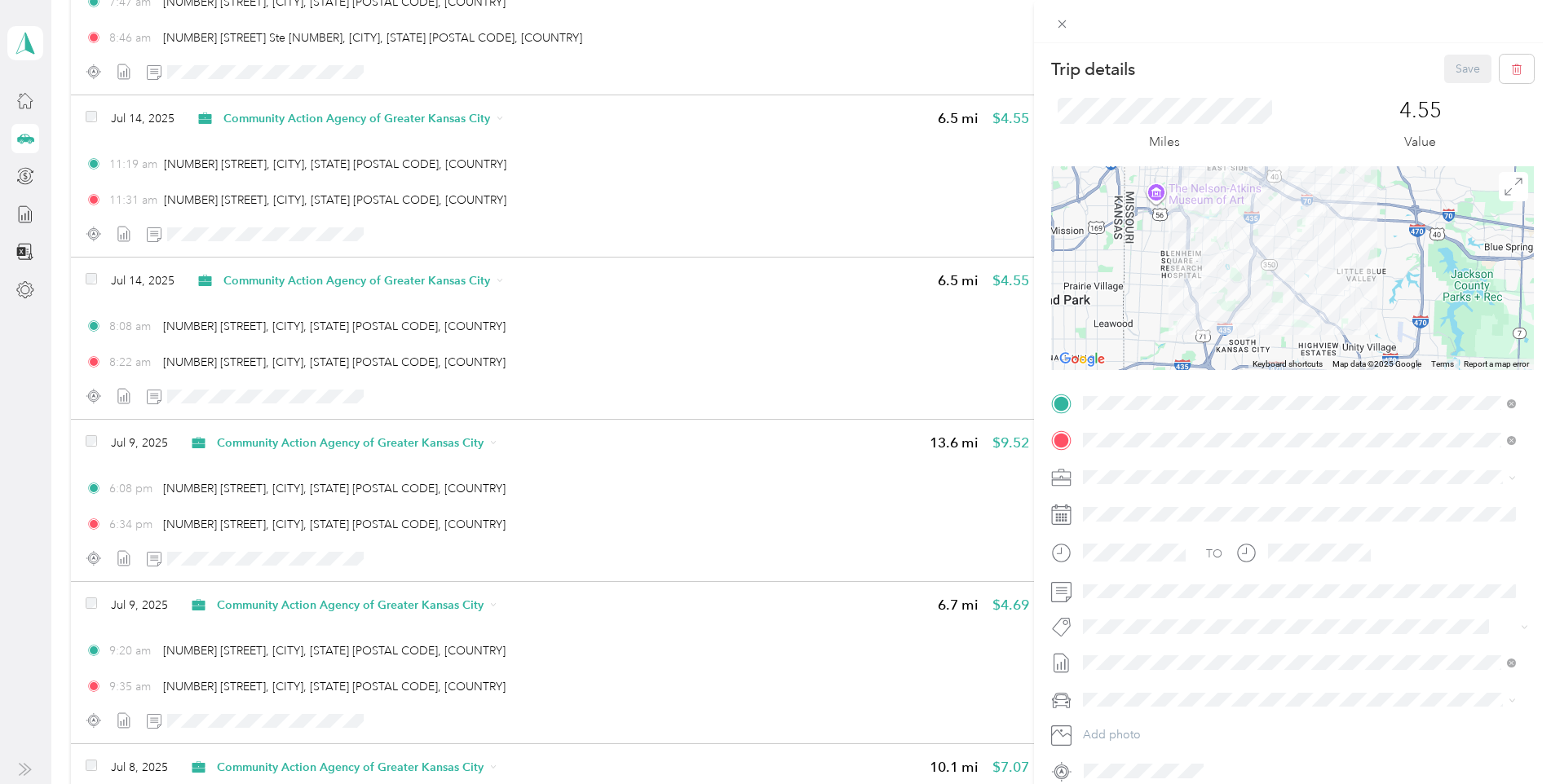 drag, startPoint x: 920, startPoint y: 315, endPoint x: 939, endPoint y: 314, distance: 19.026298 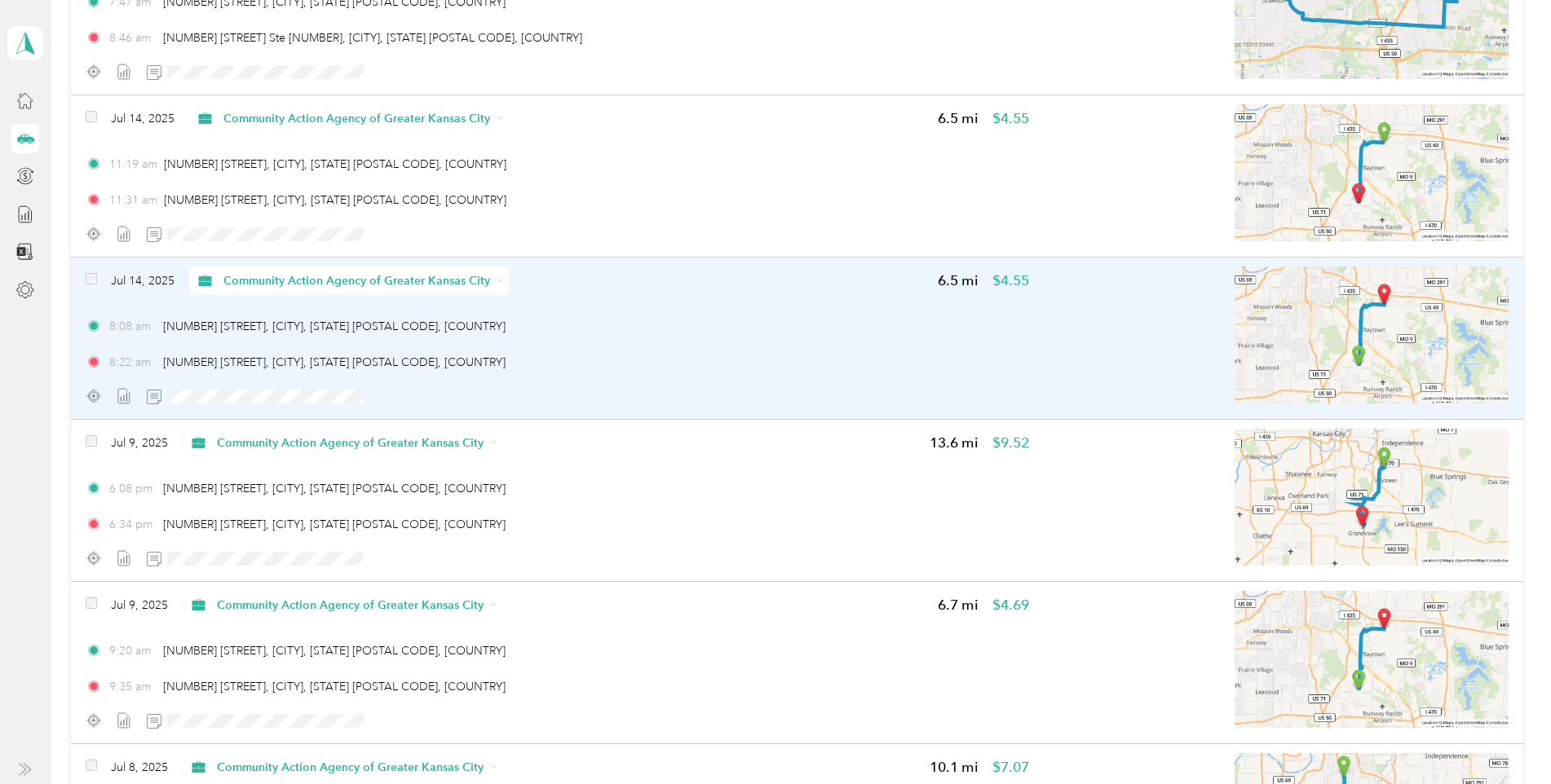 click at bounding box center (1372, 335) 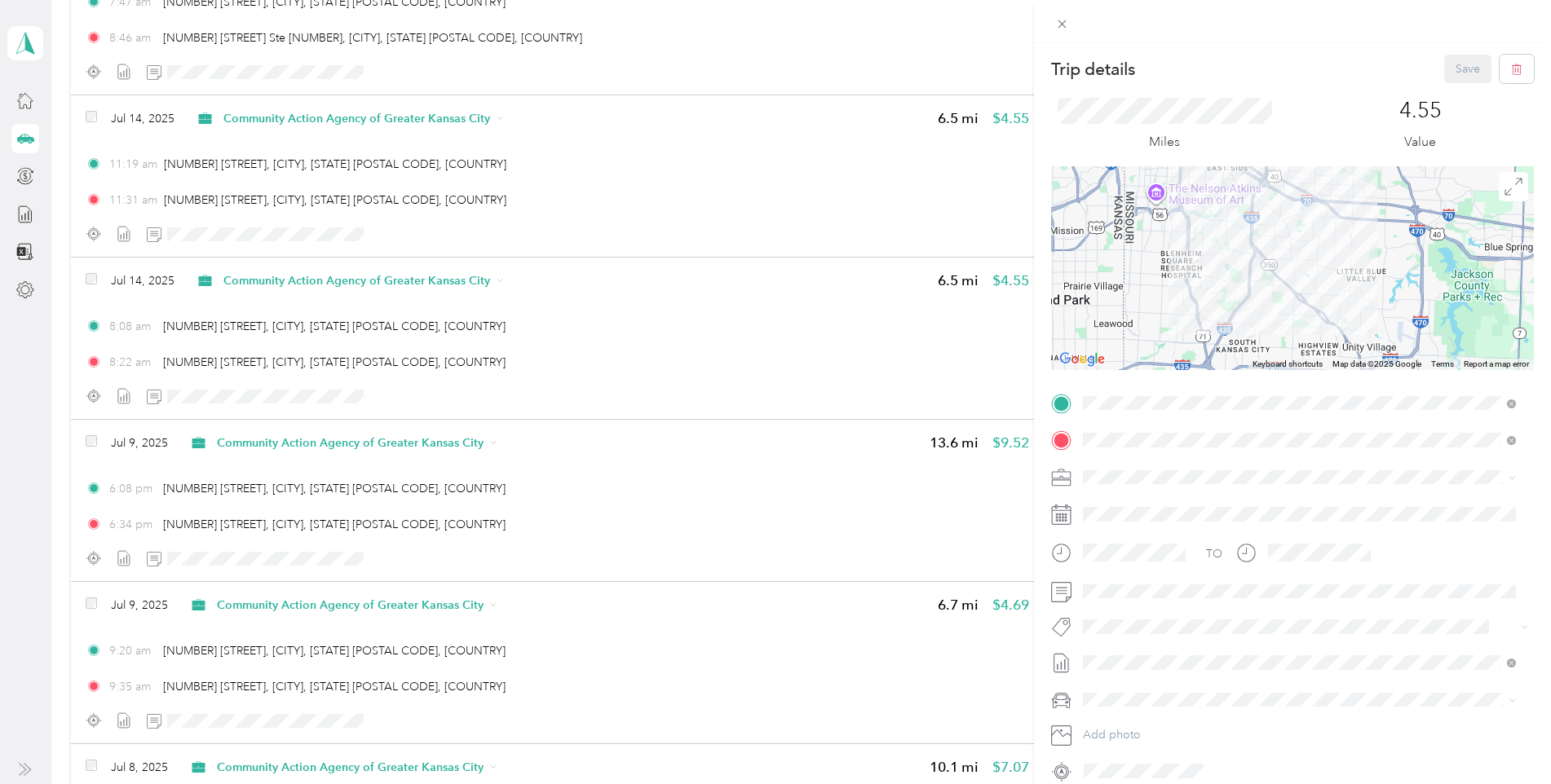 click on "Trip details Save This trip cannot be edited because it is either under review, approved, or paid. Contact your Team Manager to edit it. Miles 4.55 Value  ← Move left → Move right ↑ Move up ↓ Move down + Zoom in - Zoom out Home Jump left by 75% End Jump right by 75% Page Up Jump up by 75% Page Down Jump down by 75% Keyboard shortcuts Map Data Map data ©2025 Google Map data ©2025 Google 2 km  Click to toggle between metric and imperial units Terms Report a map error TO Add photo" at bounding box center (776, 392) 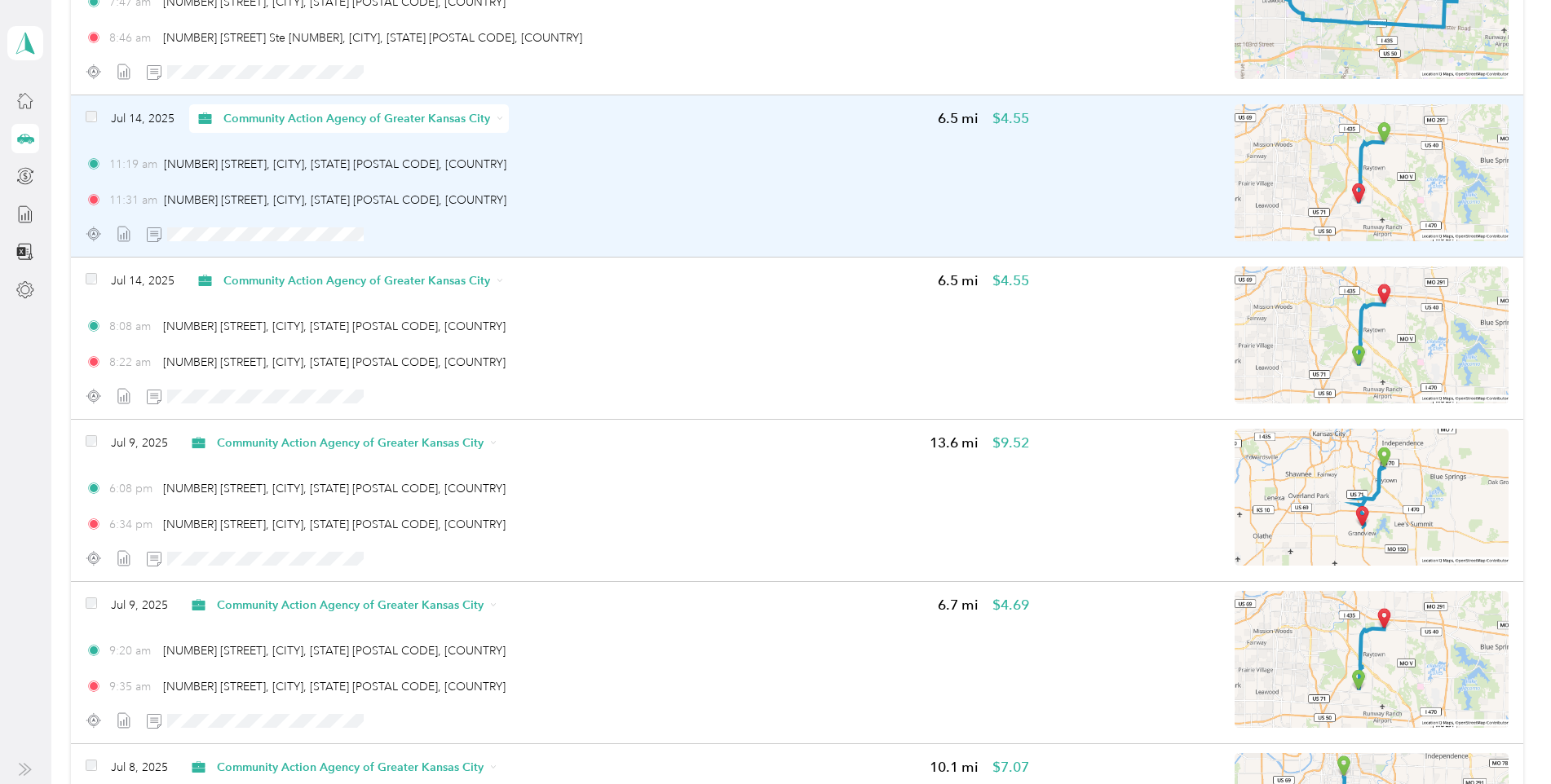 click at bounding box center [1372, 173] 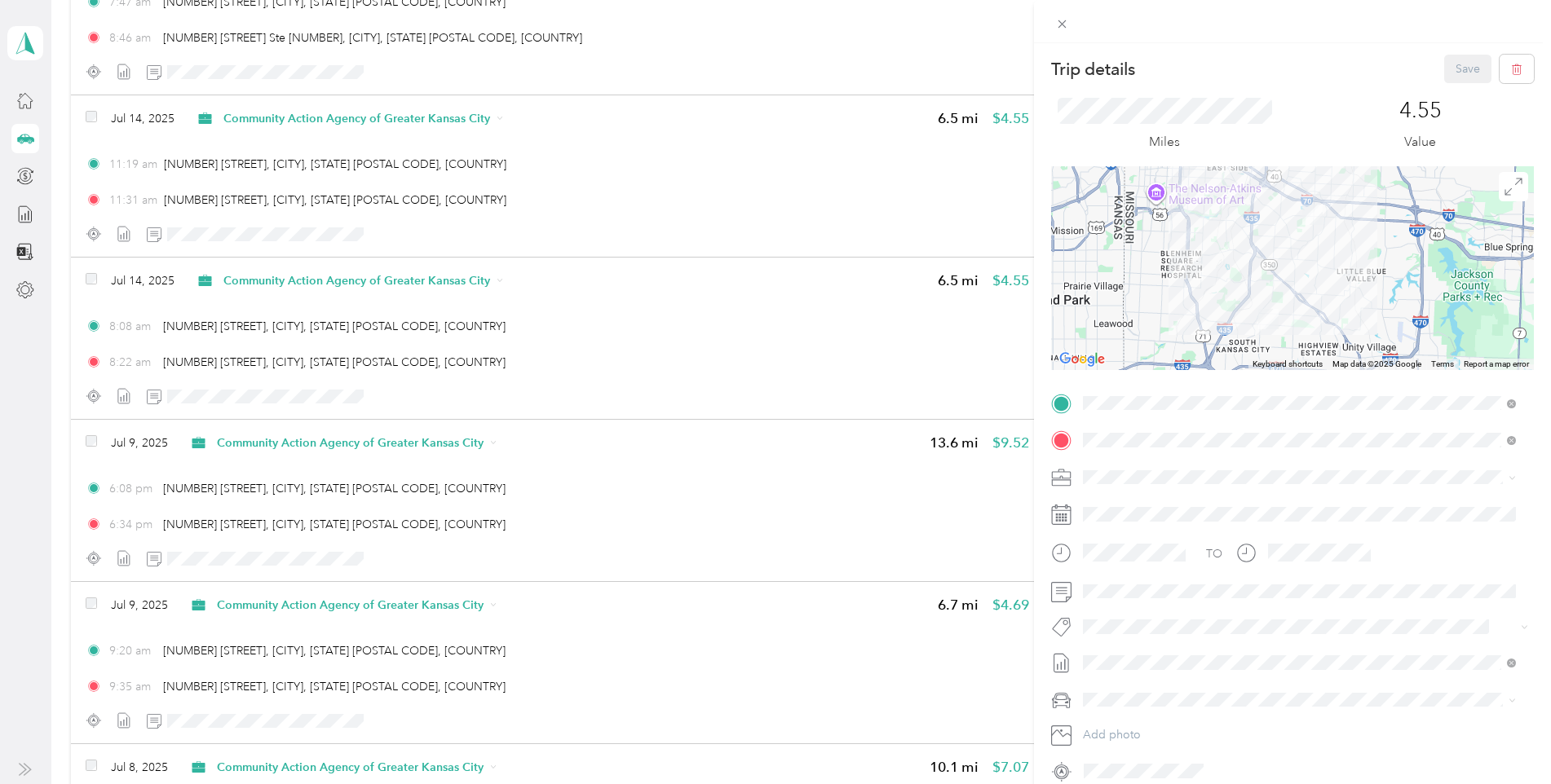 click on "Trip details Save This trip cannot be edited because it is either under review, approved, or paid. Contact your Team Manager to edit it. Miles 4.55 Value  ← Move left → Move right ↑ Move up ↓ Move down + Zoom in - Zoom out Home Jump left by 75% End Jump right by 75% Page Up Jump up by 75% Page Down Jump down by 75% Keyboard shortcuts Map Data Map data ©2025 Google Map data ©2025 Google 2 km  Click to toggle between metric and imperial units Terms Report a map error TO Add photo" at bounding box center (776, 392) 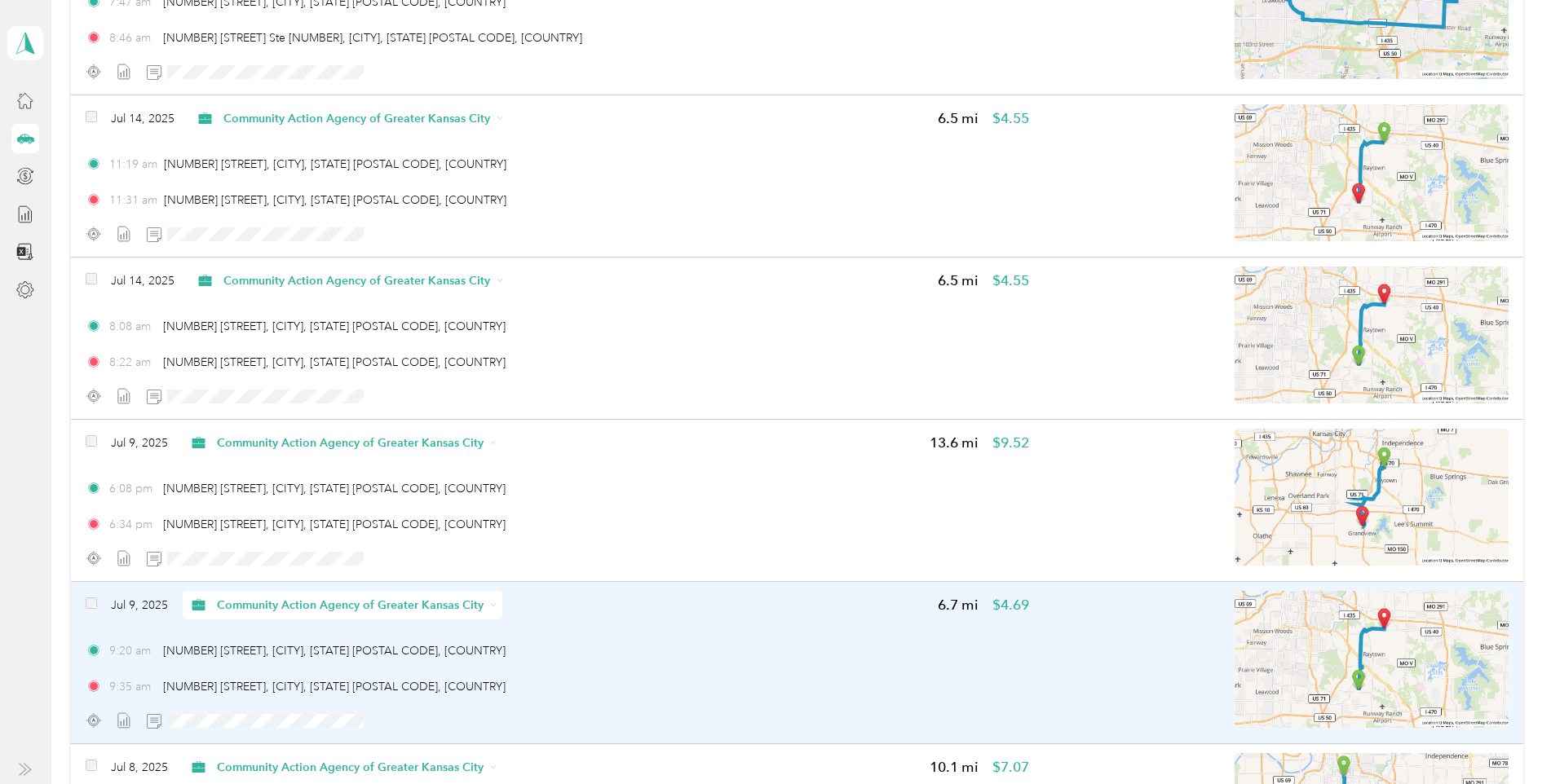 click at bounding box center (1372, 659) 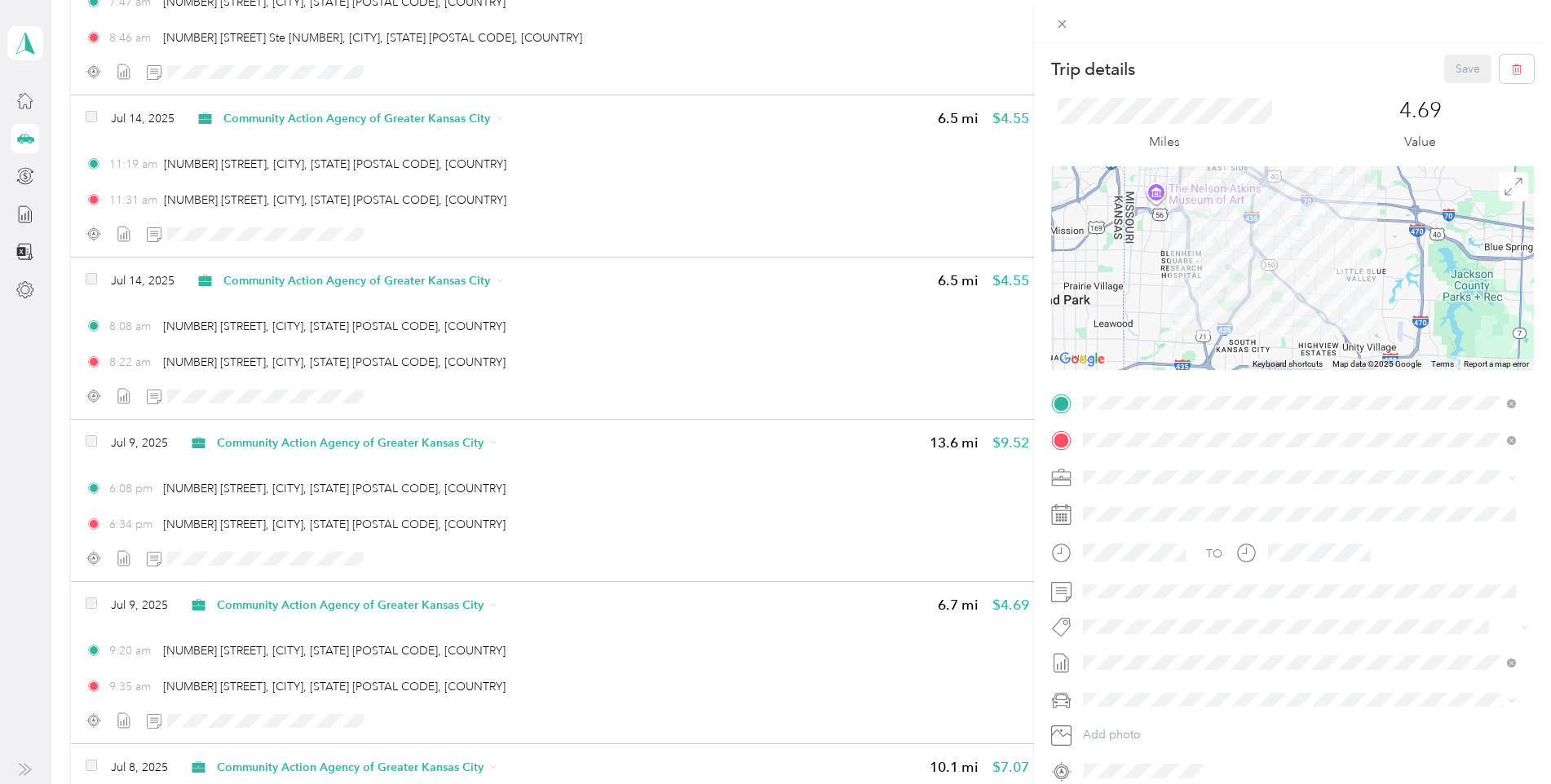 click on "Trip details Save This trip cannot be edited because it is either under review, approved, or paid. Contact your Team Manager to edit it. Miles 4.69 Value  ← Move left → Move right ↑ Move up ↓ Move down + Zoom in - Zoom out Home Jump left by 75% End Jump right by 75% Page Up Jump up by 75% Page Down Jump down by 75% Keyboard shortcuts Map Data Map data ©2025 Google Map data ©2025 Google 2 km  Click to toggle between metric and imperial units Terms Report a map error TO Add photo" at bounding box center (776, 392) 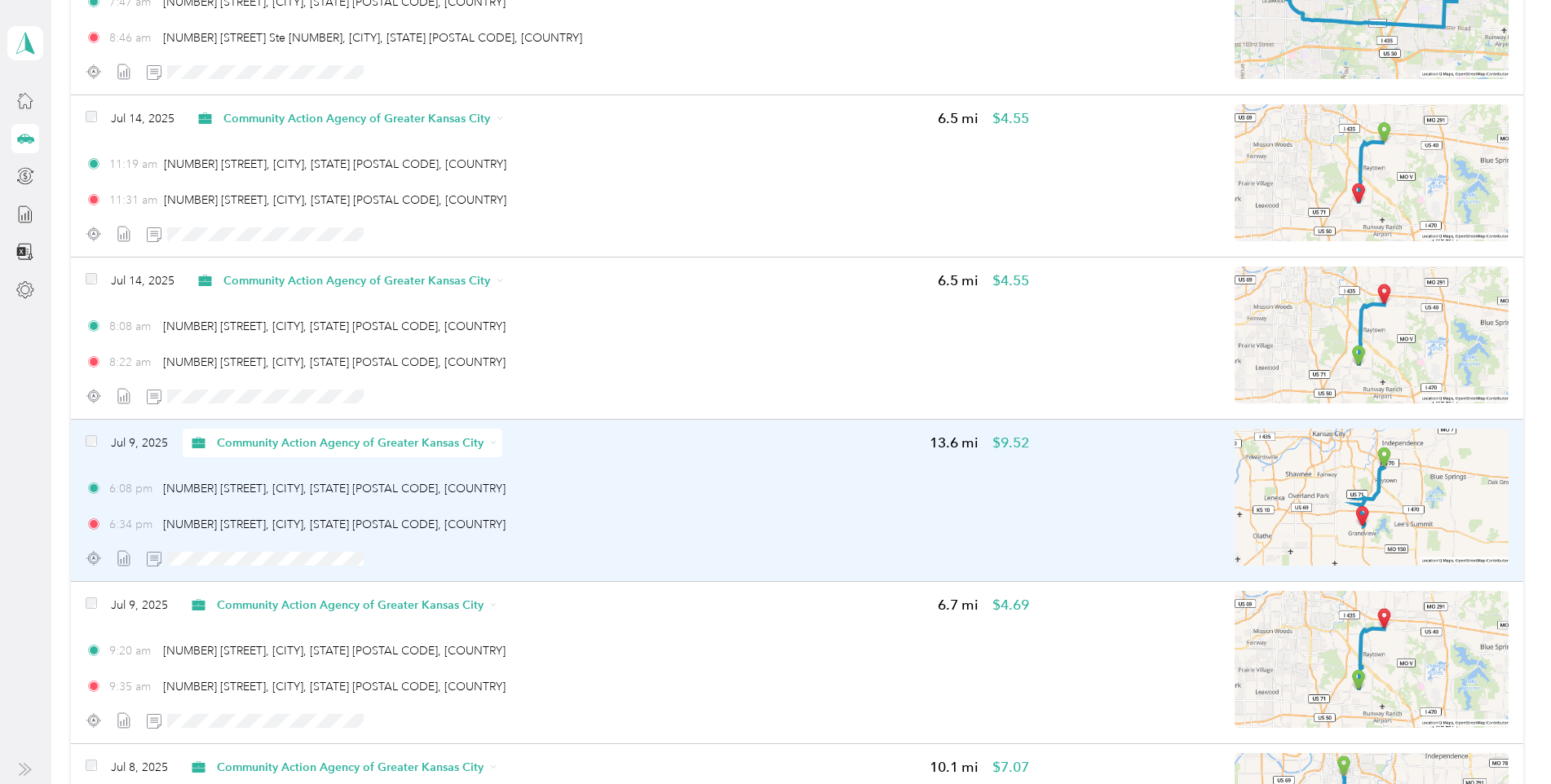 click at bounding box center [1372, 497] 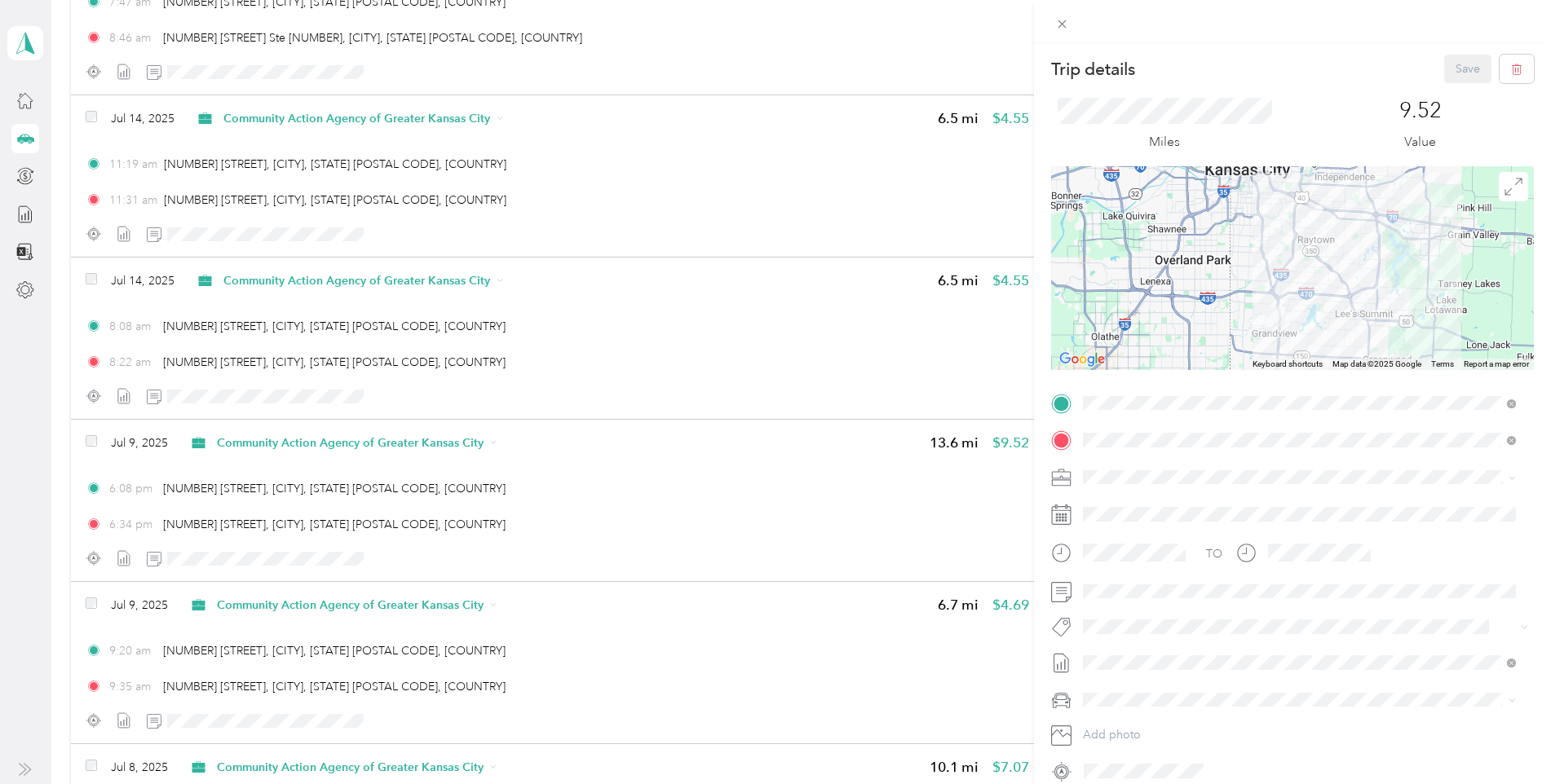 click on "Trip details Save This trip cannot be edited because it is either under review, approved, or paid. Contact your Team Manager to edit it. Miles 9.52 Value  ← Move left → Move right ↑ Move up ↓ Move down + Zoom in - Zoom out Home Jump left by 75% End Jump right by 75% Page Up Jump up by 75% Page Down Jump down by 75% Keyboard shortcuts Map Data Map data ©2025 Google Map data ©2025 Google 5 km  Click to toggle between metric and imperial units Terms Report a map error TO Add photo" at bounding box center (776, 392) 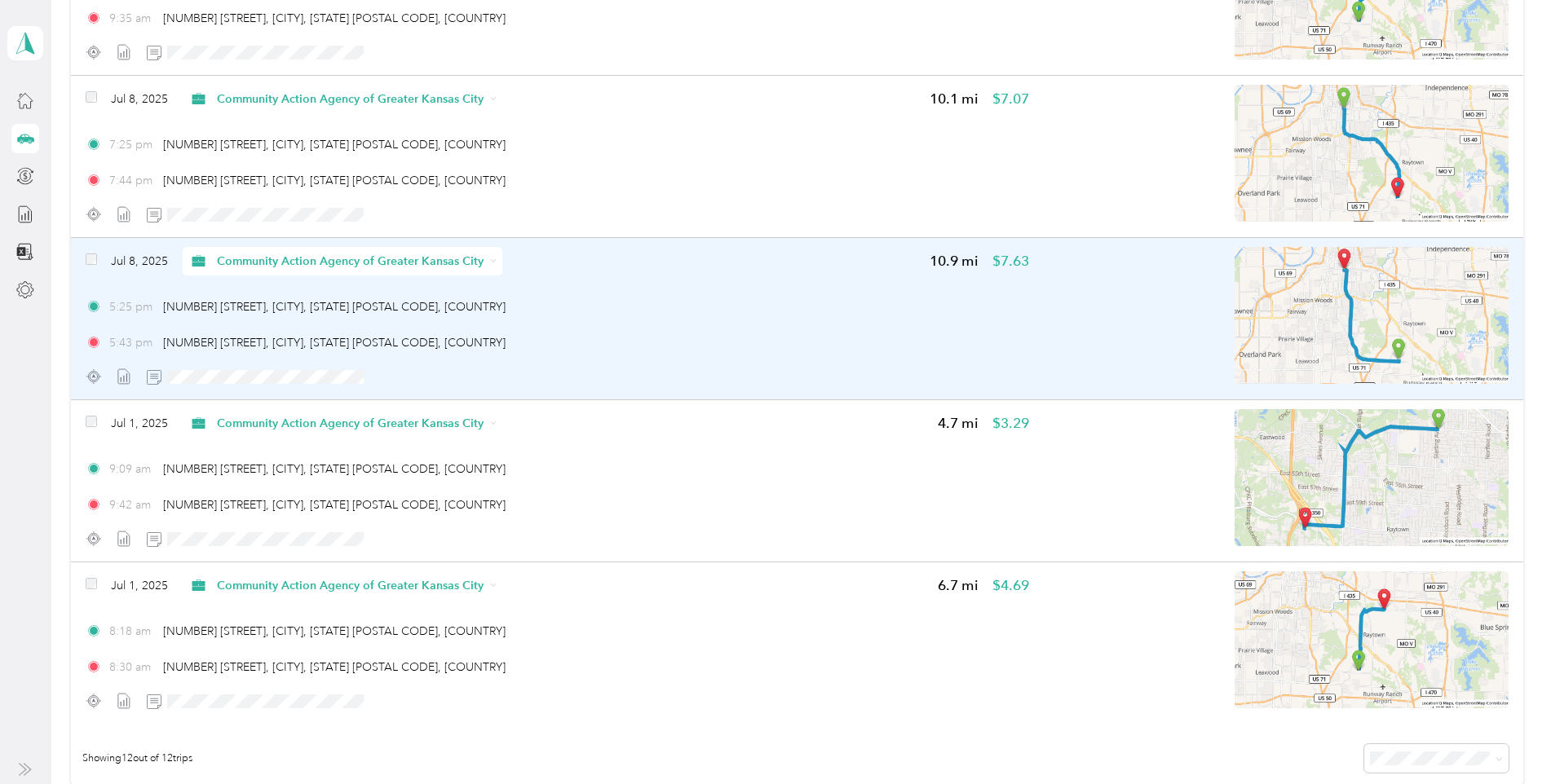 scroll, scrollTop: 1586, scrollLeft: 0, axis: vertical 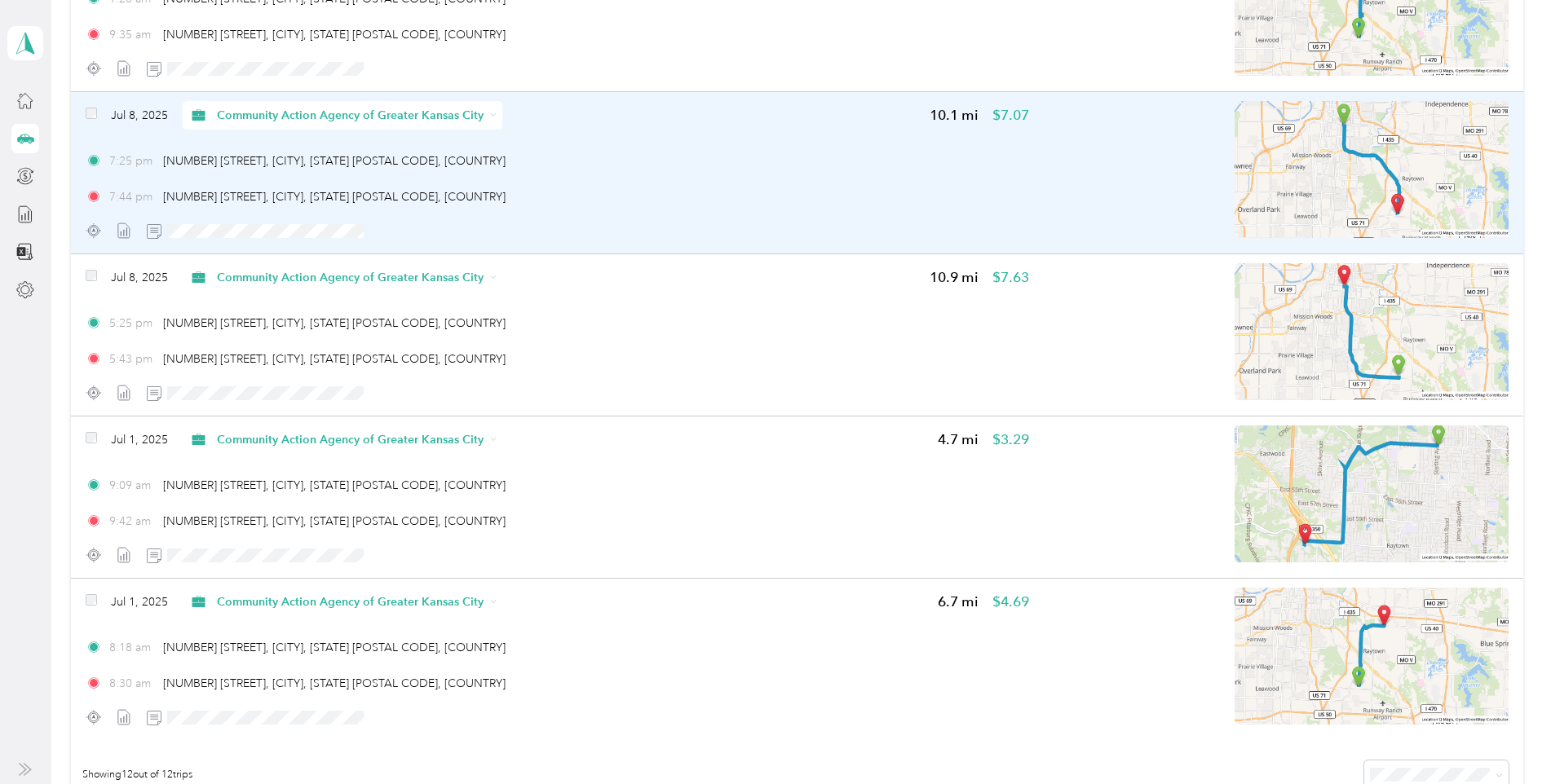 click on "[TIME] [NUMBER] [STREET], [CITY], [STATE] [POSTAL CODE], [COUNTRY]  [TIME] [NUMBER] [STREET], [CITY], [STATE] [POSTAL CODE], [COUNTRY]" at bounding box center [558, 178] 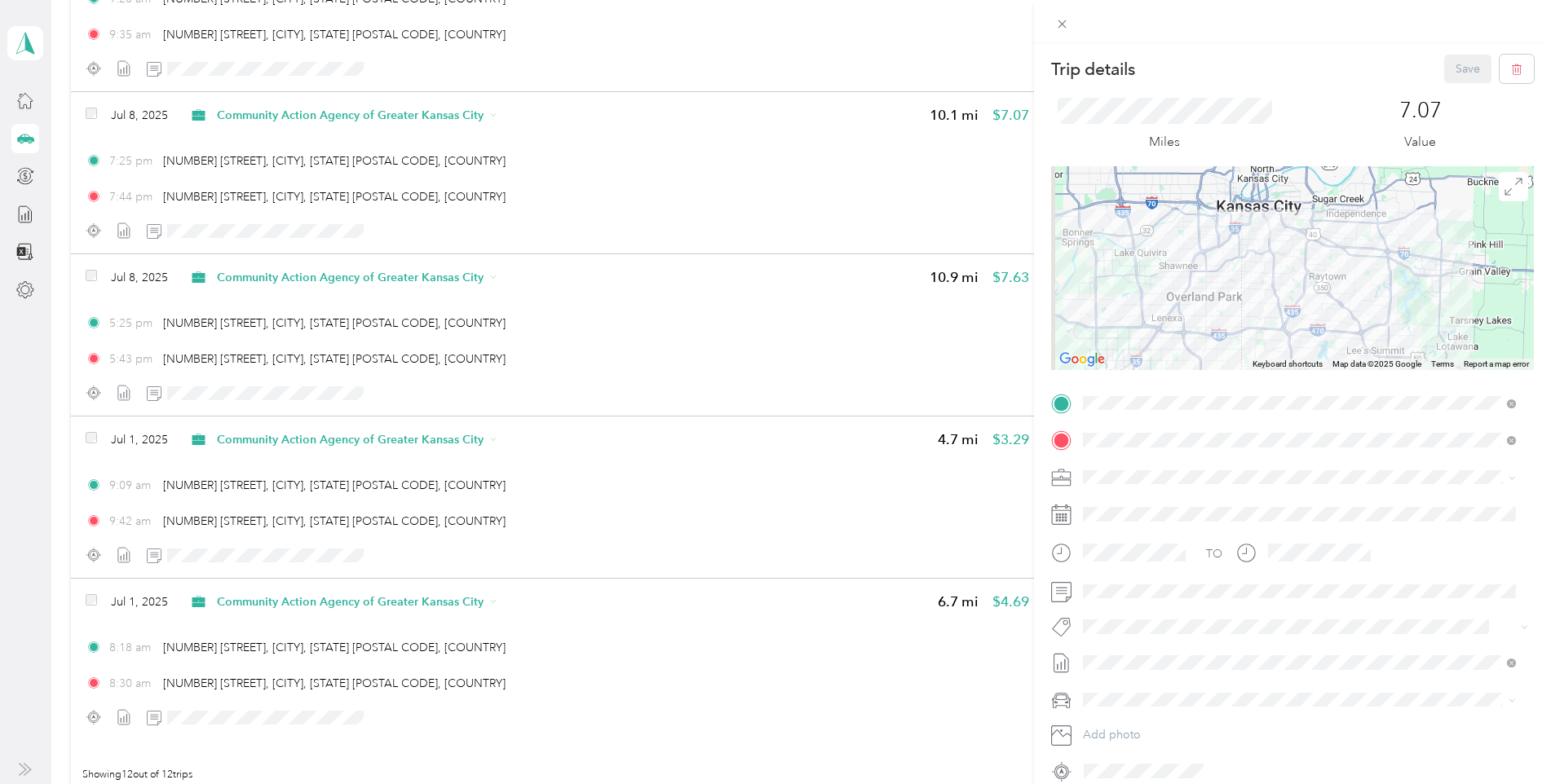 click on "Trip details Save This trip cannot be edited because it is either under review, approved, or paid. Contact your Team Manager to edit it. Miles 7.07 Value  ← Move left → Move right ↑ Move up ↓ Move down + Zoom in - Zoom out Home Jump left by 75% End Jump right by 75% Page Up Jump up by 75% Page Down Jump down by 75% Keyboard shortcuts Map Data Map data ©2025 Google Map data ©2025 Google 5 km  Click to toggle between metric and imperial units Terms Report a map error TO Add photo" at bounding box center (776, 392) 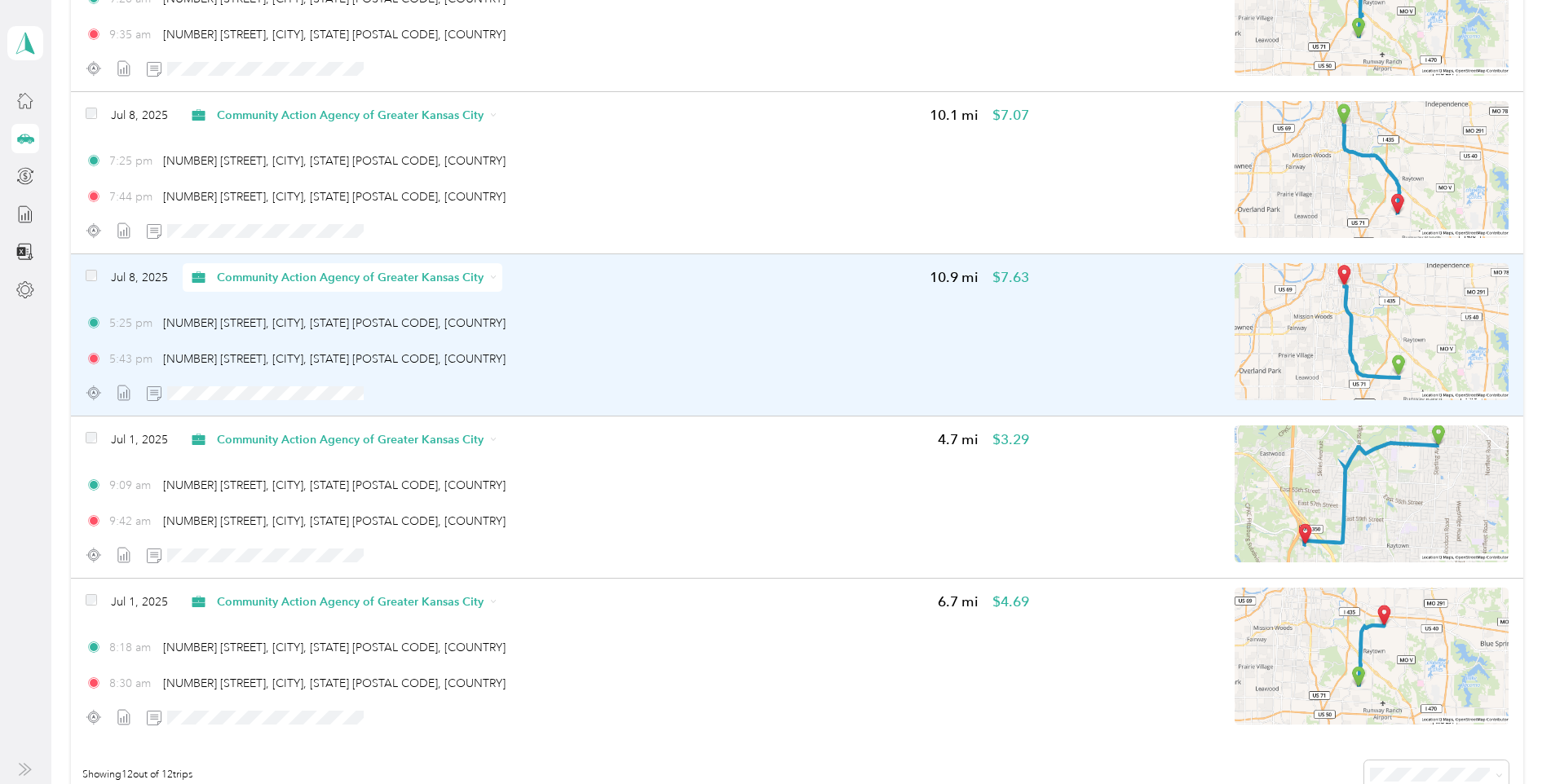 click at bounding box center (1372, 332) 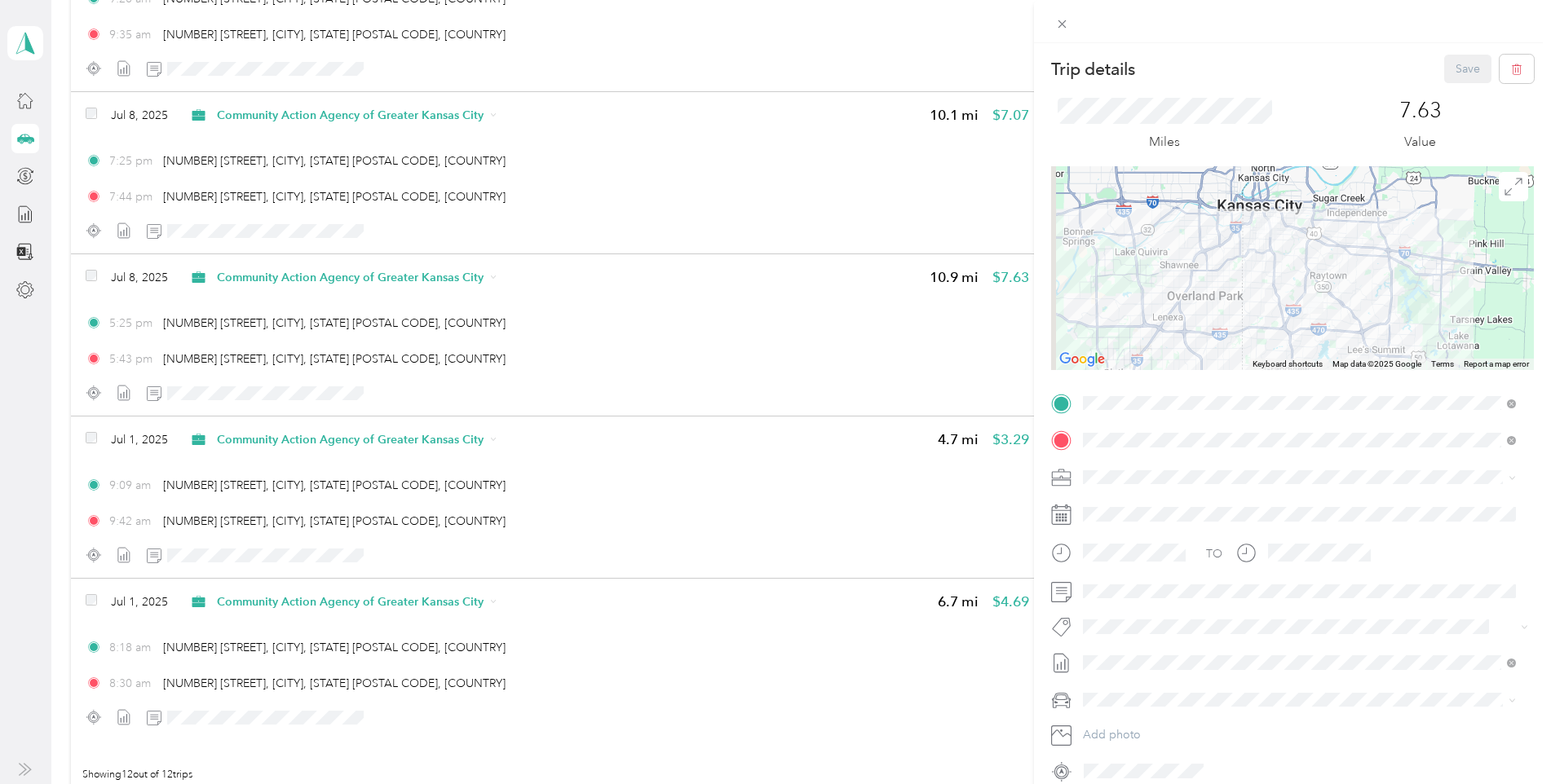 click on "Trip details Save This trip cannot be edited because it is either under review, approved, or paid. Contact your Team Manager to edit it. Miles 7.63 Value  ← Move left → Move right ↑ Move up ↓ Move down + Zoom in - Zoom out Home Jump left by 75% End Jump right by 75% Page Up Jump up by 75% Page Down Jump down by 75% Keyboard shortcuts Map Data Map data ©2025 Google Map data ©2025 Google 5 km  Click to toggle between metric and imperial units Terms Report a map error TO Add photo" at bounding box center [776, 392] 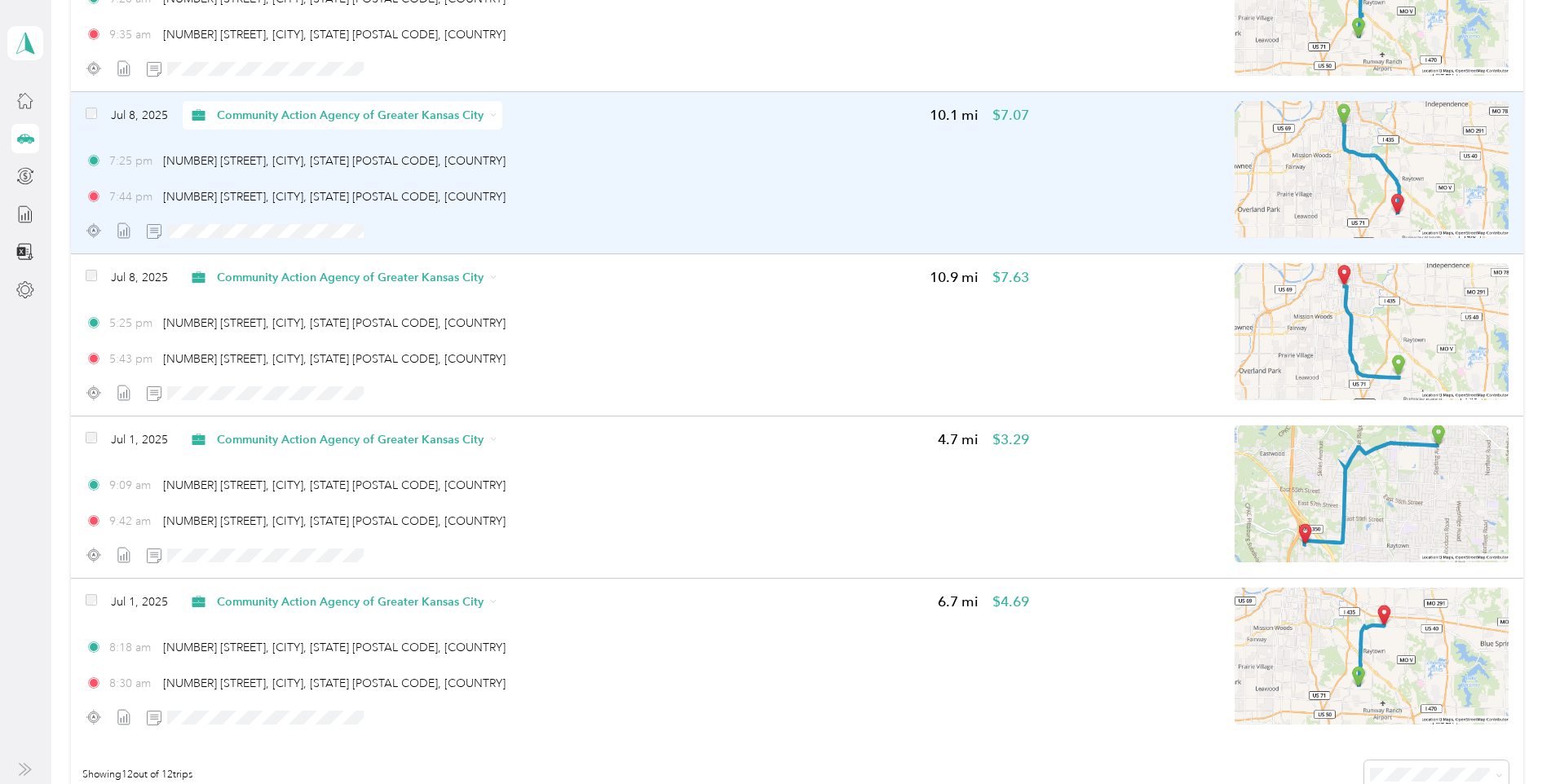 click at bounding box center [1372, 170] 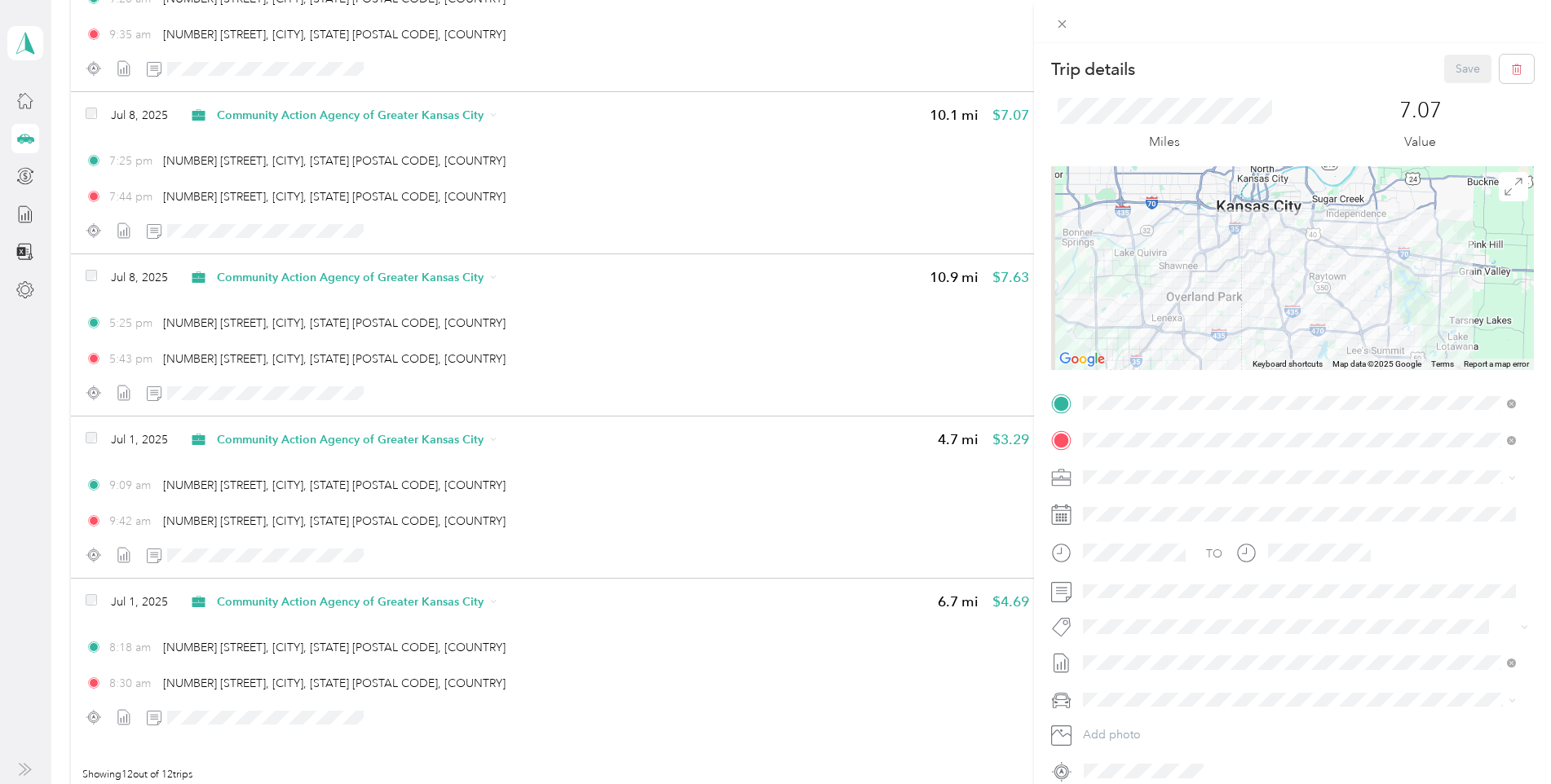 click on "Trip details Save This trip cannot be edited because it is either under review, approved, or paid. Contact your Team Manager to edit it. Miles 7.07 Value  ← Move left → Move right ↑ Move up ↓ Move down + Zoom in - Zoom out Home Jump left by 75% End Jump right by 75% Page Up Jump up by 75% Page Down Jump down by 75% Keyboard shortcuts Map Data Map data ©2025 Google Map data ©2025 Google 5 km  Click to toggle between metric and imperial units Terms Report a map error TO Add photo" at bounding box center [776, 392] 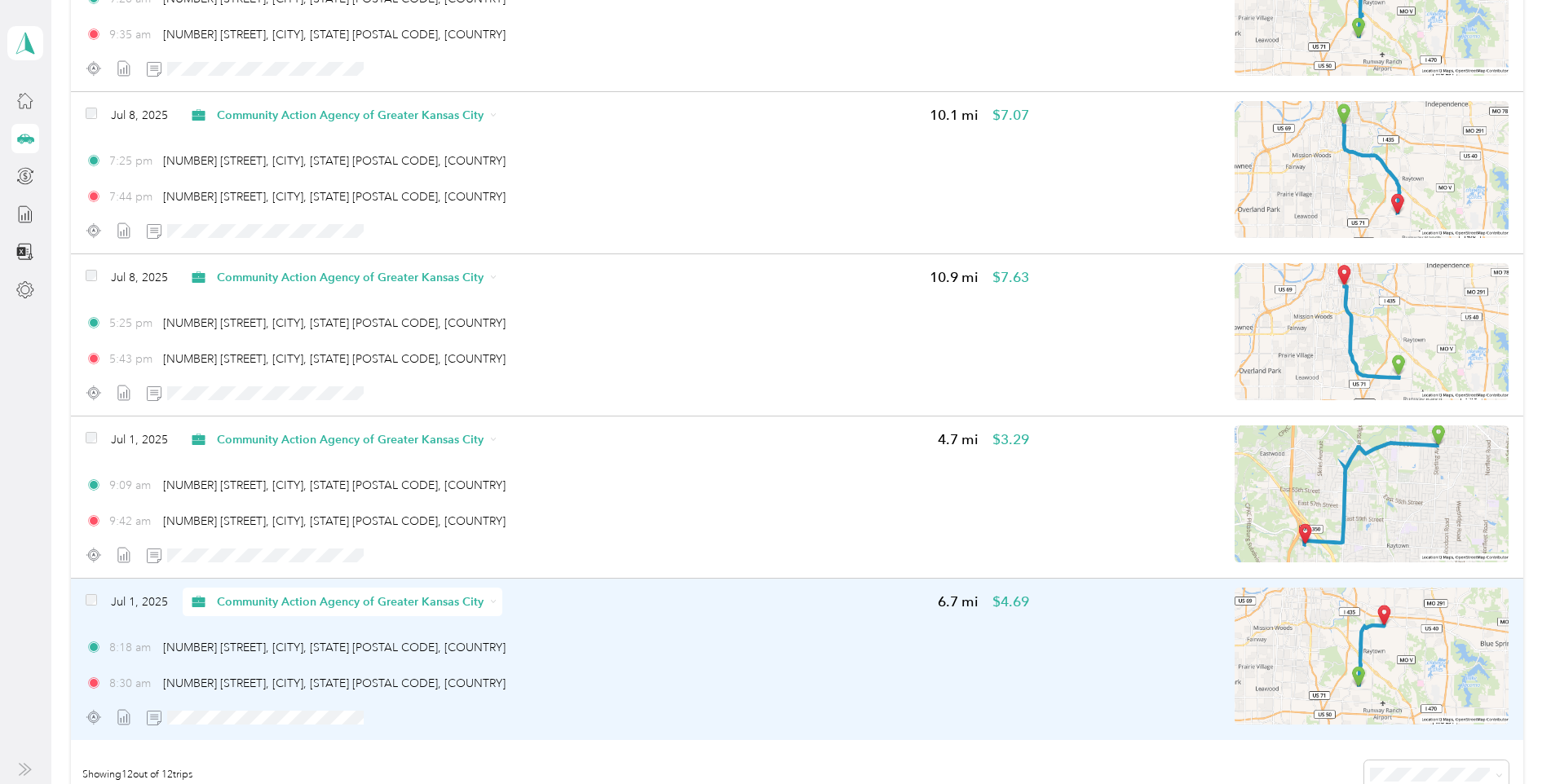 click at bounding box center (1372, 656) 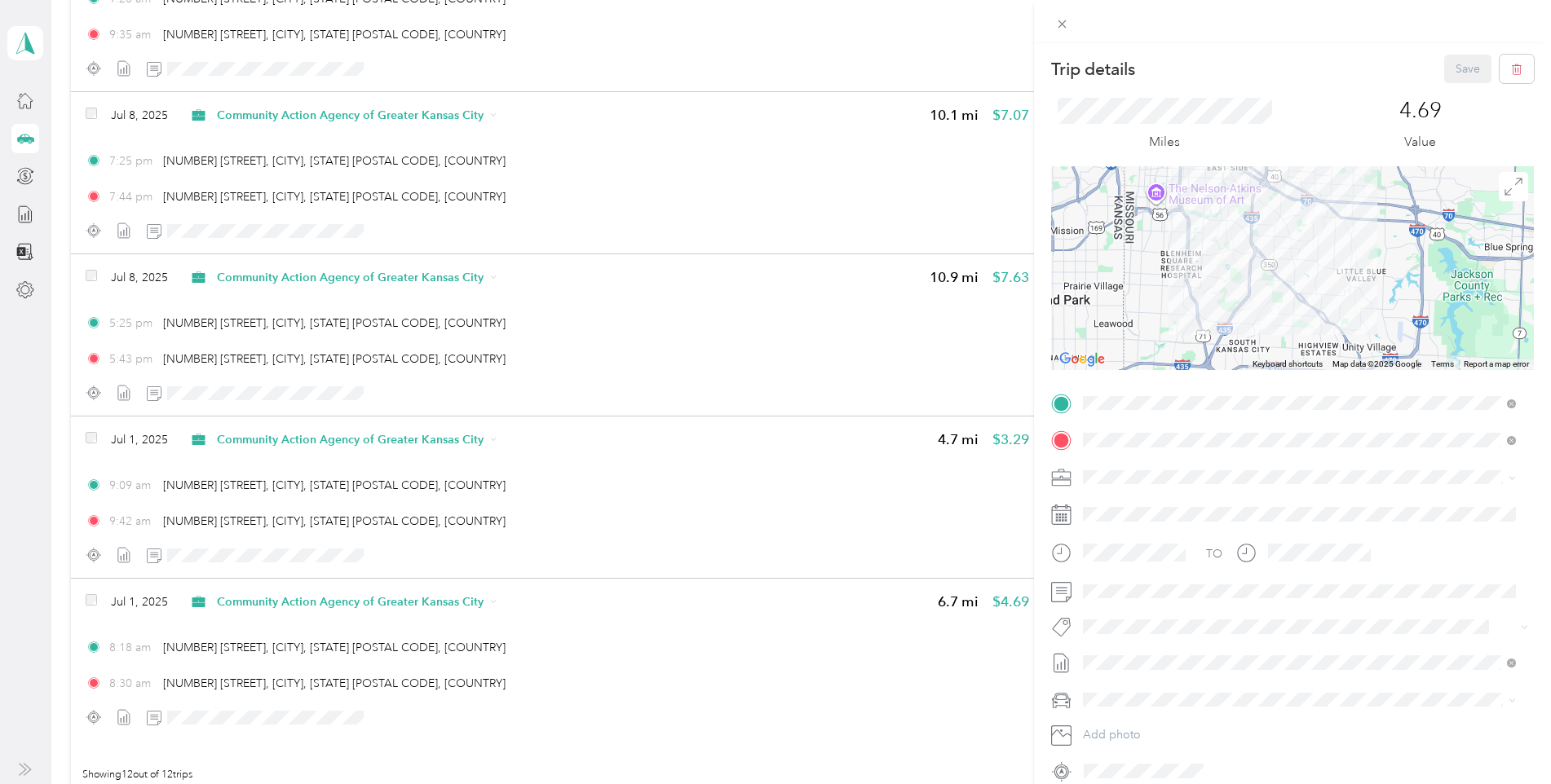 click on "Trip details Save This trip cannot be edited because it is either under review, approved, or paid. Contact your Team Manager to edit it. Miles 4.69 Value  ← Move left → Move right ↑ Move up ↓ Move down + Zoom in - Zoom out Home Jump left by 75% End Jump right by 75% Page Up Jump up by 75% Page Down Jump down by 75% Keyboard shortcuts Map Data Map data ©2025 Google Map data ©2025 Google 2 km  Click to toggle between metric and imperial units Terms Report a map error TO Add photo" at bounding box center [776, 392] 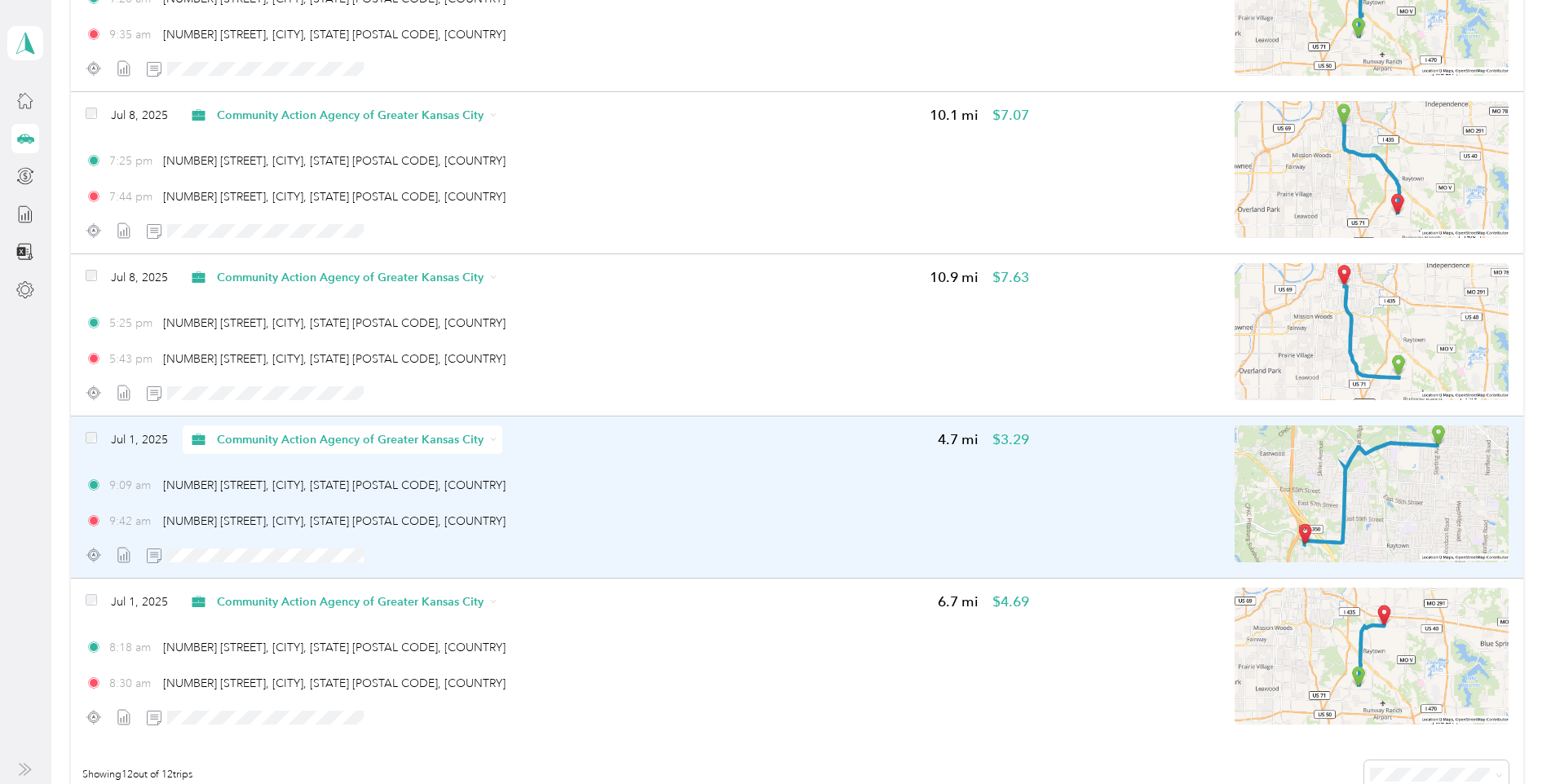 click at bounding box center [1372, 494] 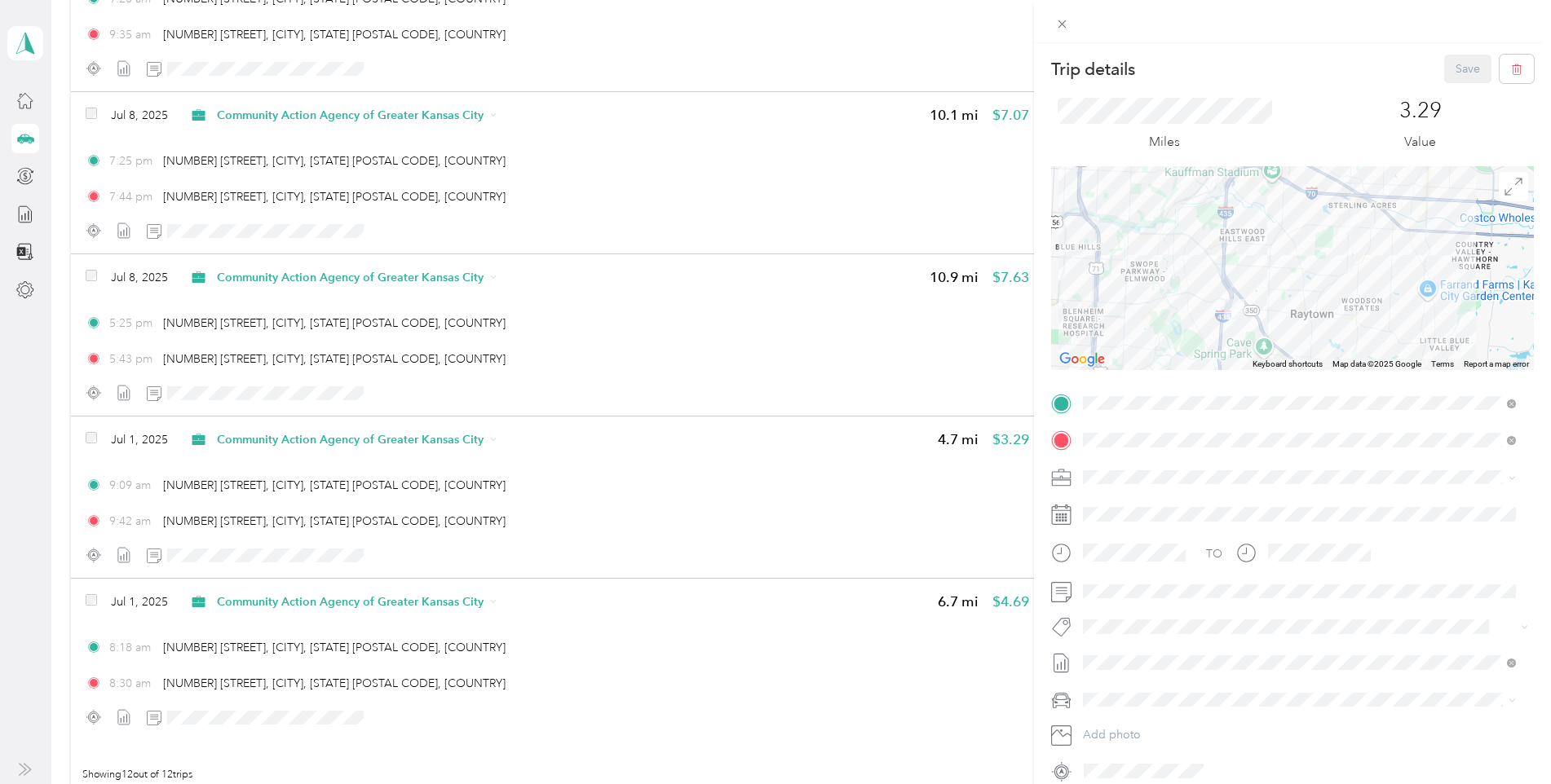 click on "Trip details Save This trip cannot be edited because it is either under review, approved, or paid. Contact your Team Manager to edit it. Miles 3.29 Value  ← Move left → Move right ↑ Move up ↓ Move down + Zoom in - Zoom out Home Jump left by 75% End Jump right by 75% Page Up Jump up by 75% Page Down Jump down by 75% Keyboard shortcuts Map Data Map data ©2025 Google Map data ©2025 Google 2 km  Click to toggle between metric and imperial units Terms Report a map error TO Add photo" at bounding box center (776, 392) 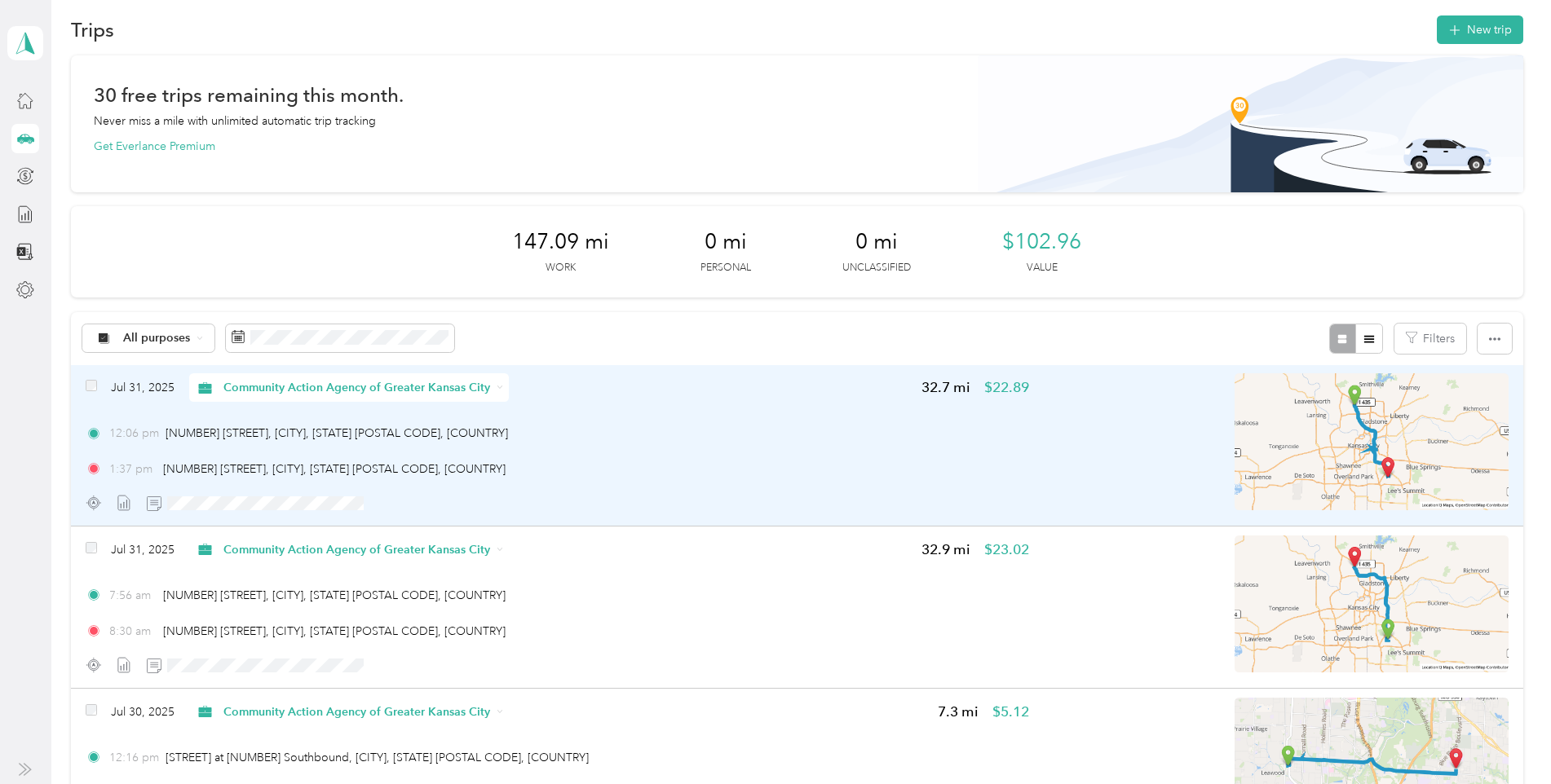 scroll, scrollTop: 0, scrollLeft: 0, axis: both 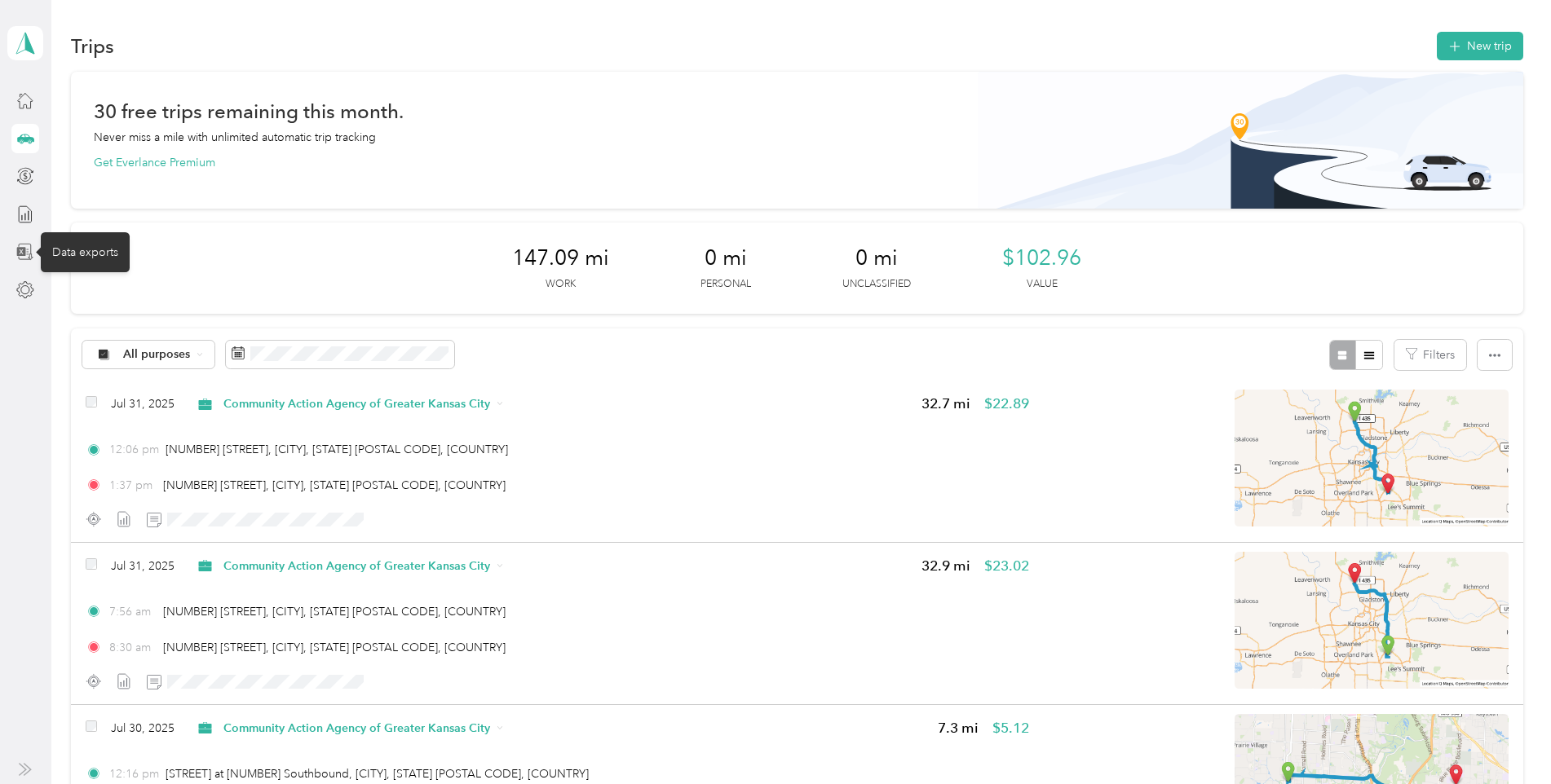click 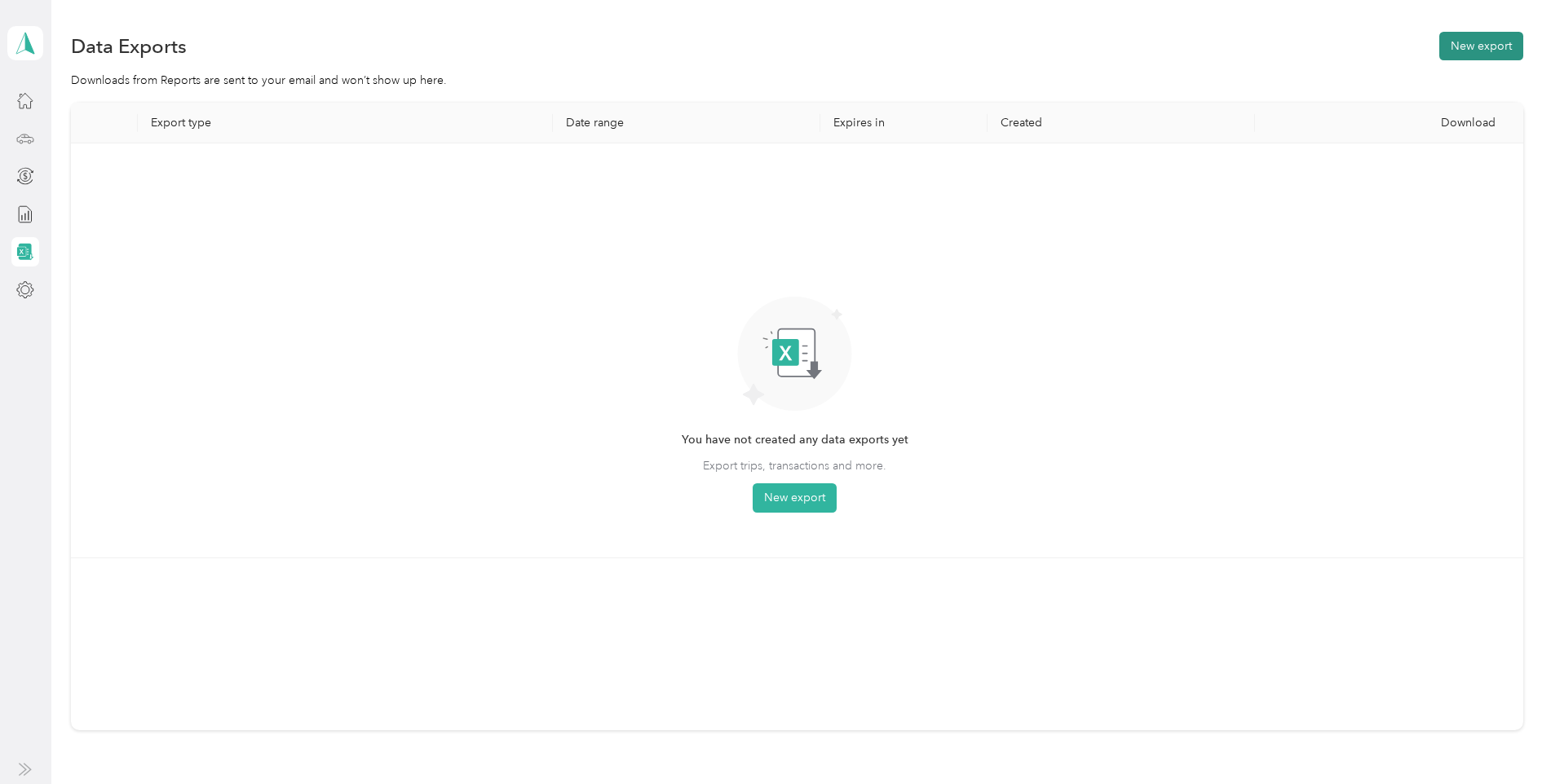 click on "New export" at bounding box center [1481, 46] 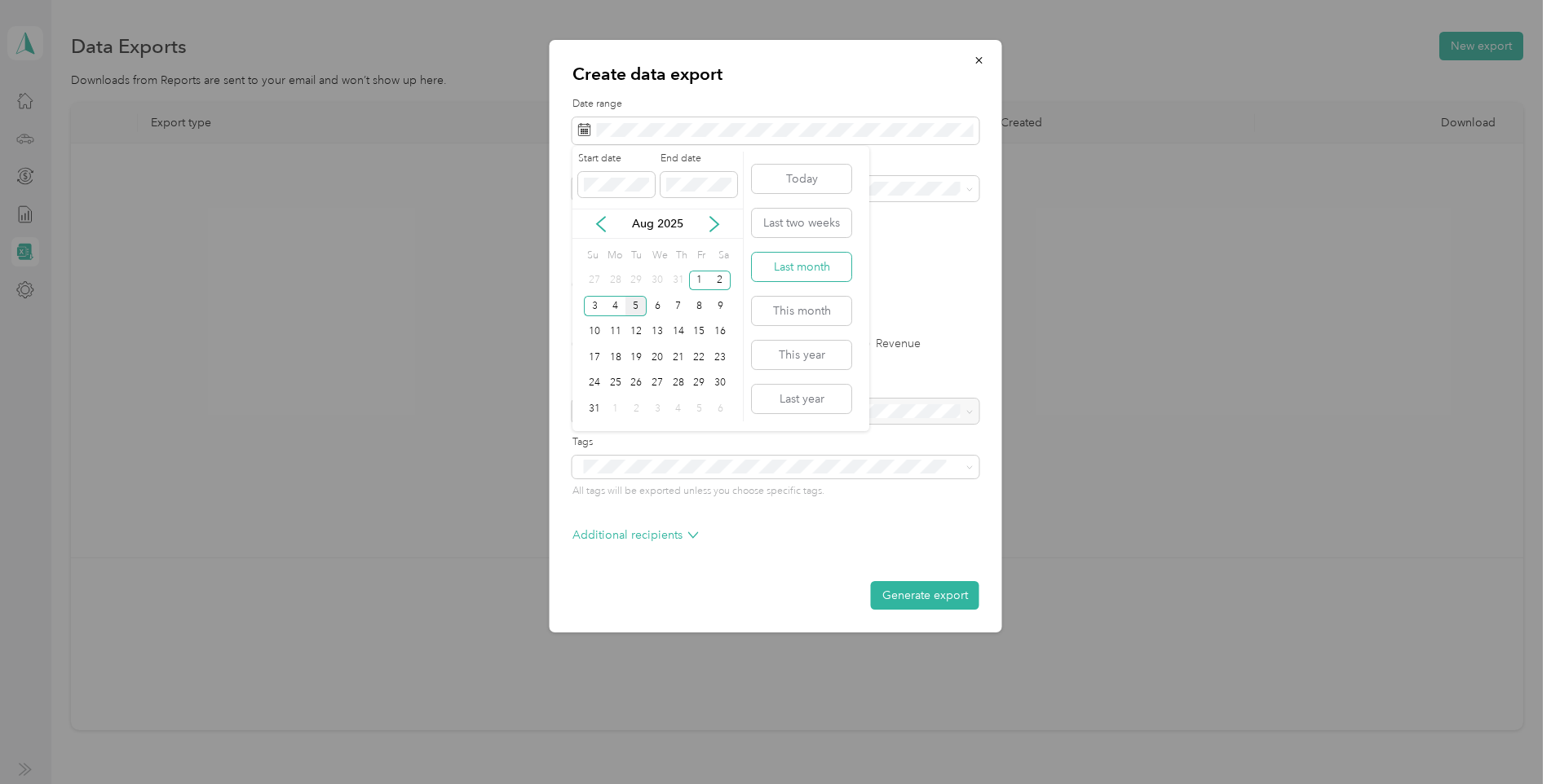 click on "Last month" at bounding box center (802, 266) 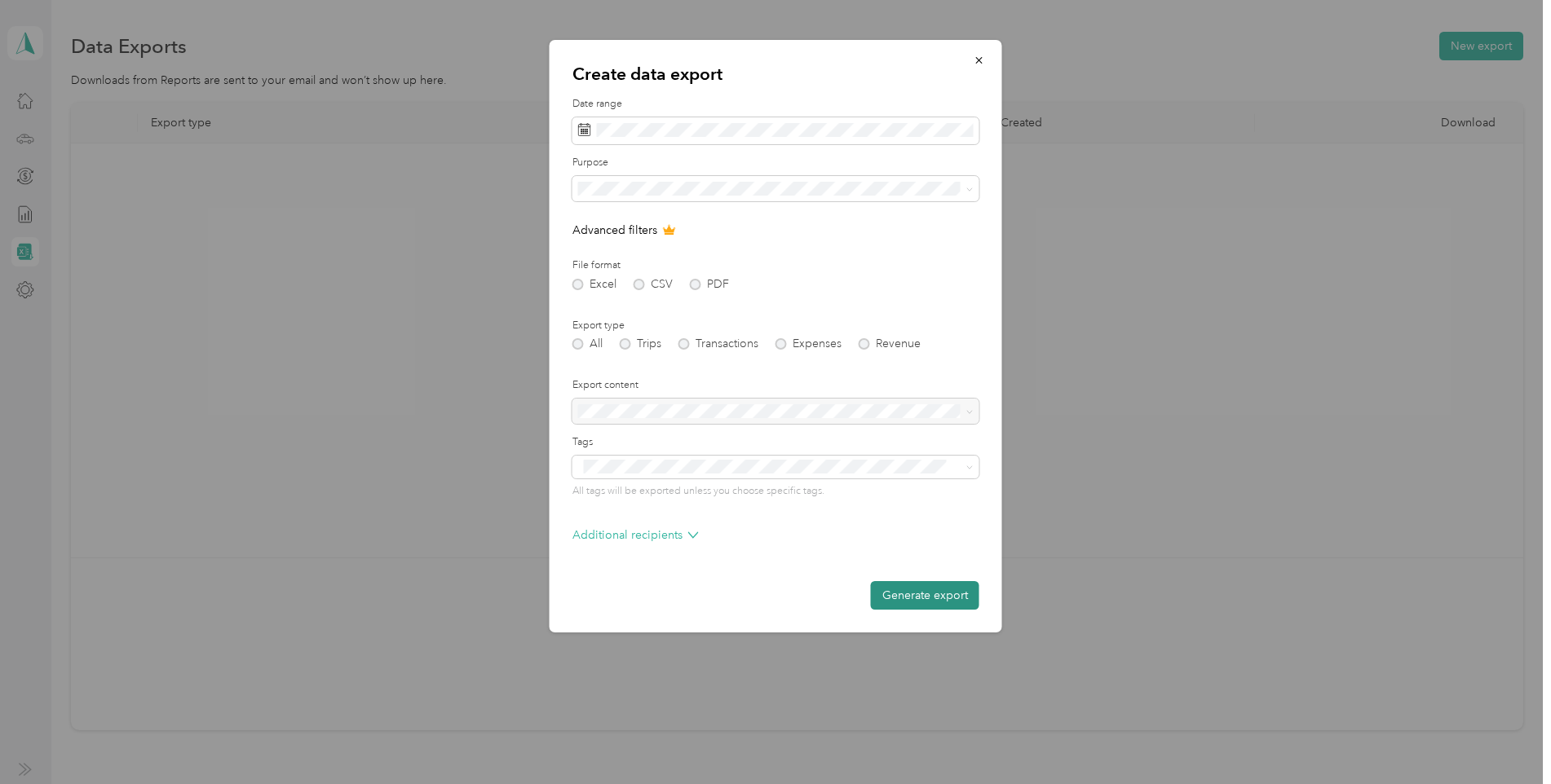 click on "Generate export" at bounding box center [925, 595] 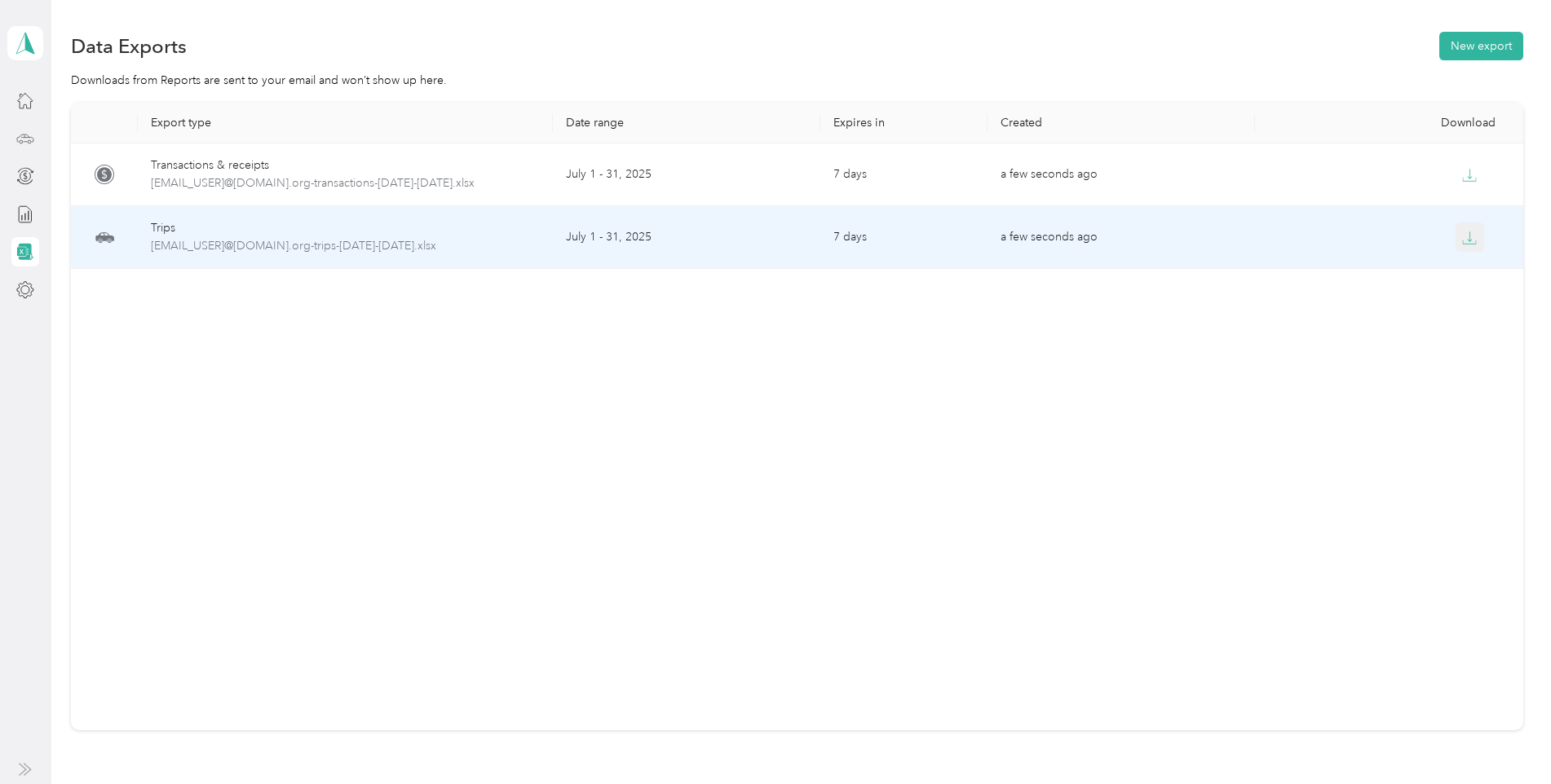 click 